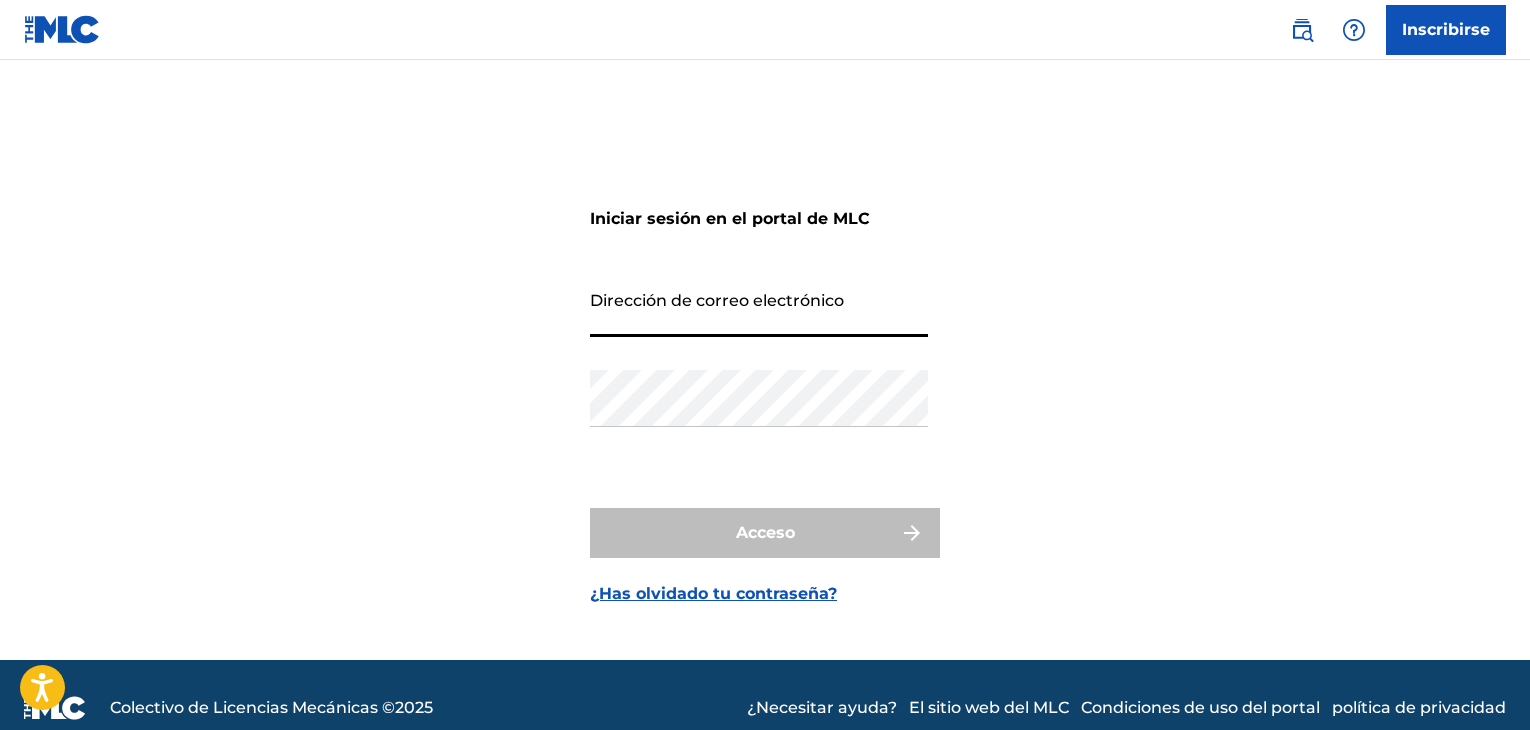 scroll, scrollTop: 0, scrollLeft: 0, axis: both 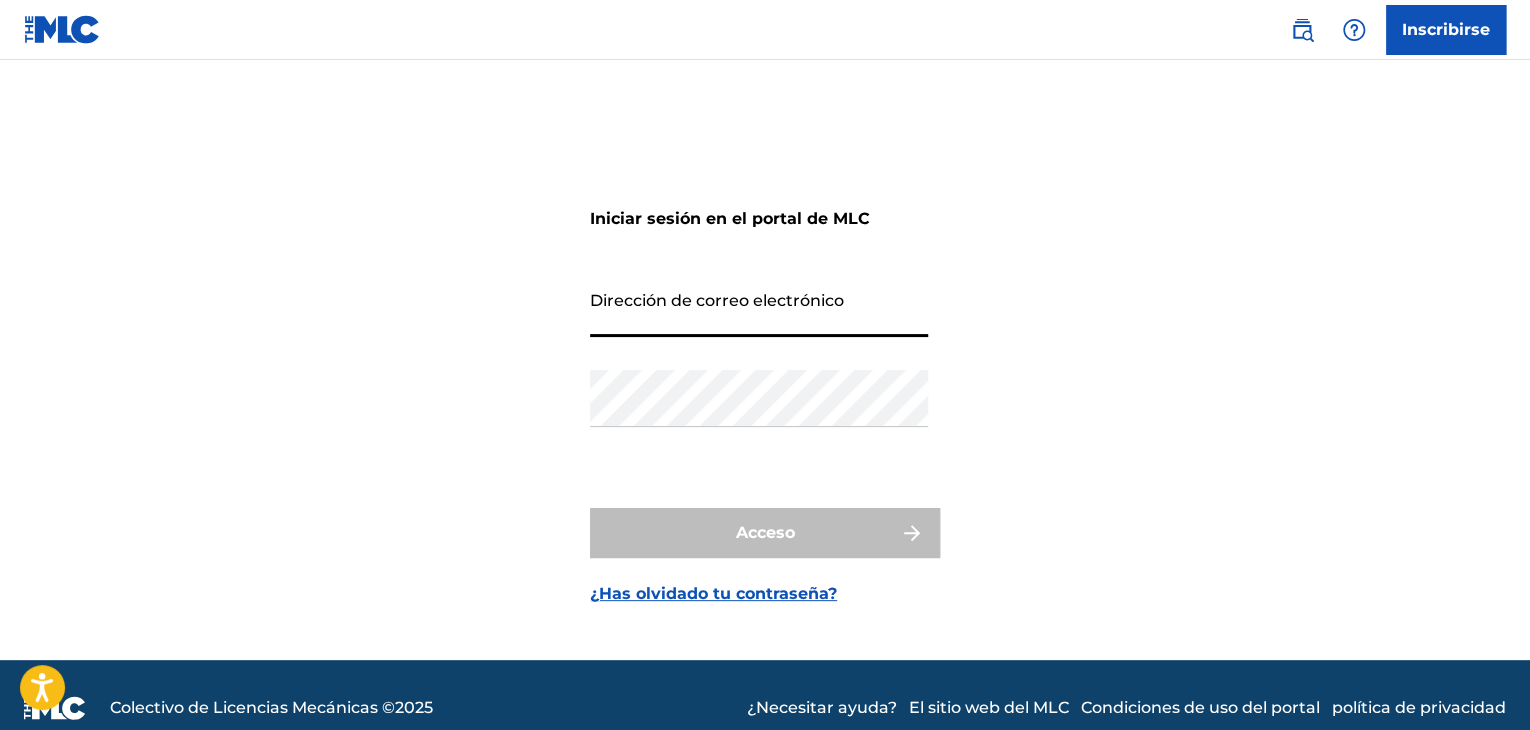type on "[EMAIL_ADDRESS][DOMAIN_NAME]" 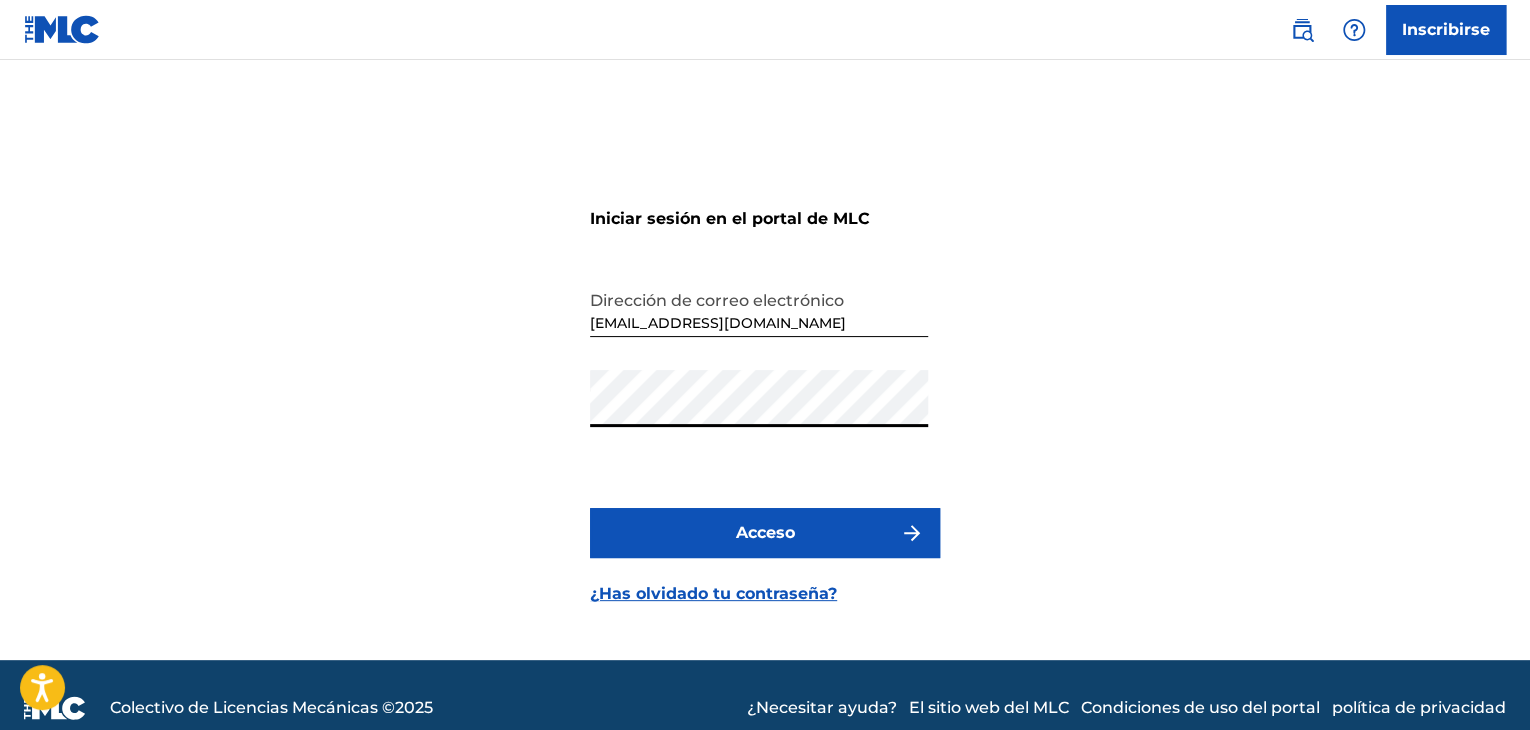 click on "Acceso" at bounding box center (765, 533) 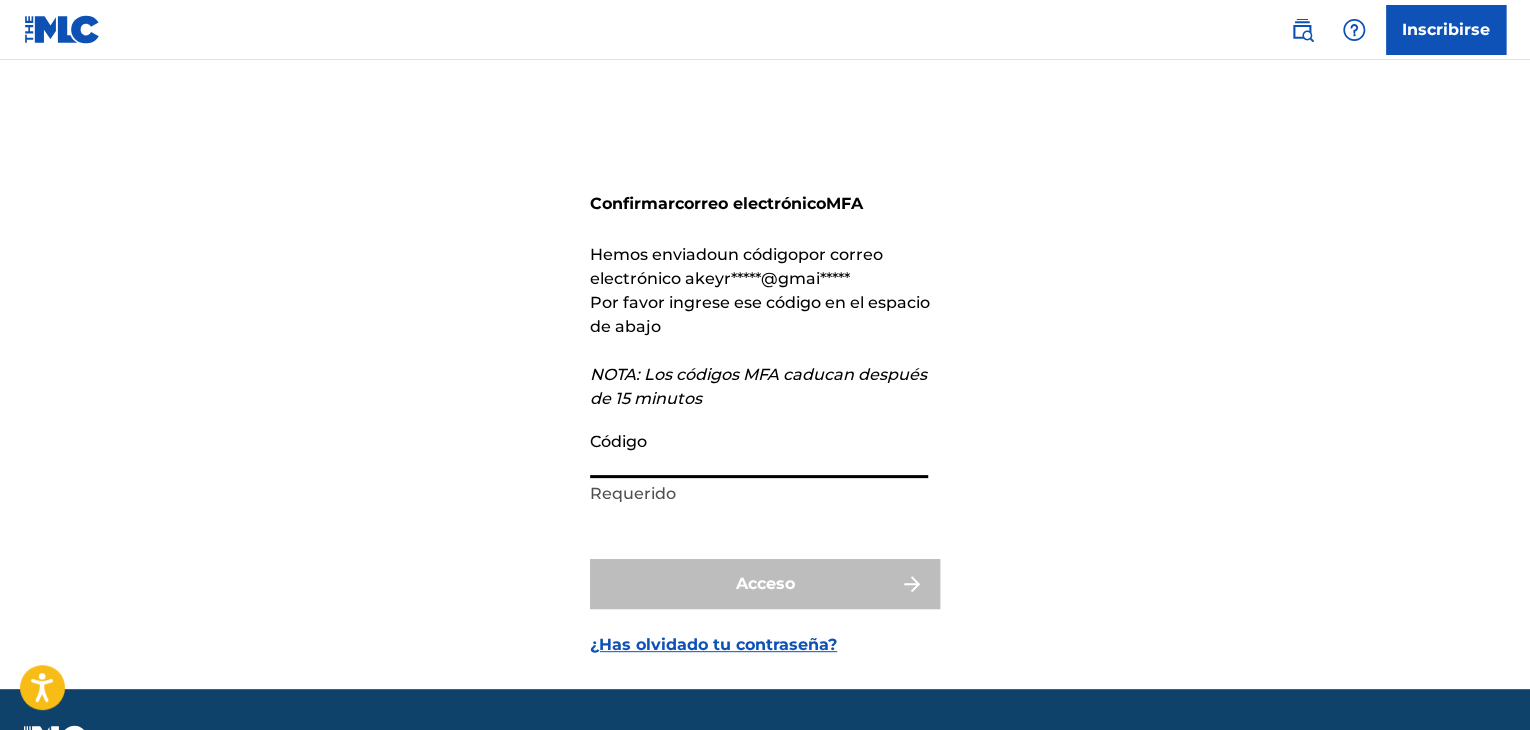 click on "Código" at bounding box center (759, 449) 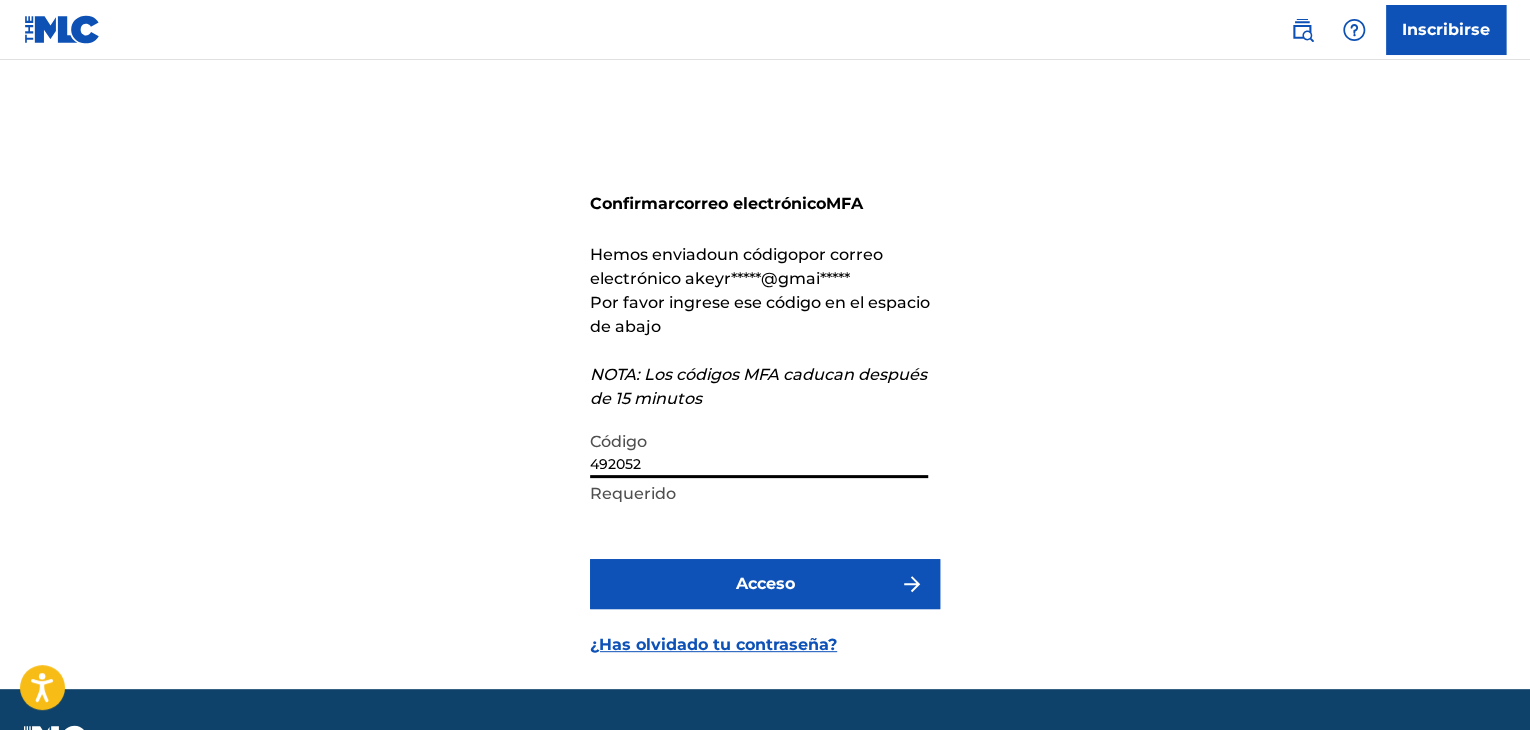 type on "492052" 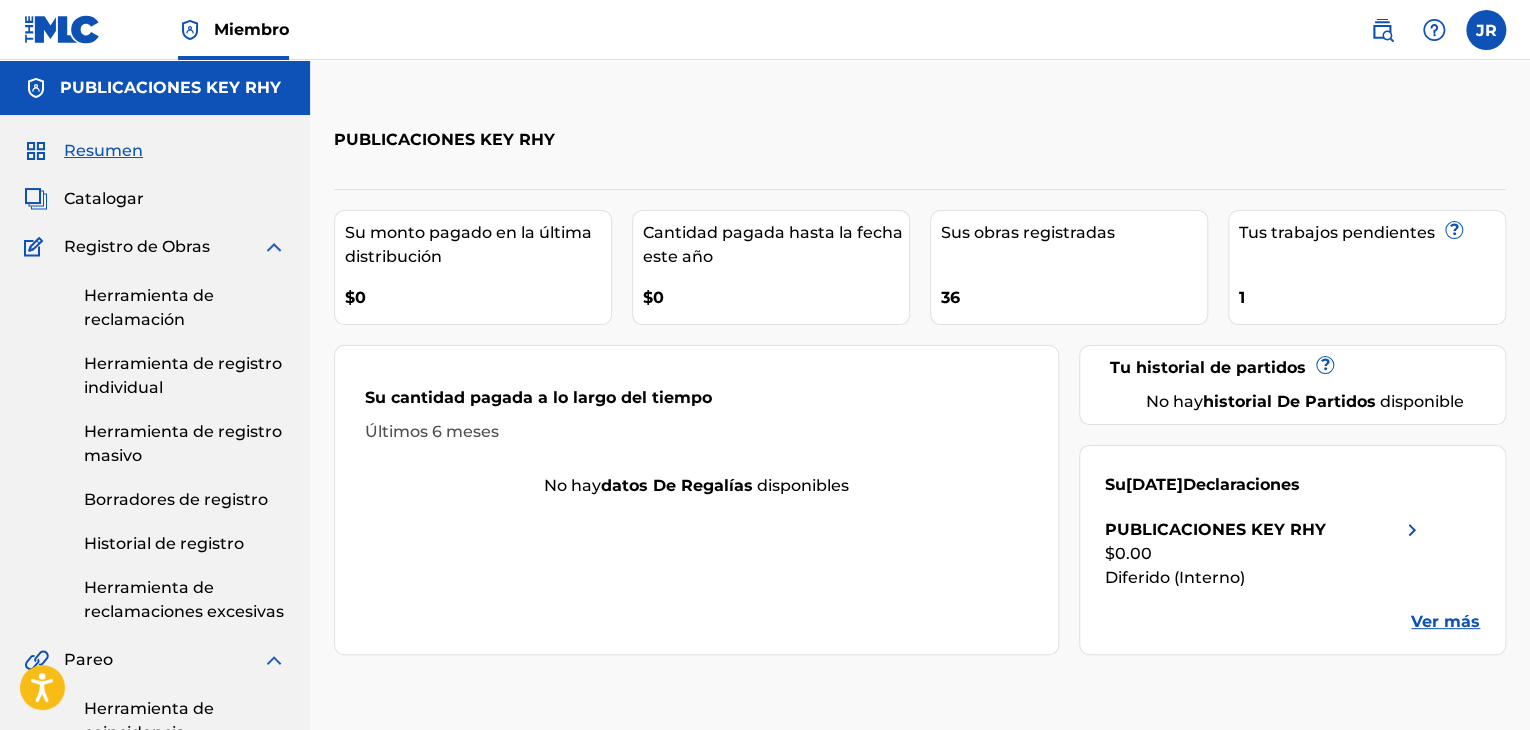 scroll, scrollTop: 0, scrollLeft: 0, axis: both 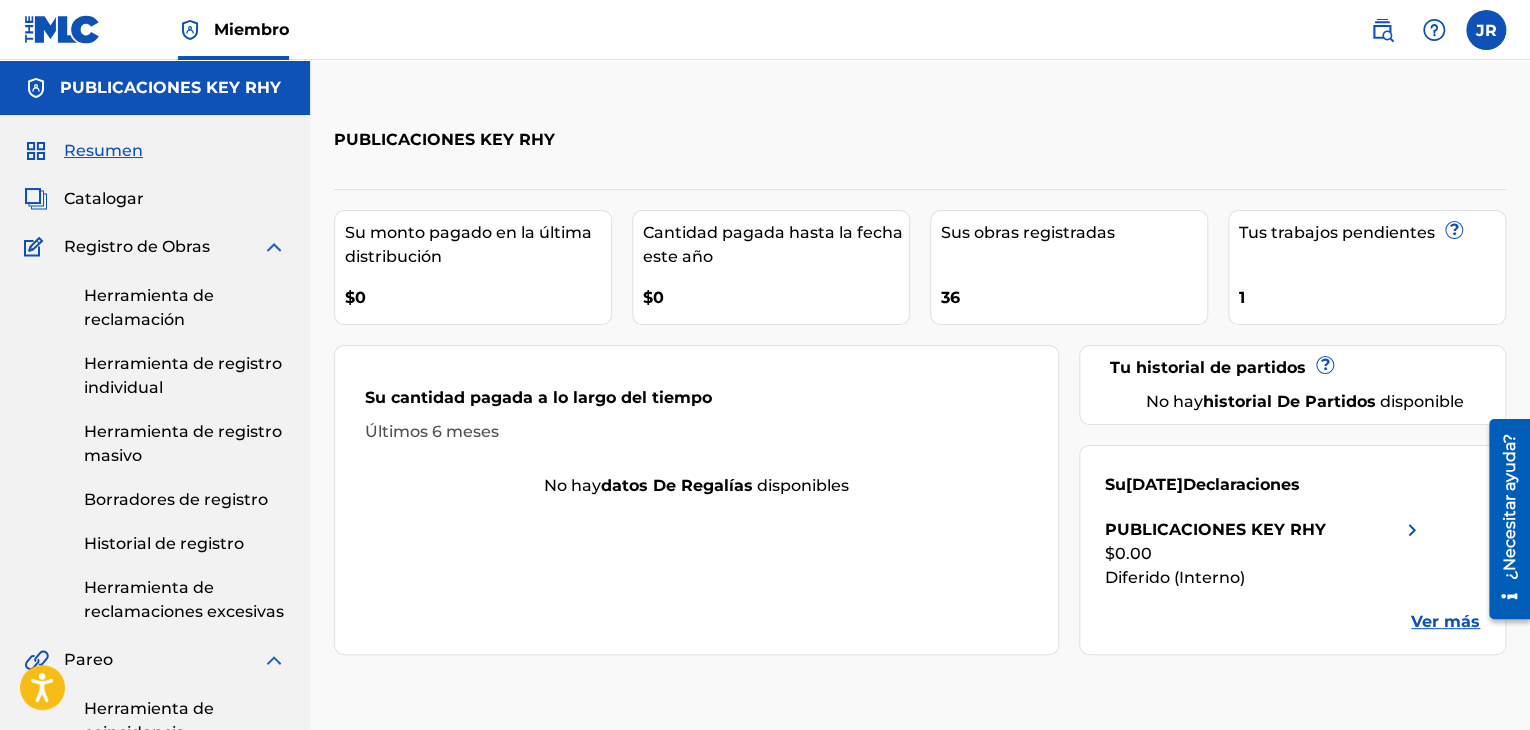click on "Herramienta de registro individual" at bounding box center [183, 375] 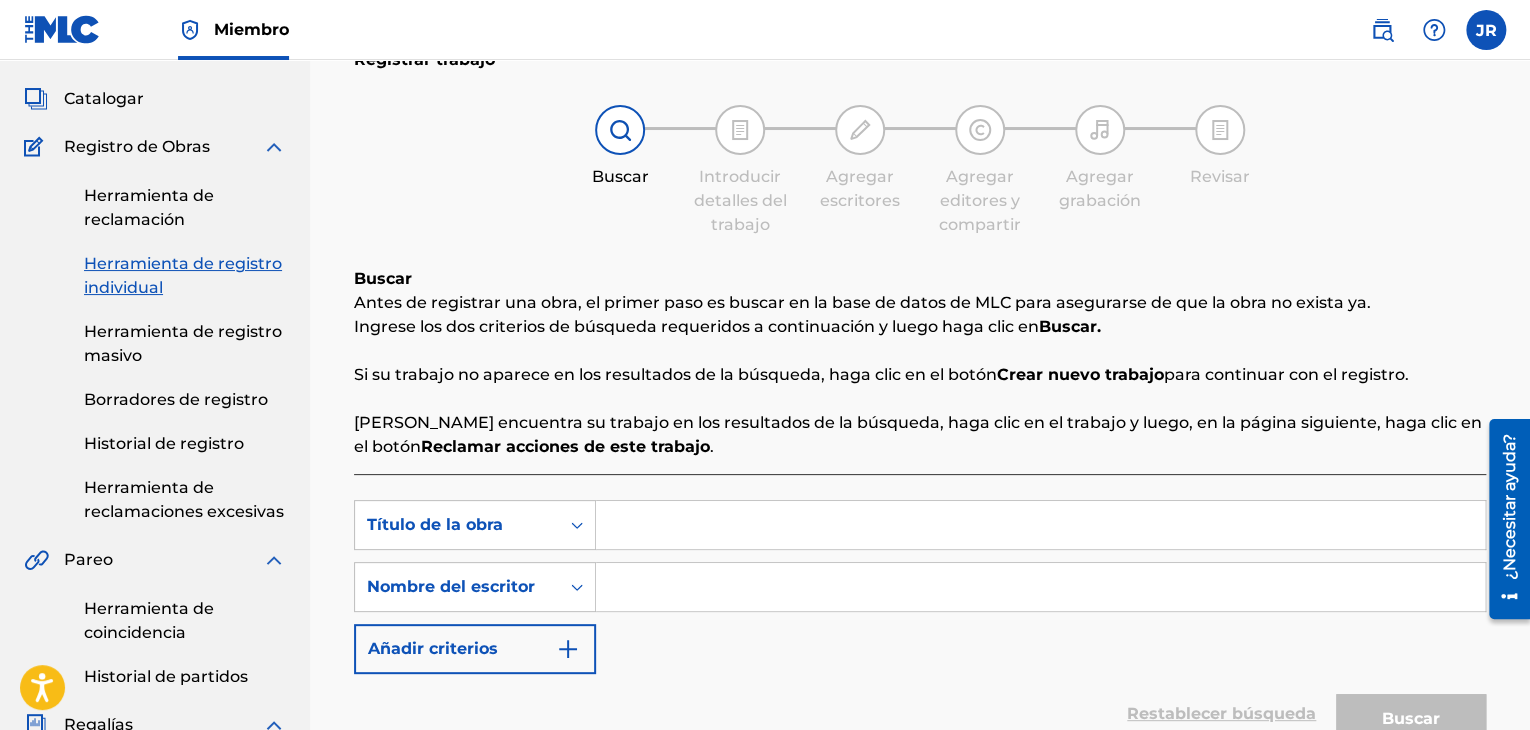 scroll, scrollTop: 100, scrollLeft: 0, axis: vertical 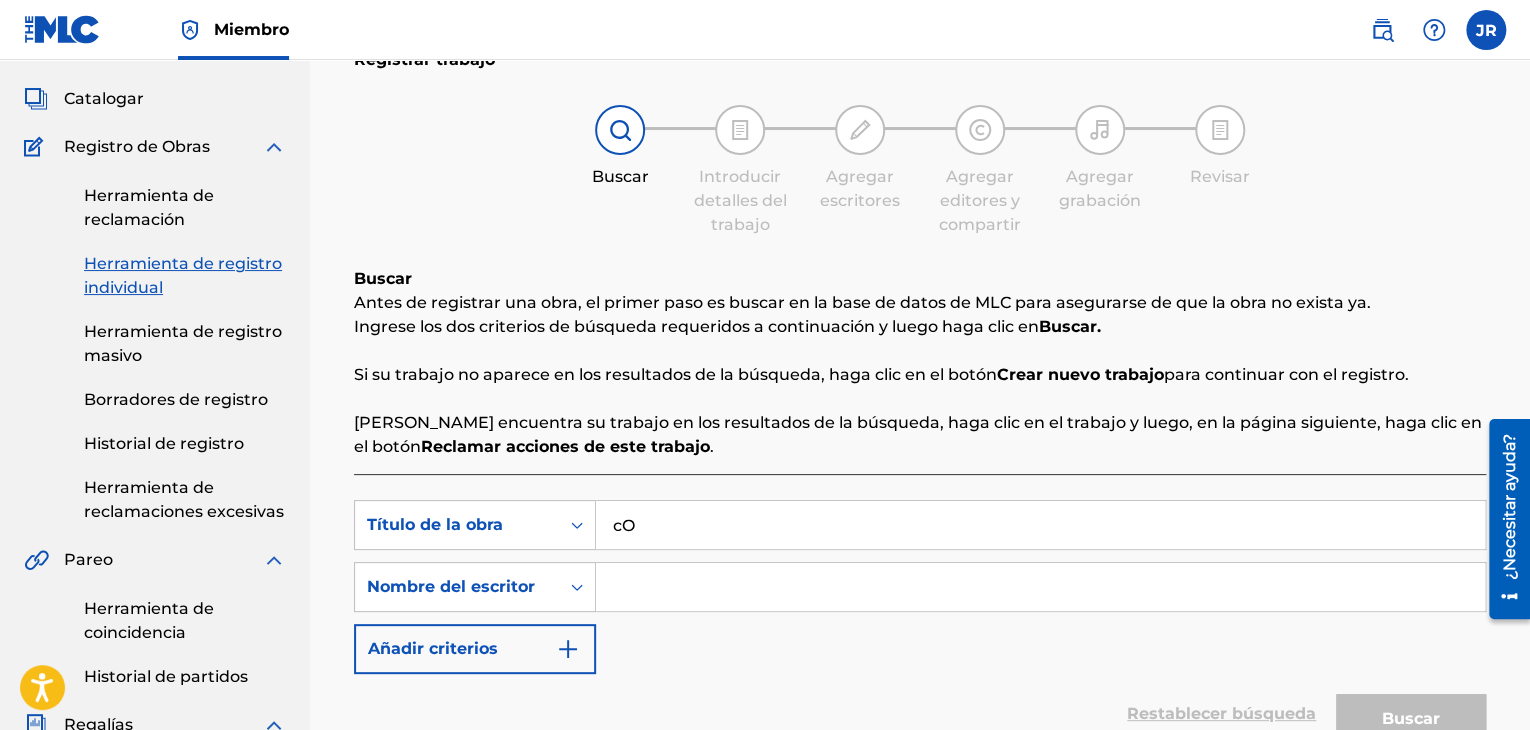 type on "c" 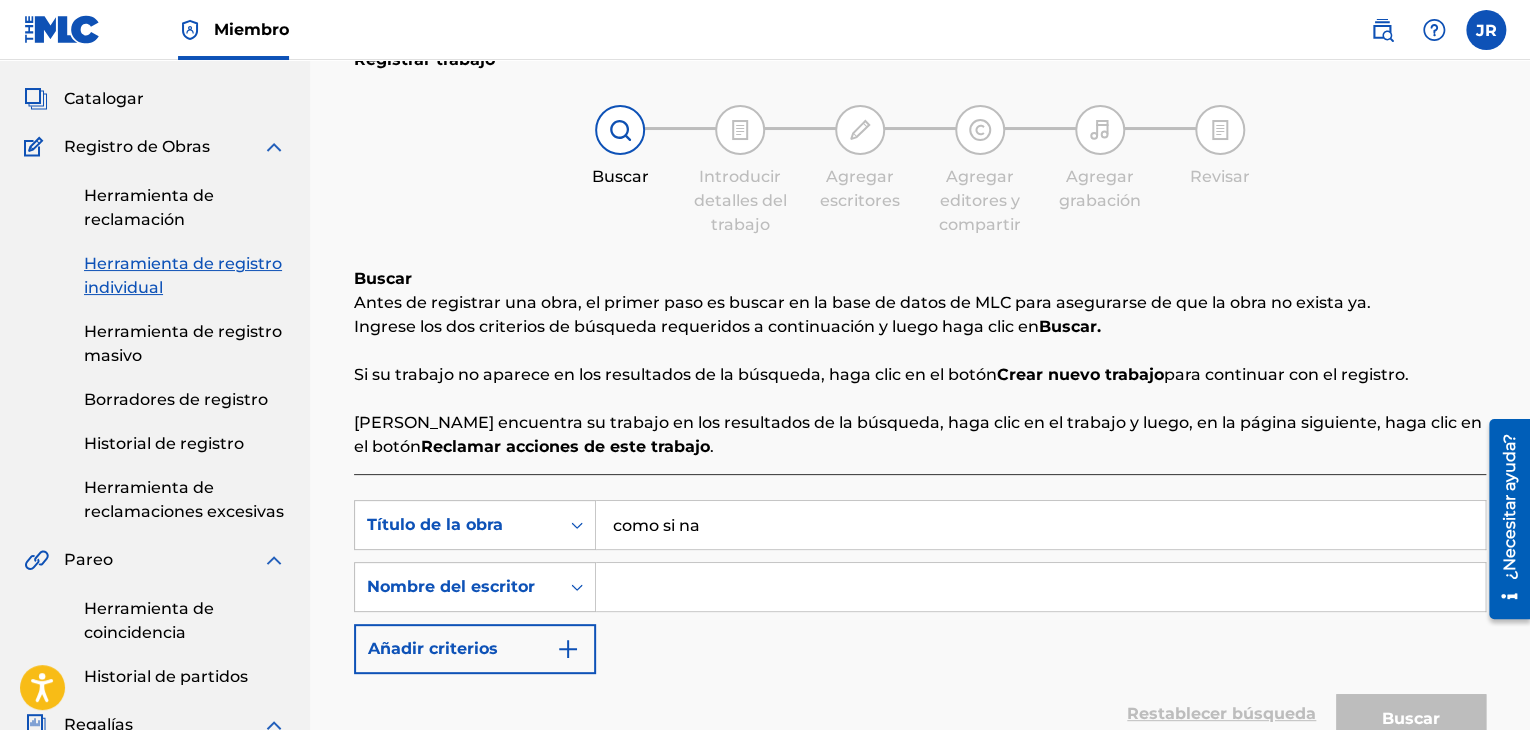 type on "como si na" 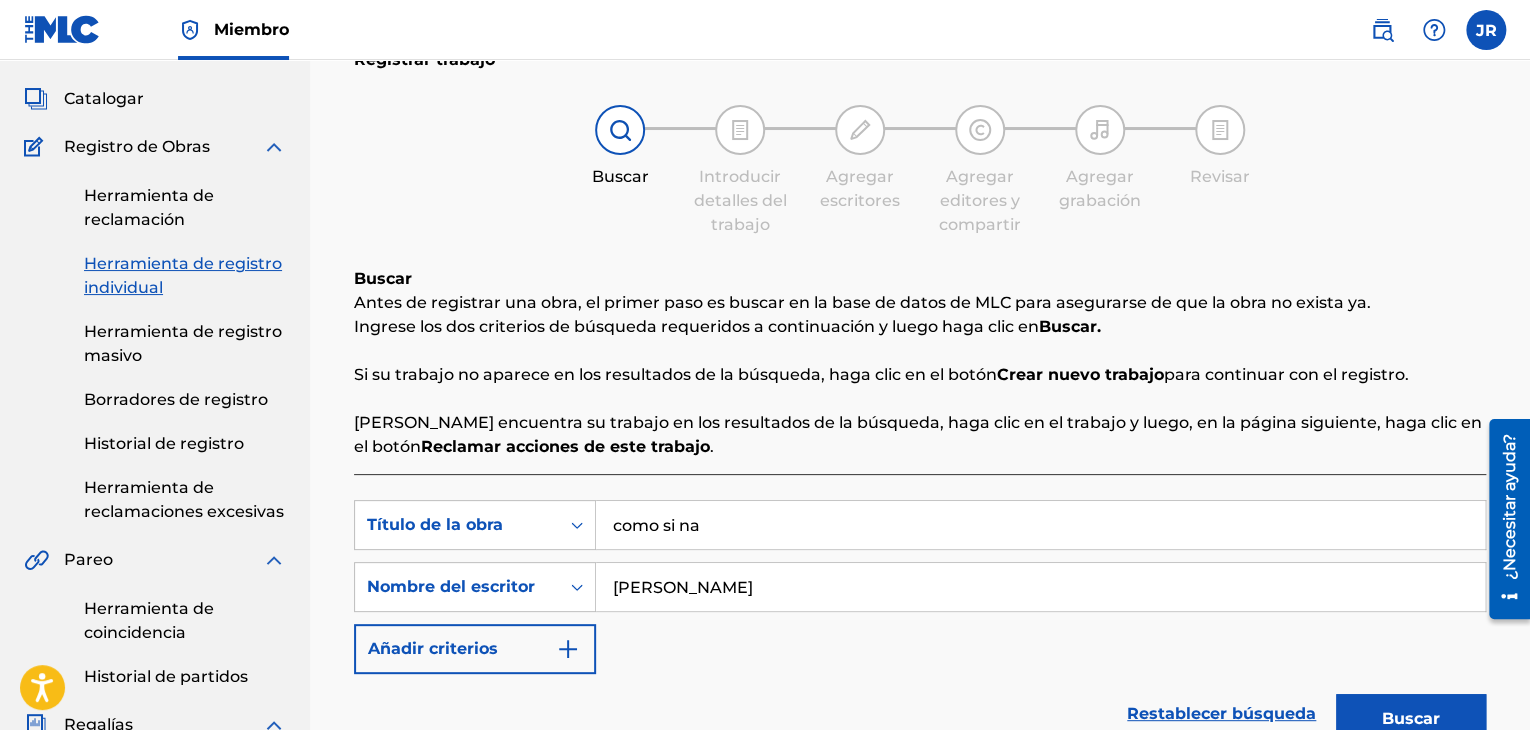 click on "Buscar" at bounding box center (1411, 719) 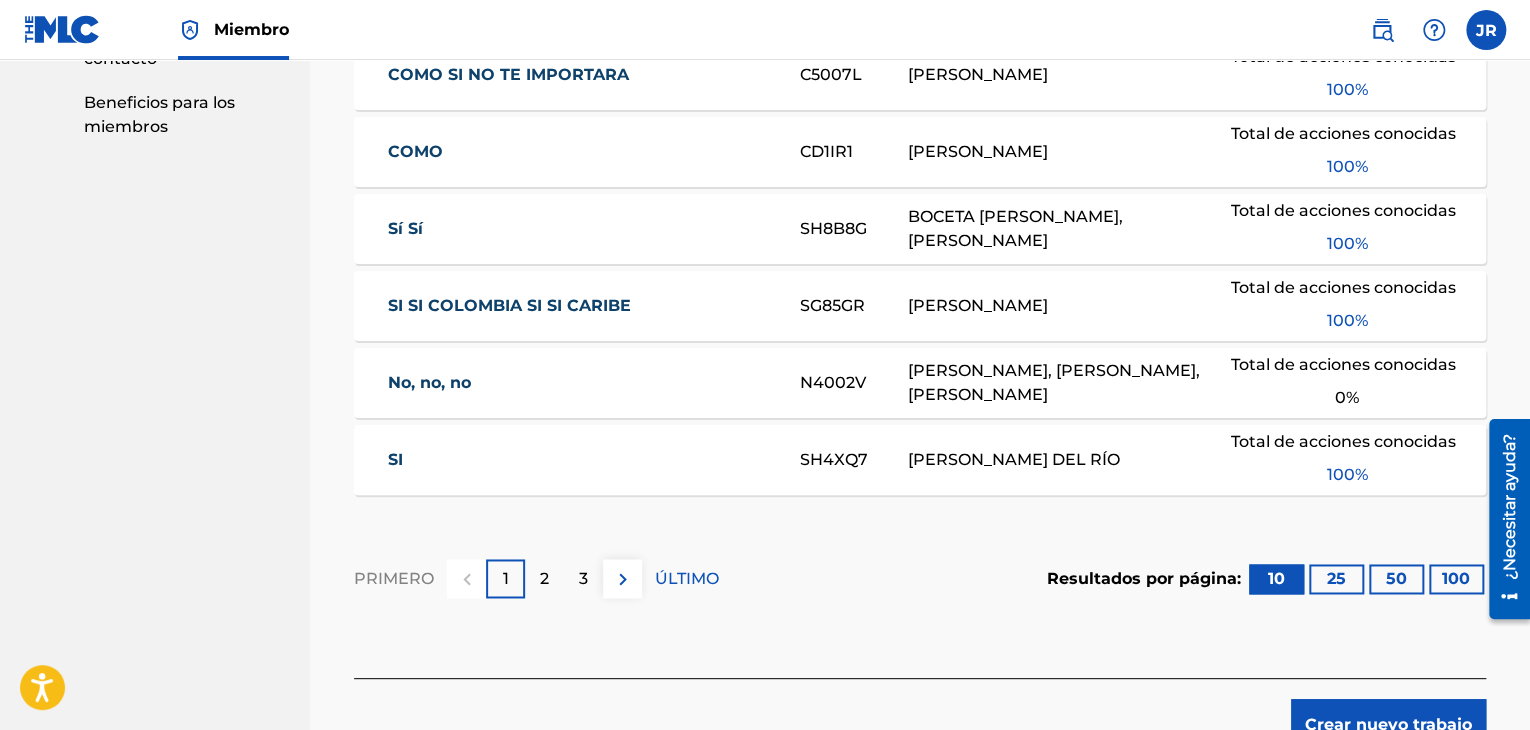 scroll, scrollTop: 1300, scrollLeft: 0, axis: vertical 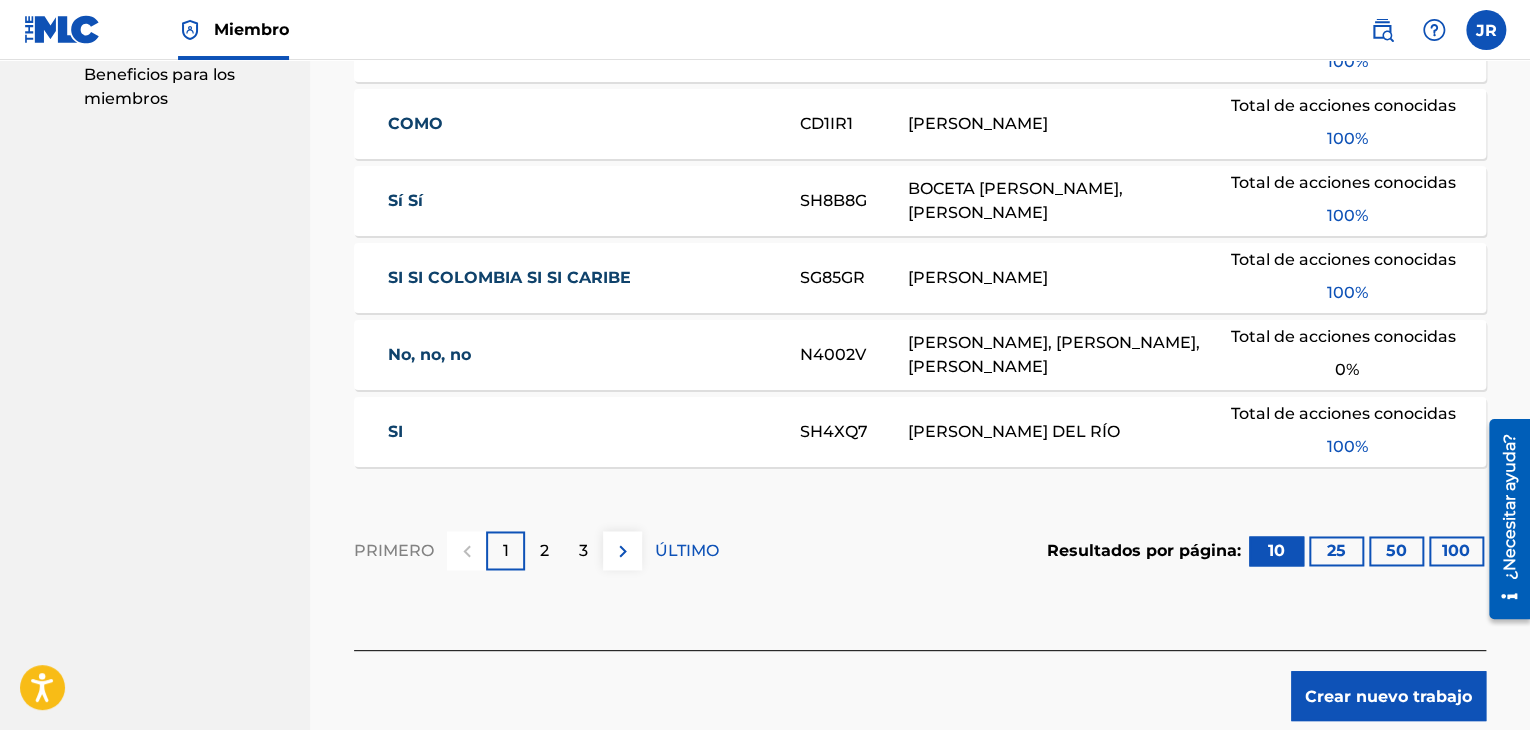 click at bounding box center [623, 551] 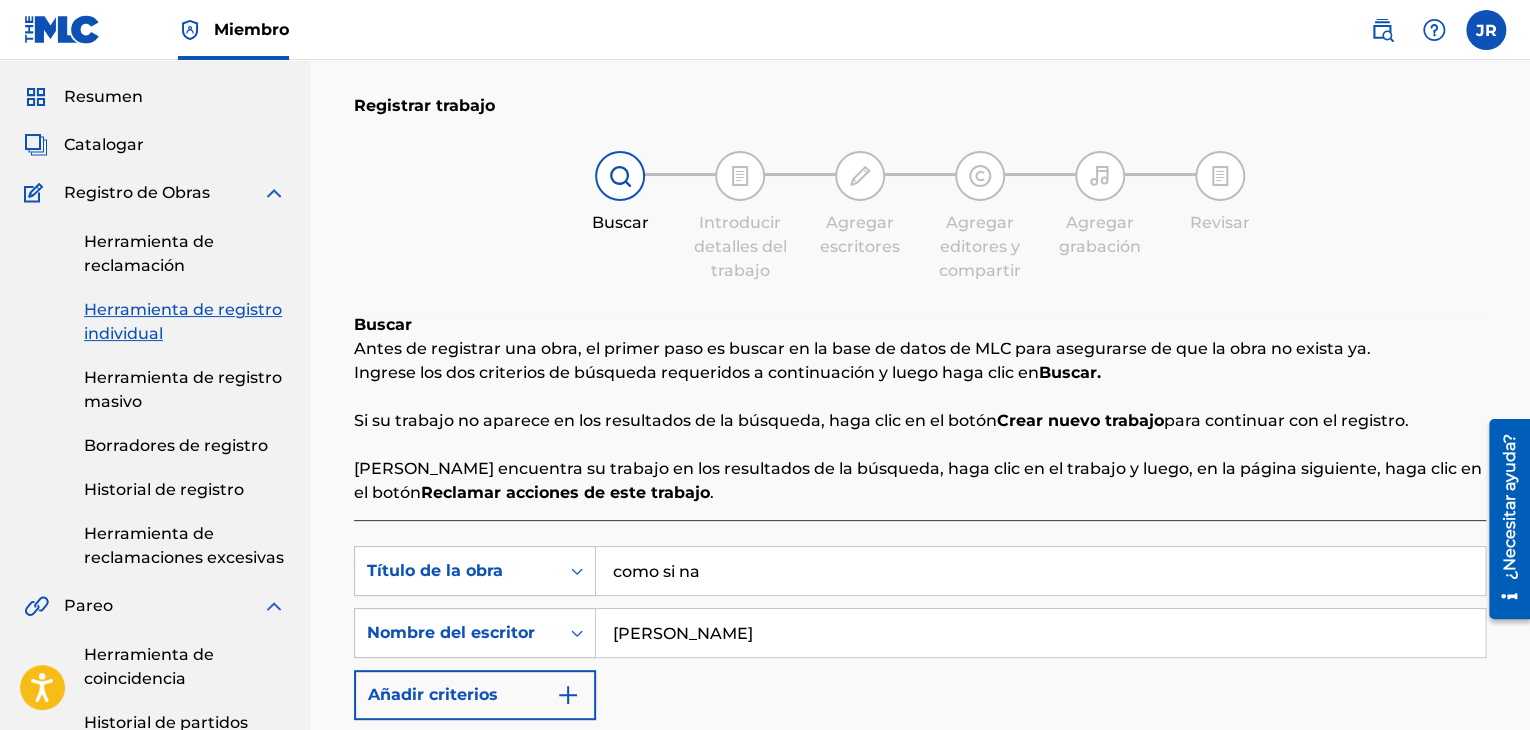 scroll, scrollTop: 0, scrollLeft: 0, axis: both 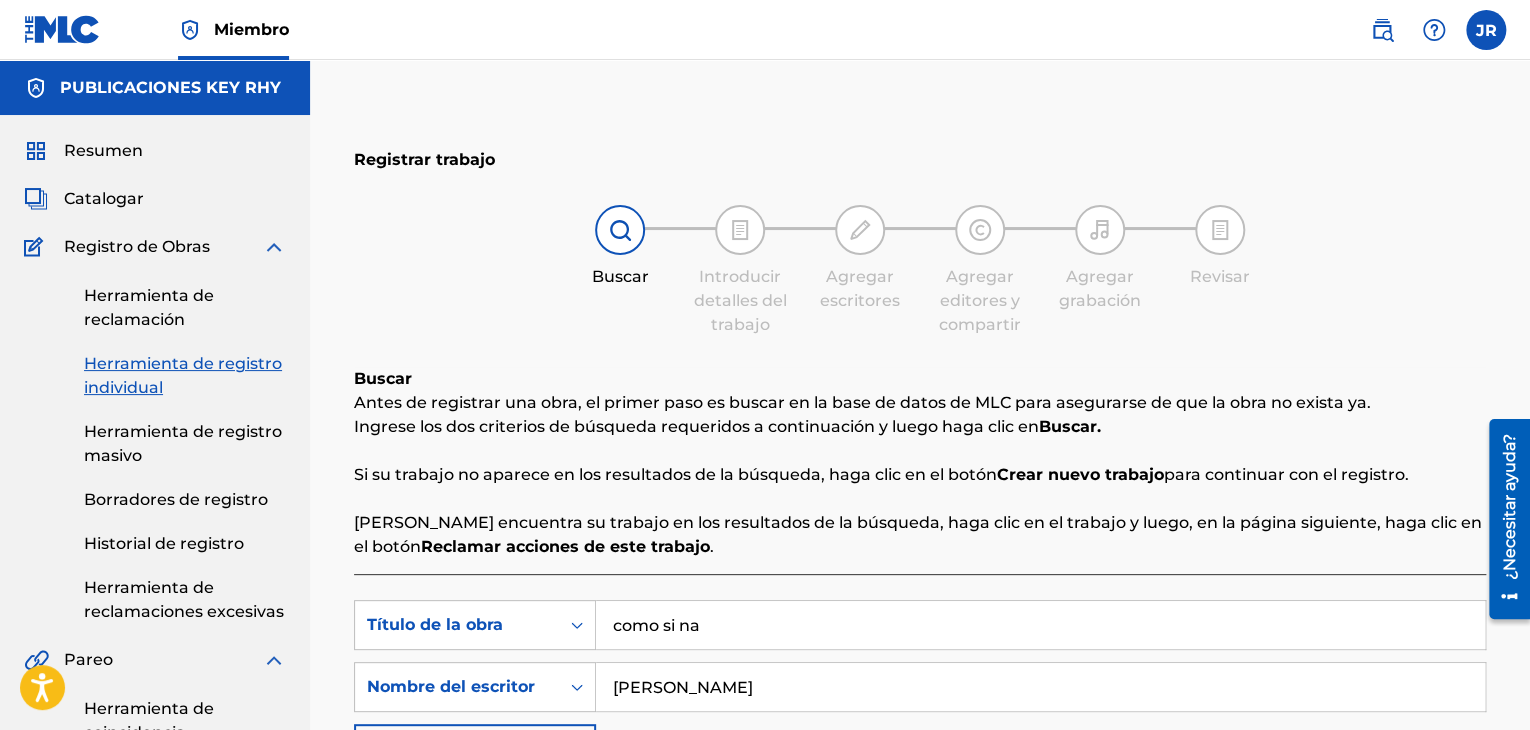 click on "Herramienta de registro masivo" at bounding box center (183, 443) 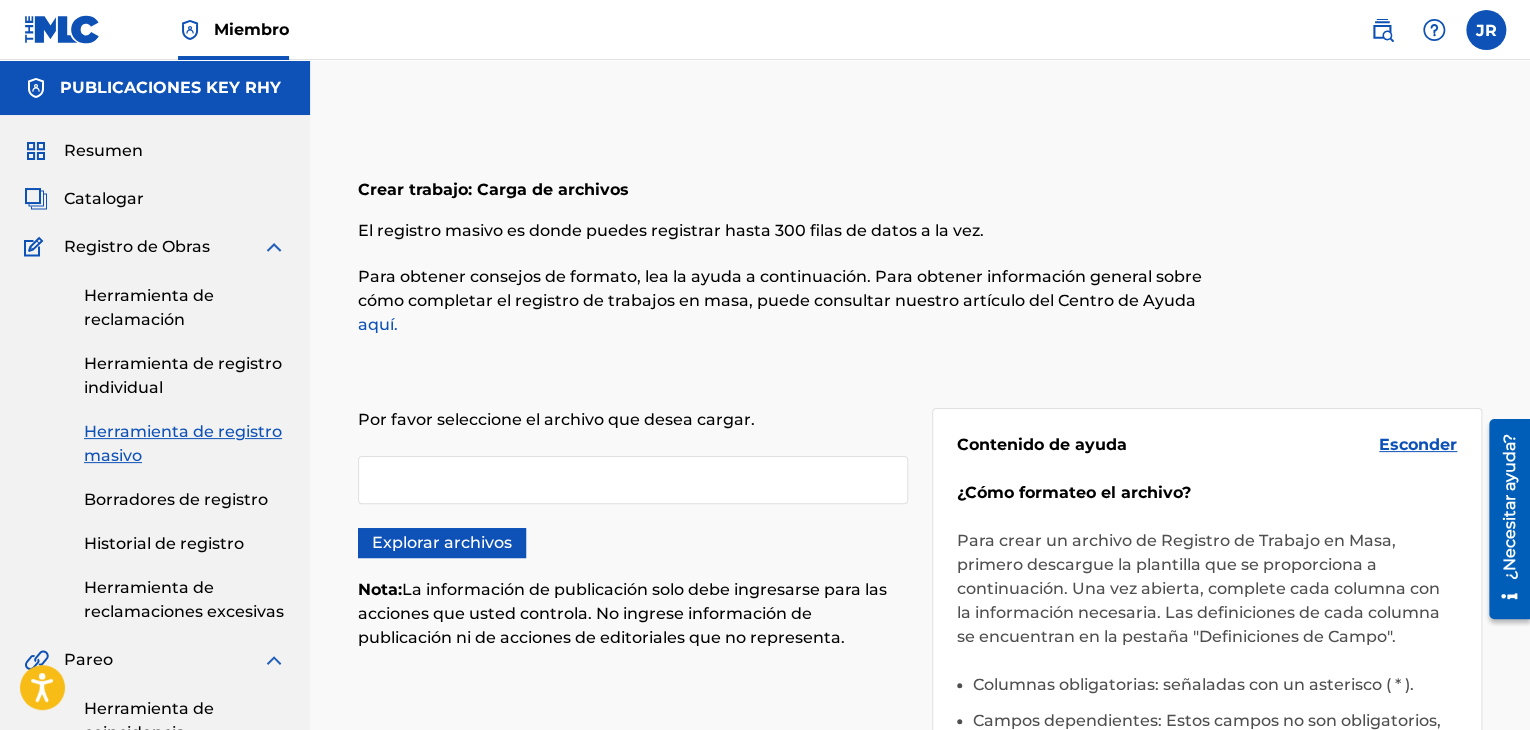 click on "Herramienta de registro individual" at bounding box center (183, 375) 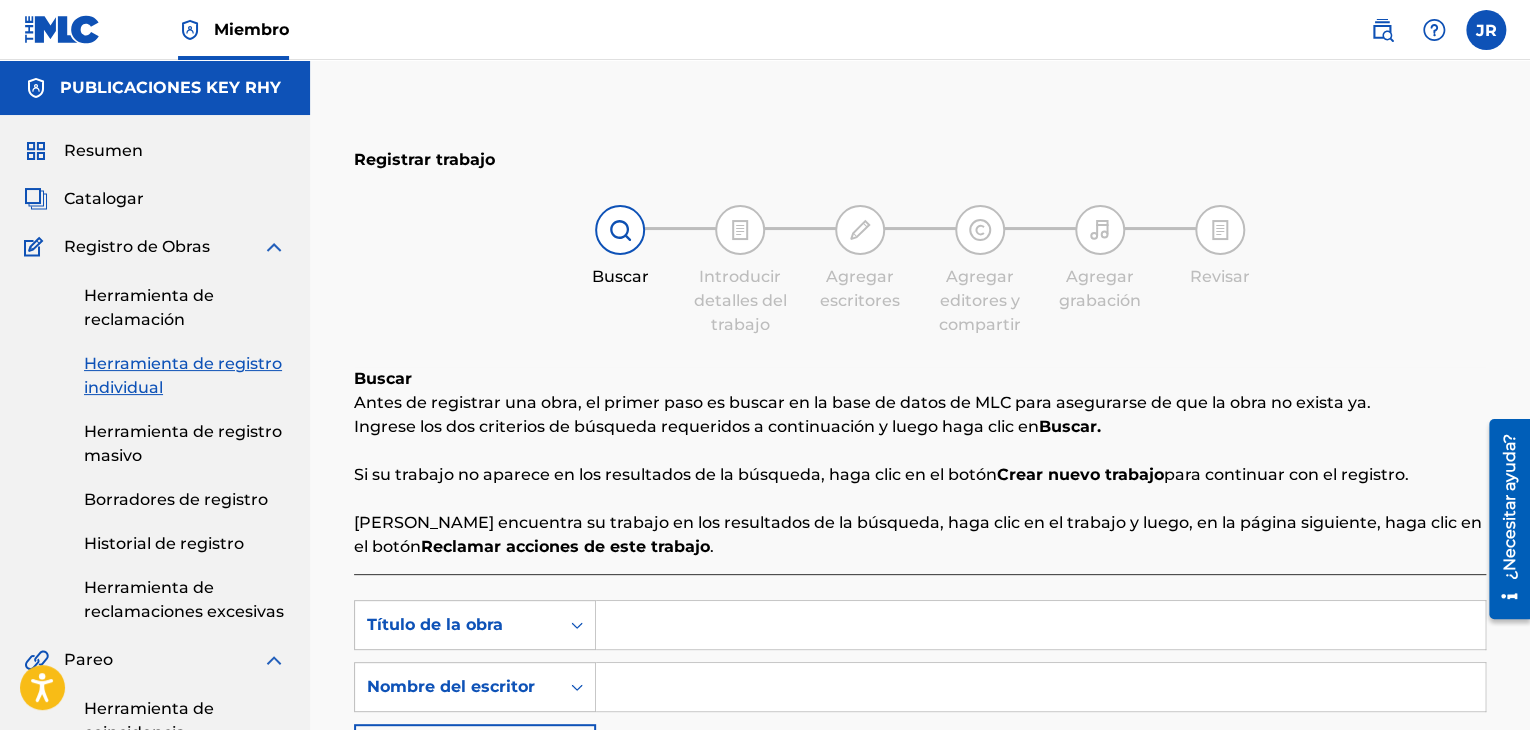 click on "Historial de registro" at bounding box center (164, 543) 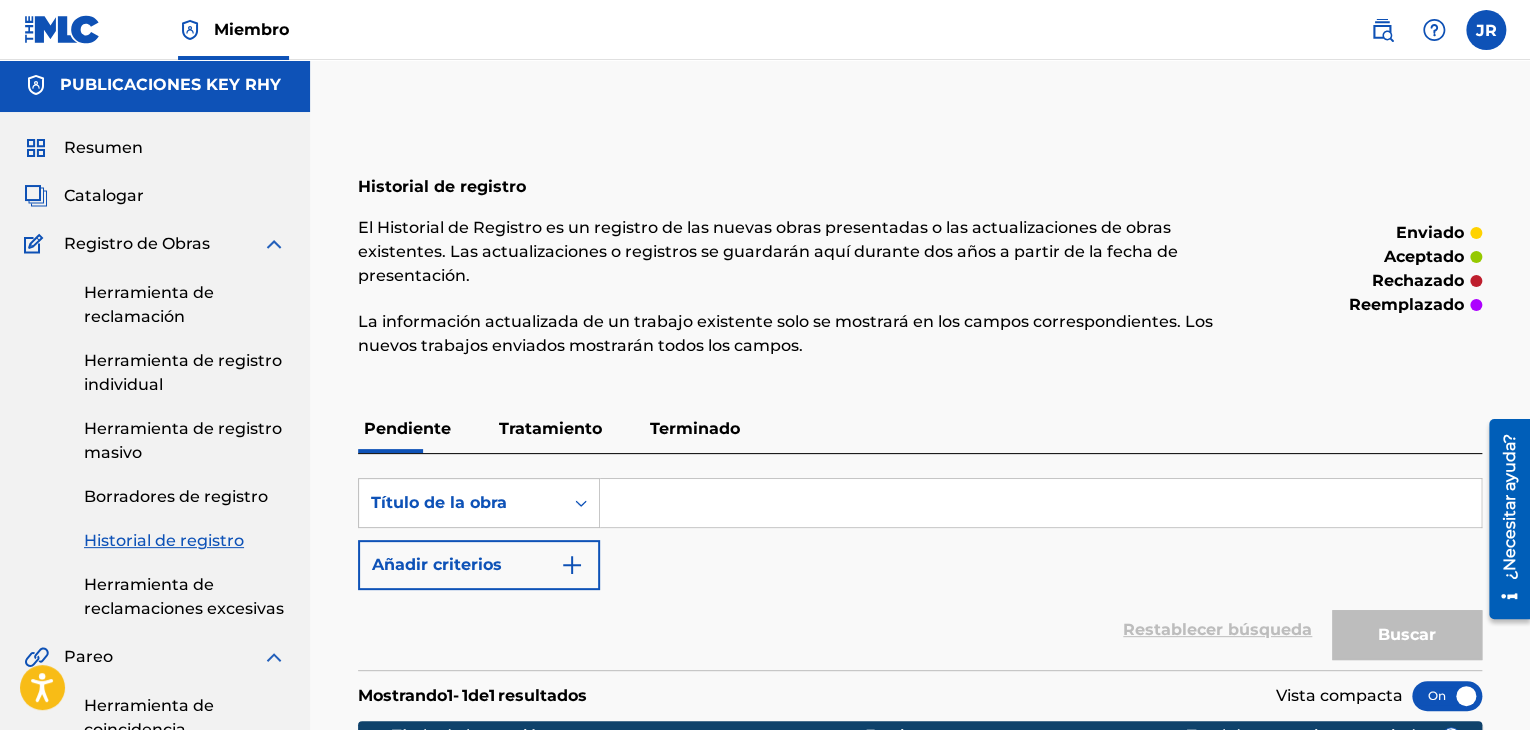 scroll, scrollTop: 0, scrollLeft: 0, axis: both 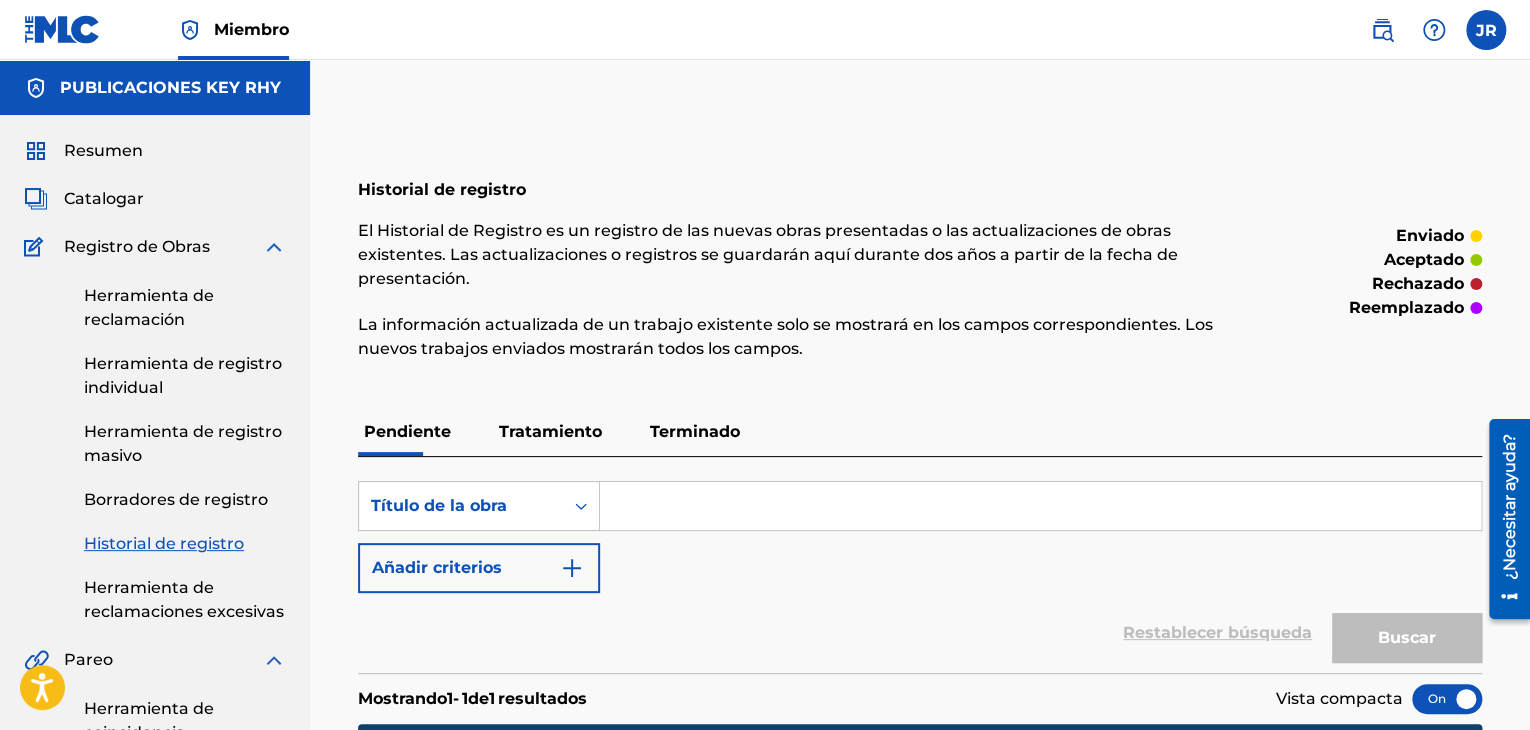 click on "Resumen" at bounding box center [103, 150] 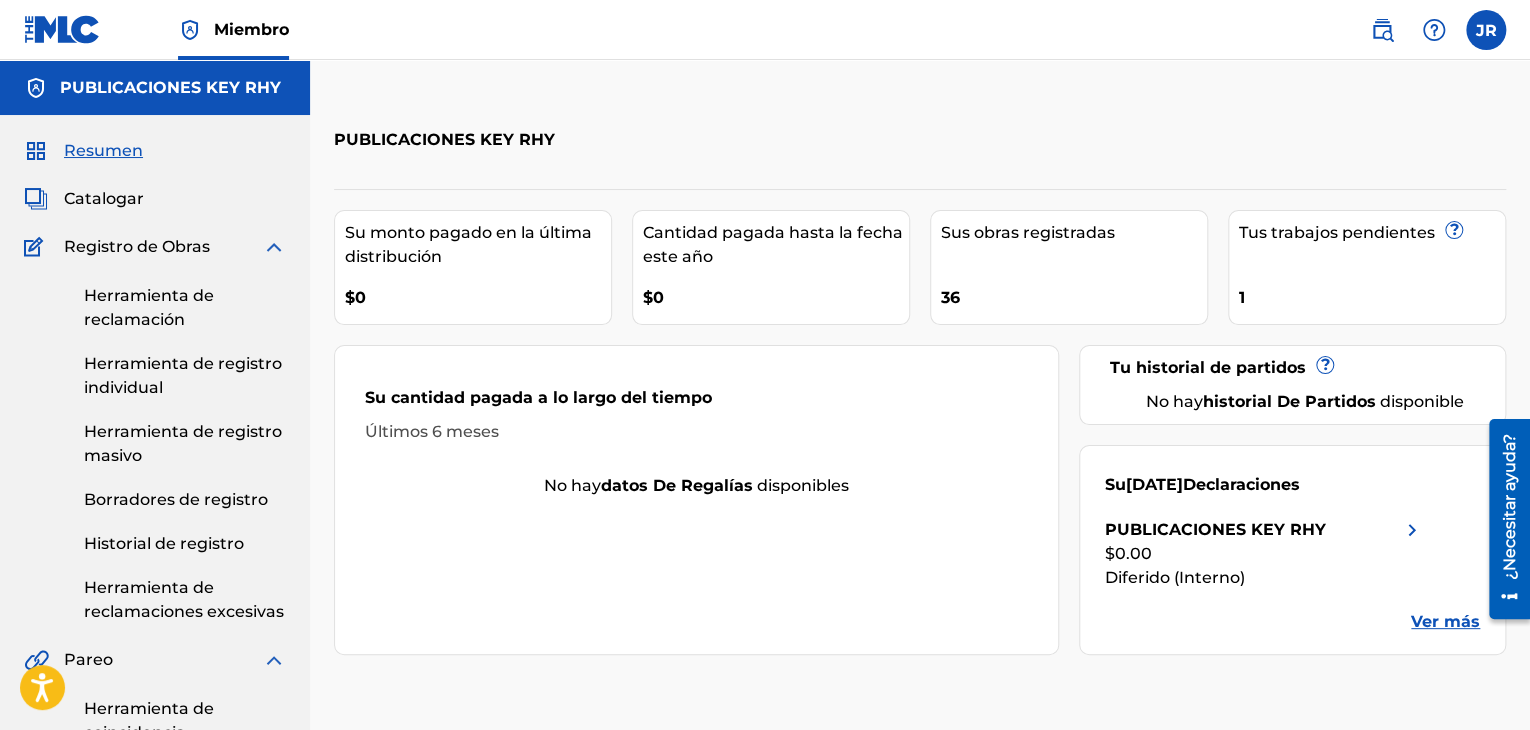 click on "Catalogar" at bounding box center [104, 198] 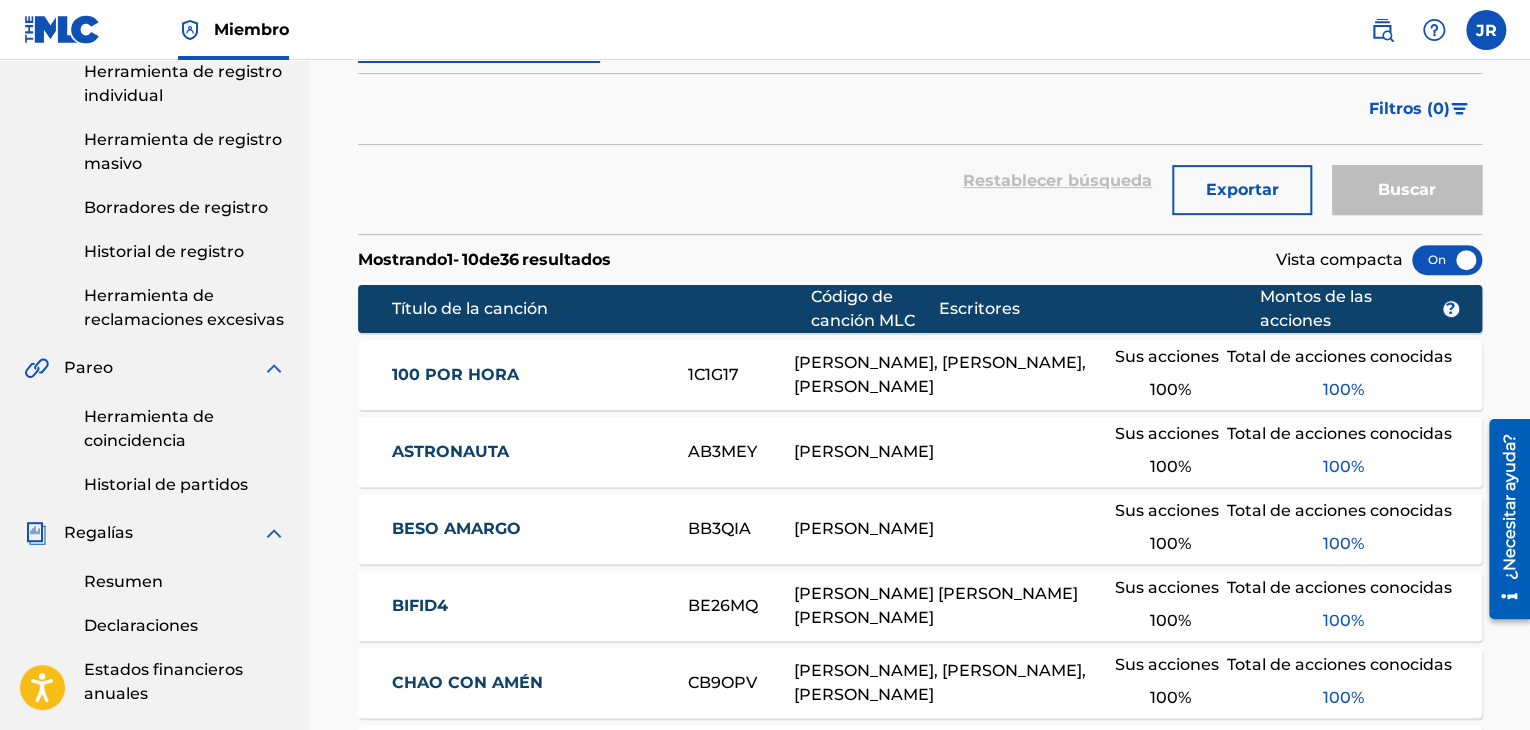 scroll, scrollTop: 0, scrollLeft: 0, axis: both 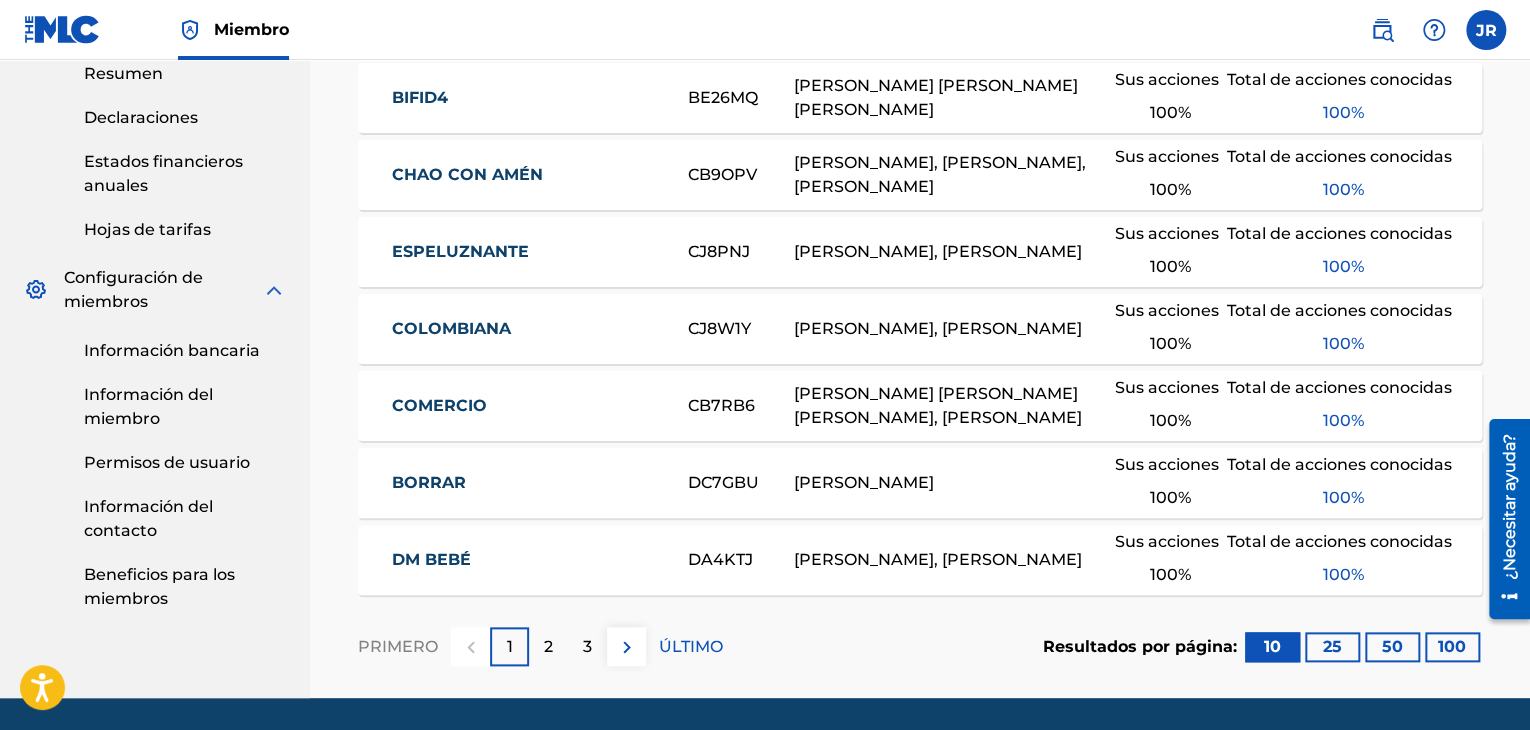 click on "2" at bounding box center [548, 646] 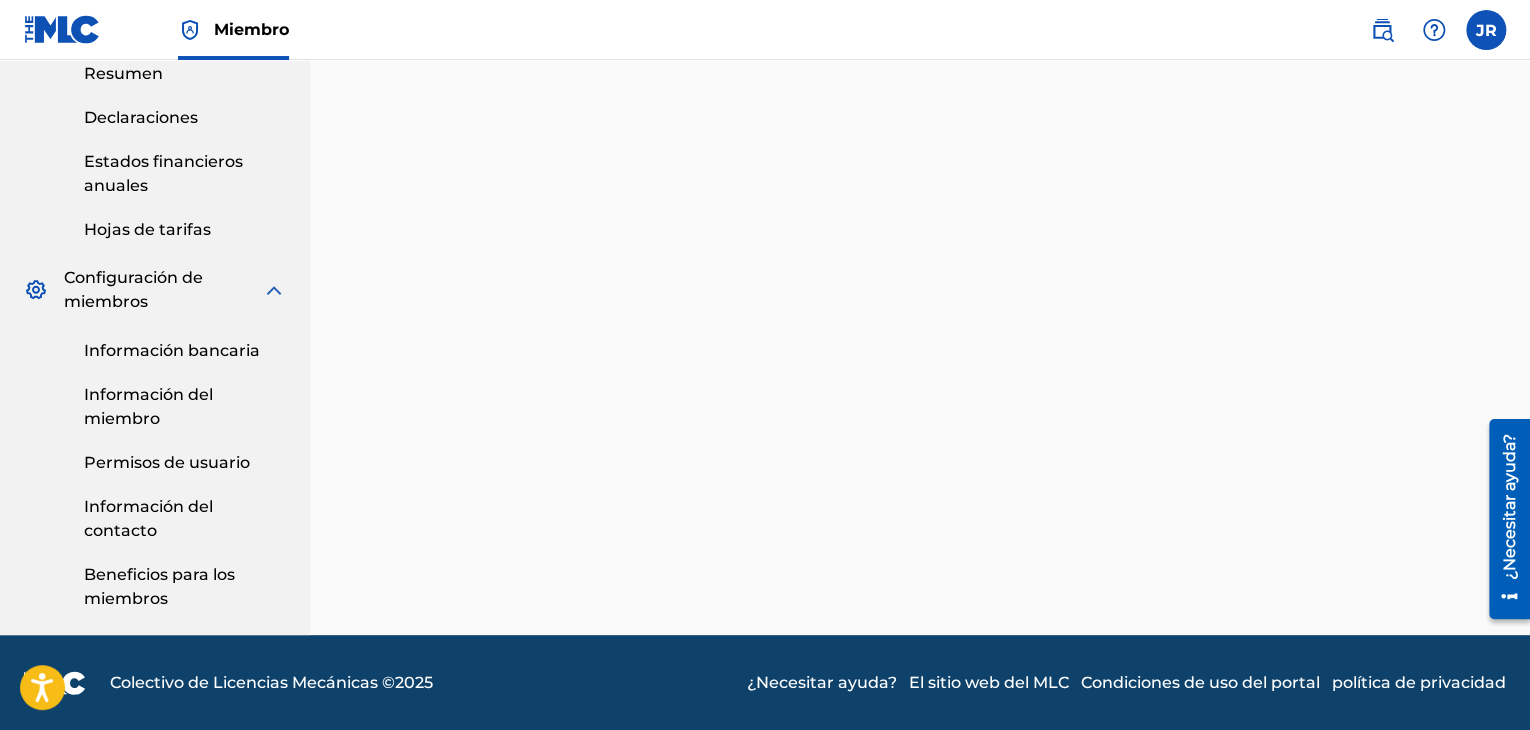 scroll, scrollTop: 300, scrollLeft: 0, axis: vertical 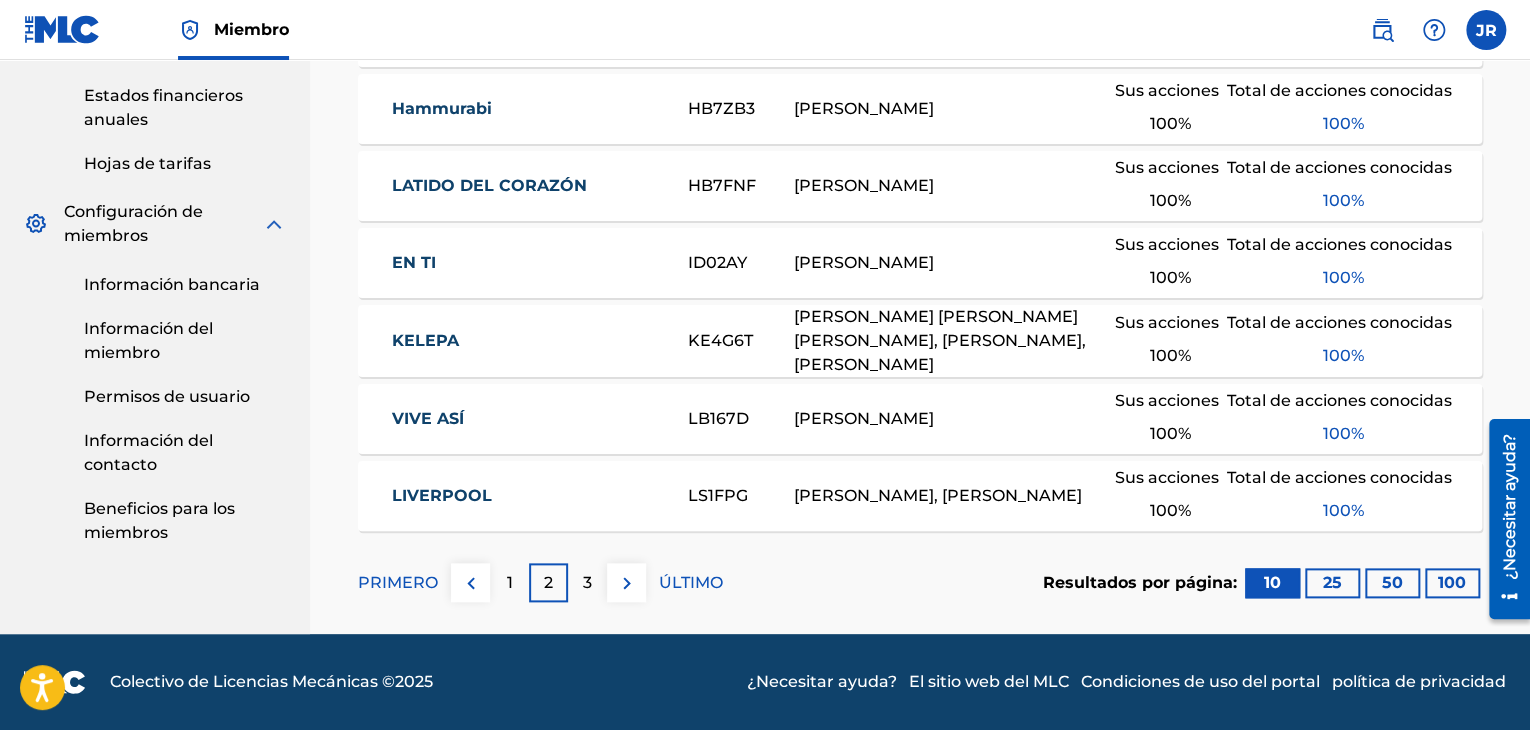 click on "3" at bounding box center (587, 582) 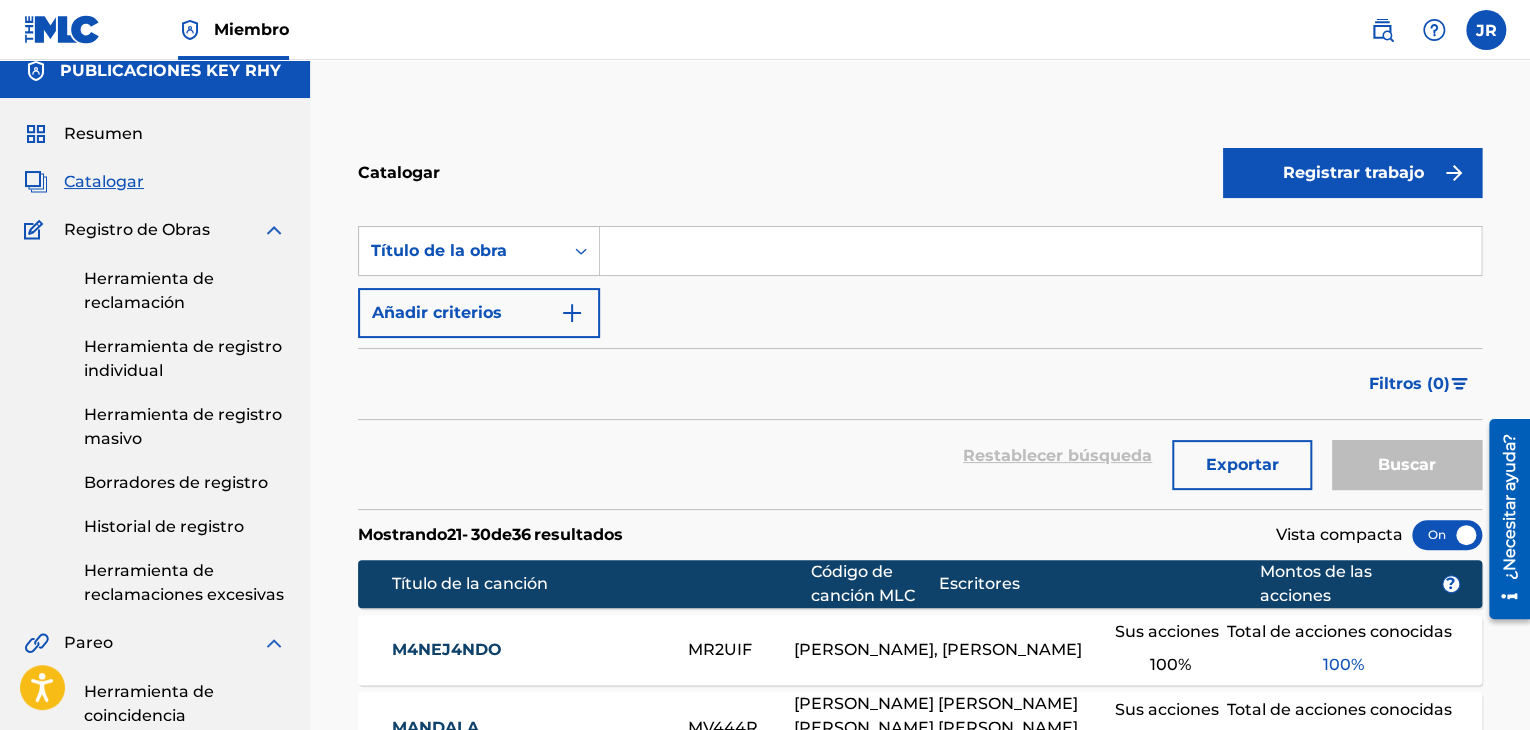scroll, scrollTop: 0, scrollLeft: 0, axis: both 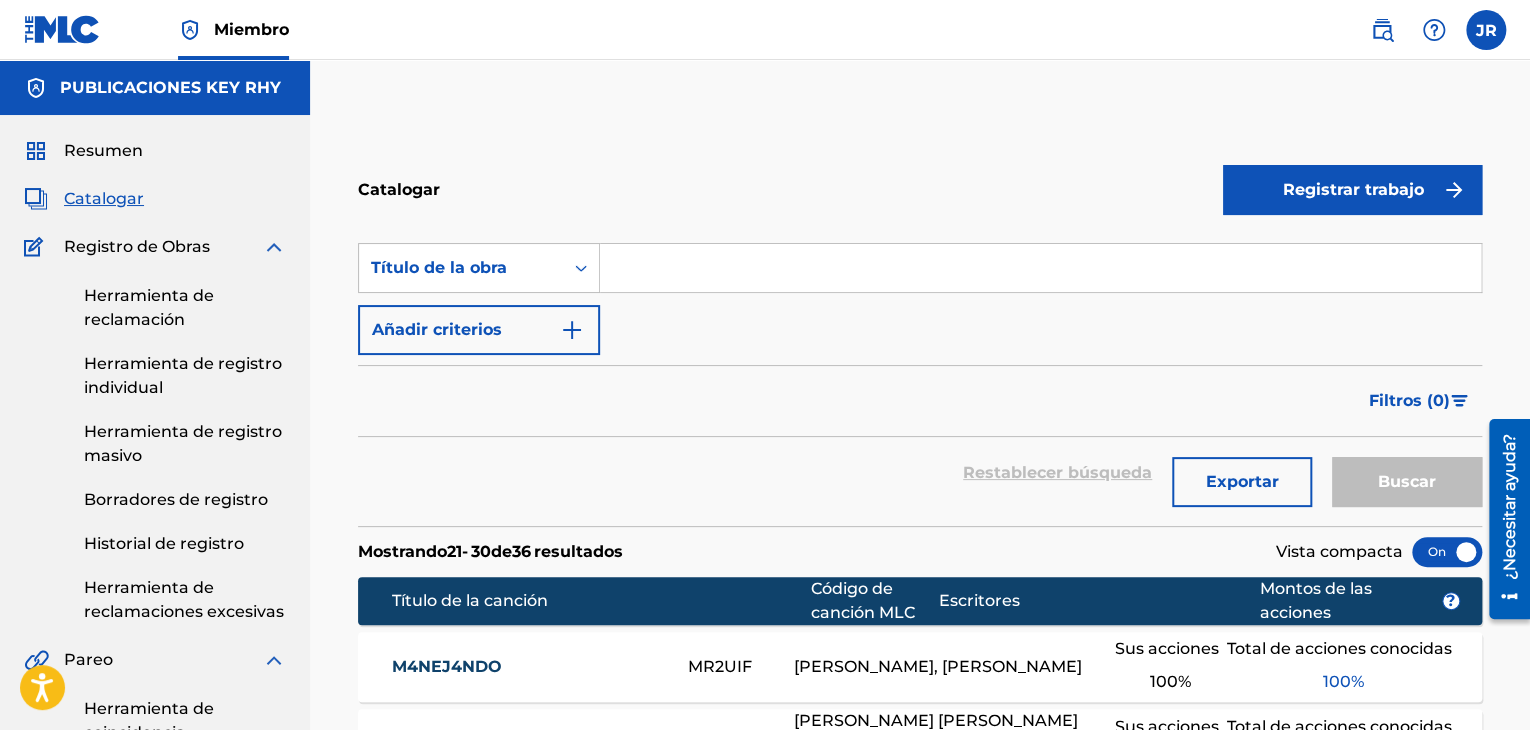 click on "Registrar trabajo" at bounding box center [1352, 189] 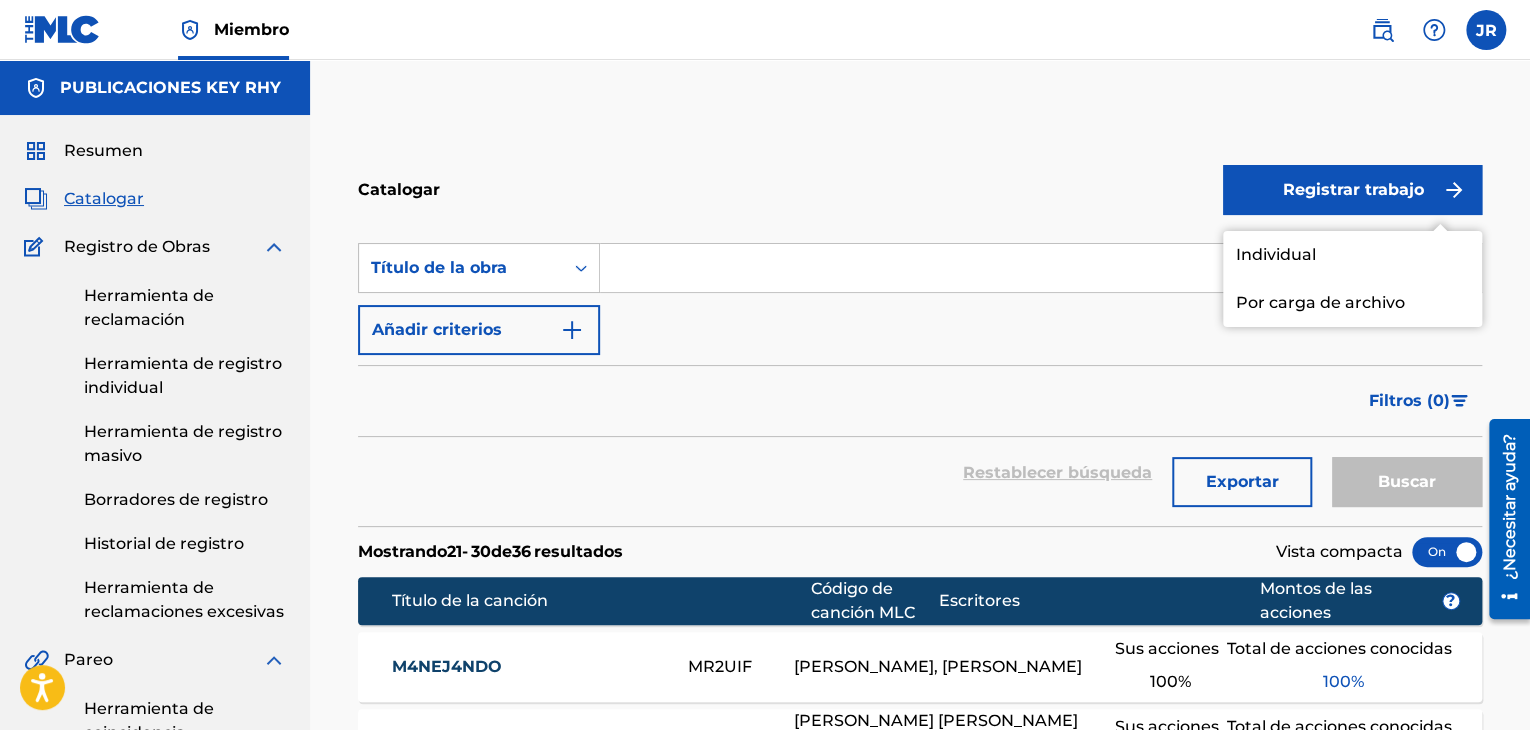click on "Individual" at bounding box center (1275, 254) 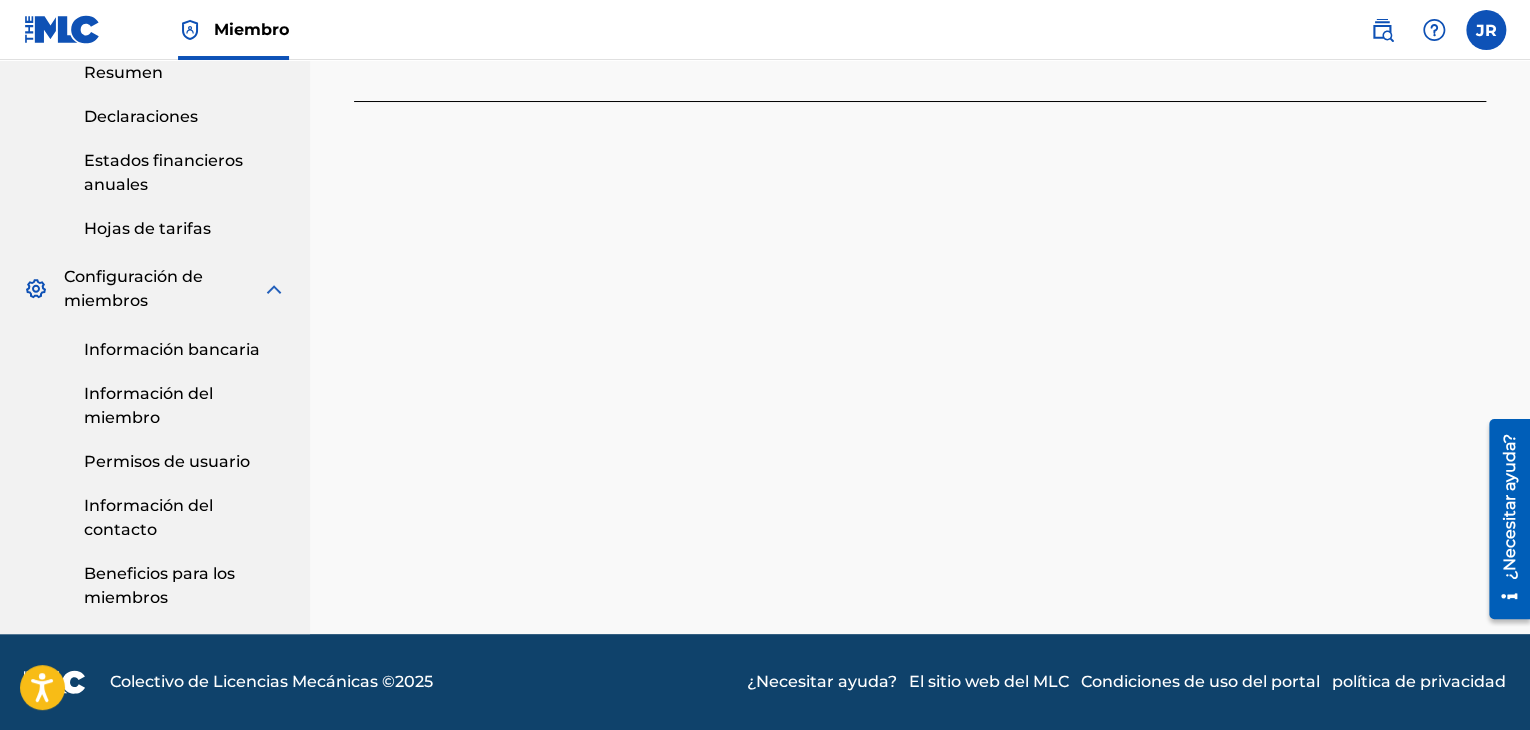 scroll, scrollTop: 301, scrollLeft: 0, axis: vertical 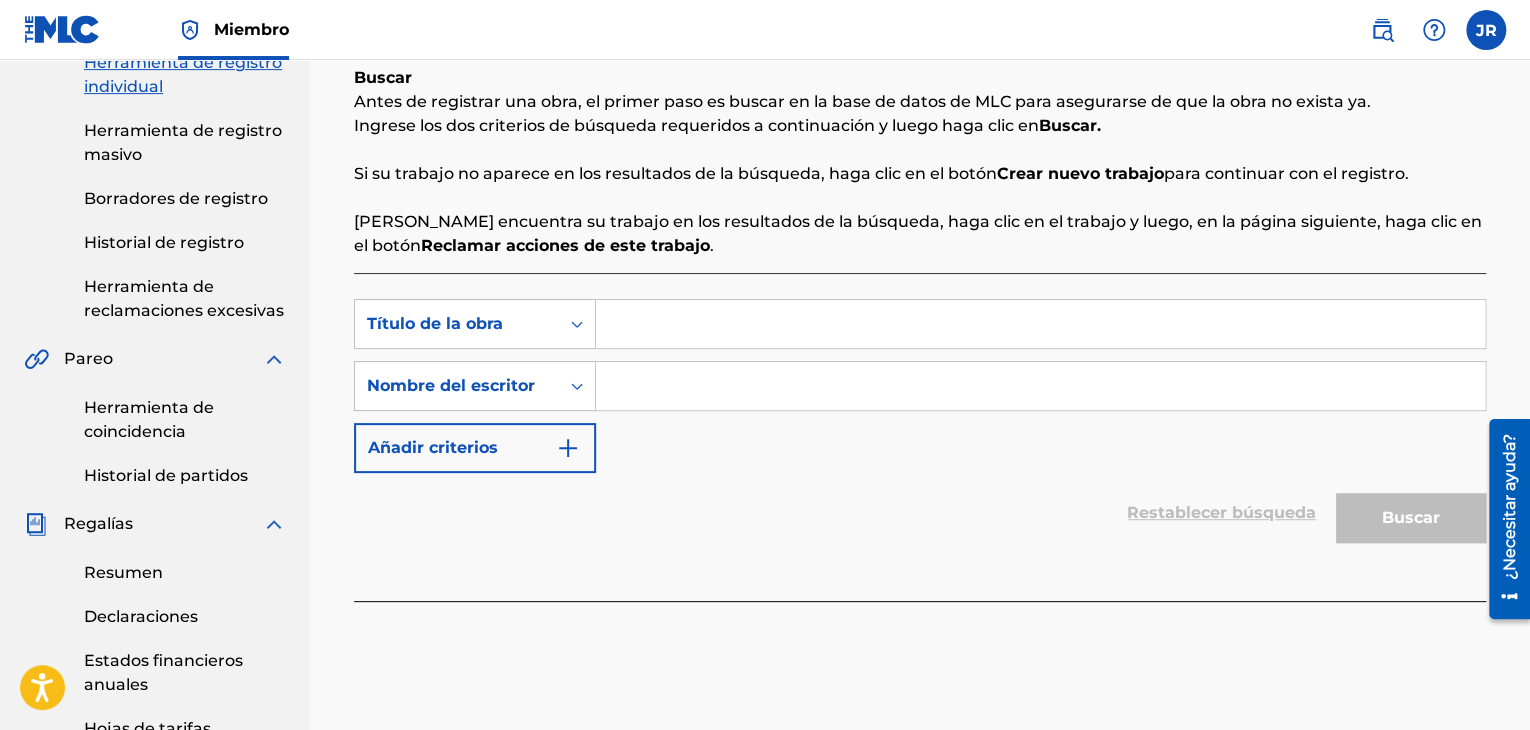 click at bounding box center [1040, 324] 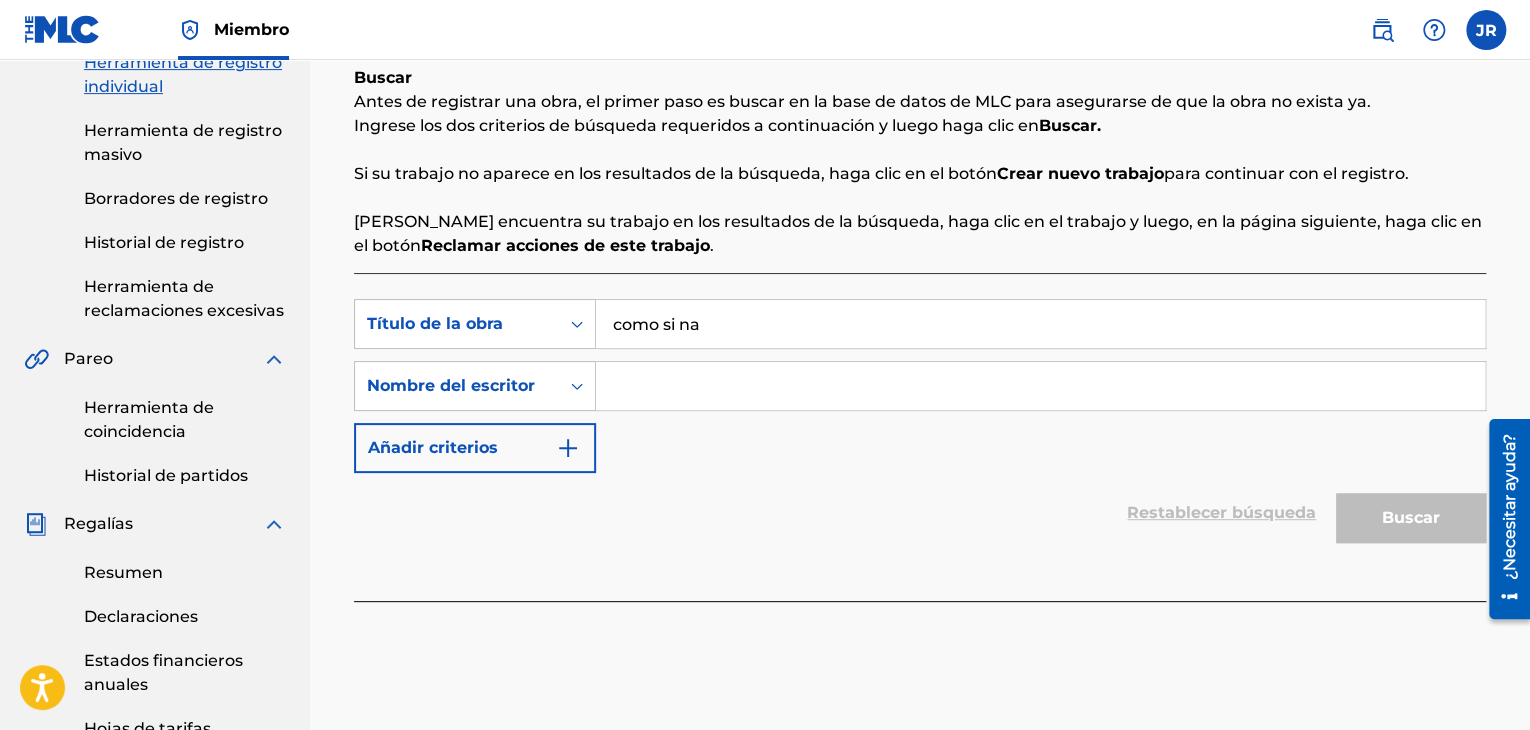 type on "como si na" 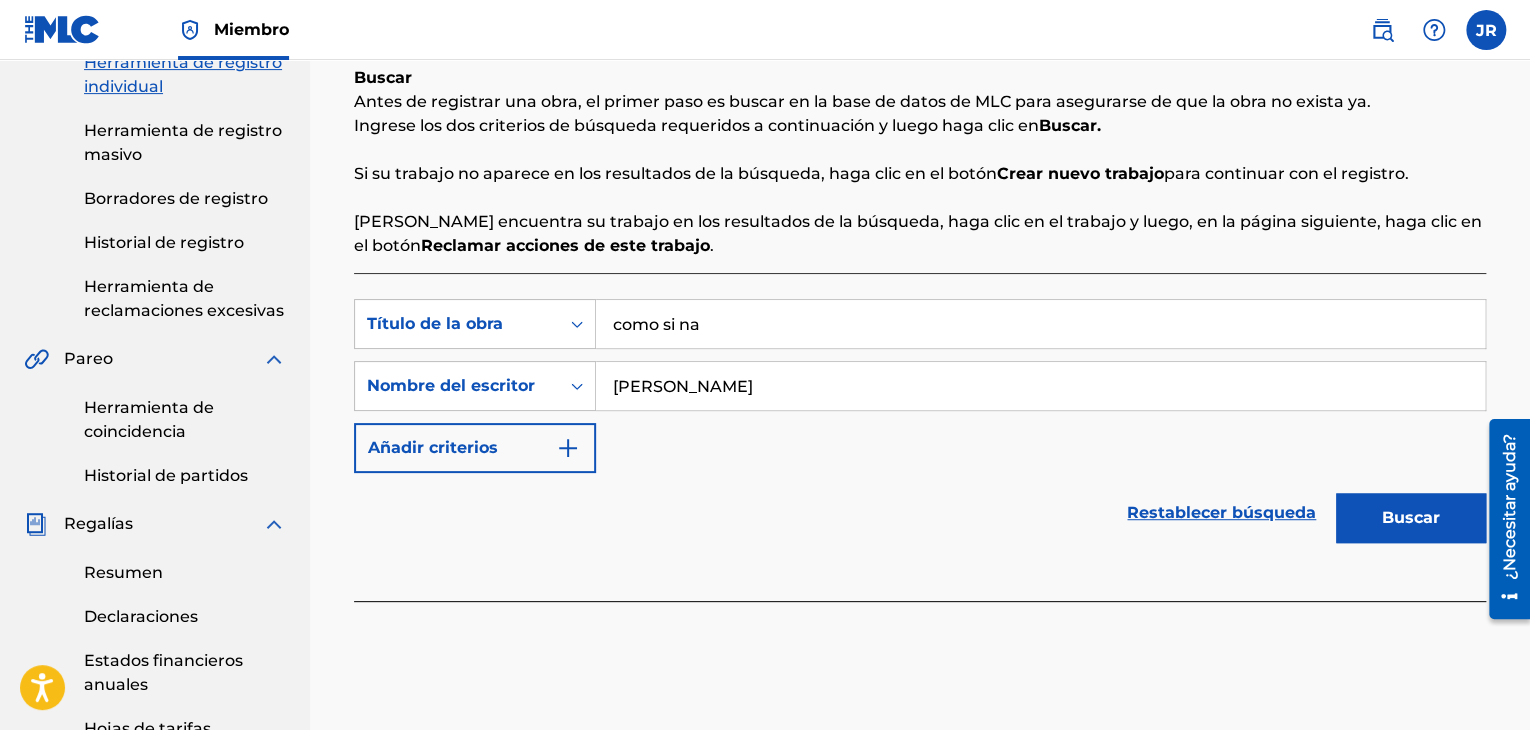 drag, startPoint x: 1430, startPoint y: 514, endPoint x: 4, endPoint y: 107, distance: 1482.9447 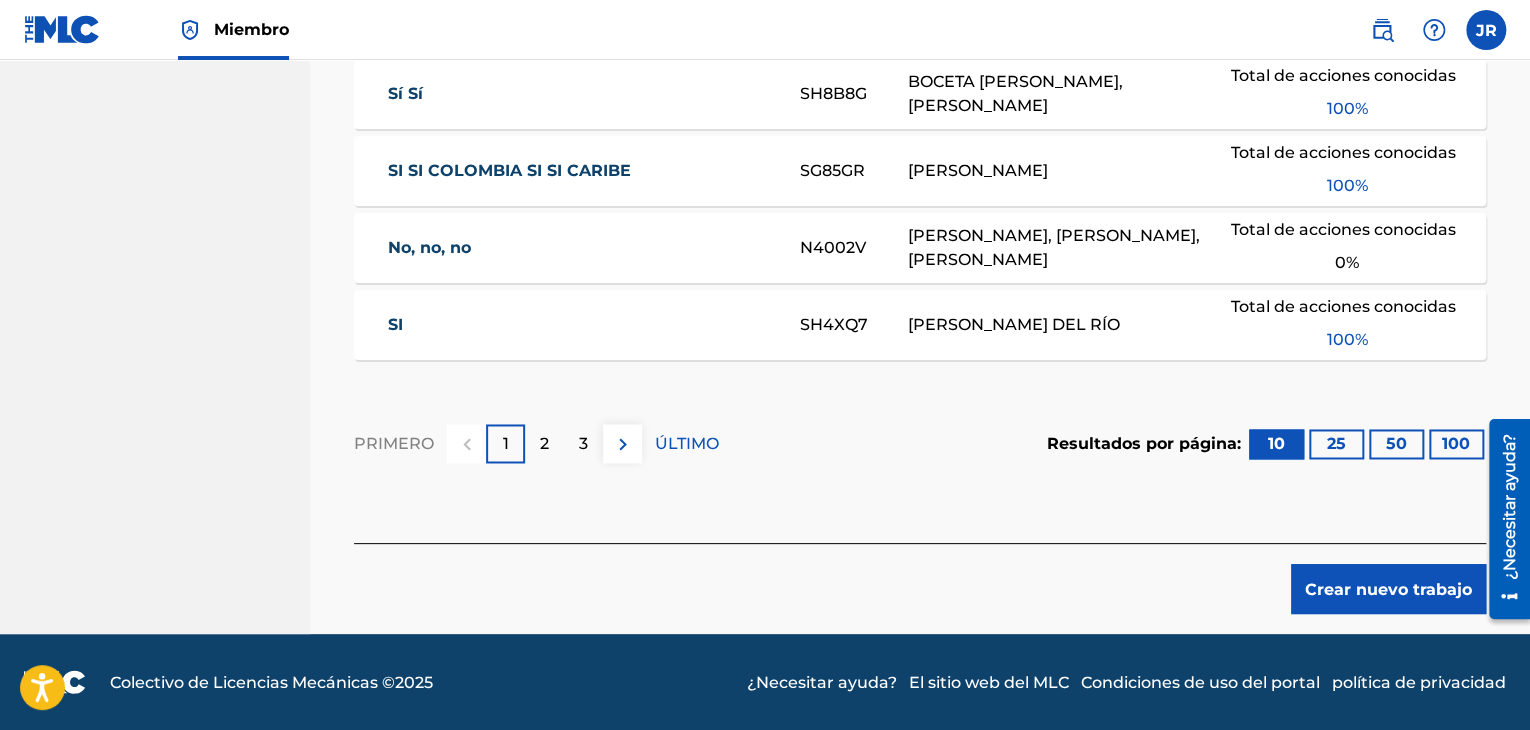 click on "Crear nuevo trabajo" at bounding box center (1388, 589) 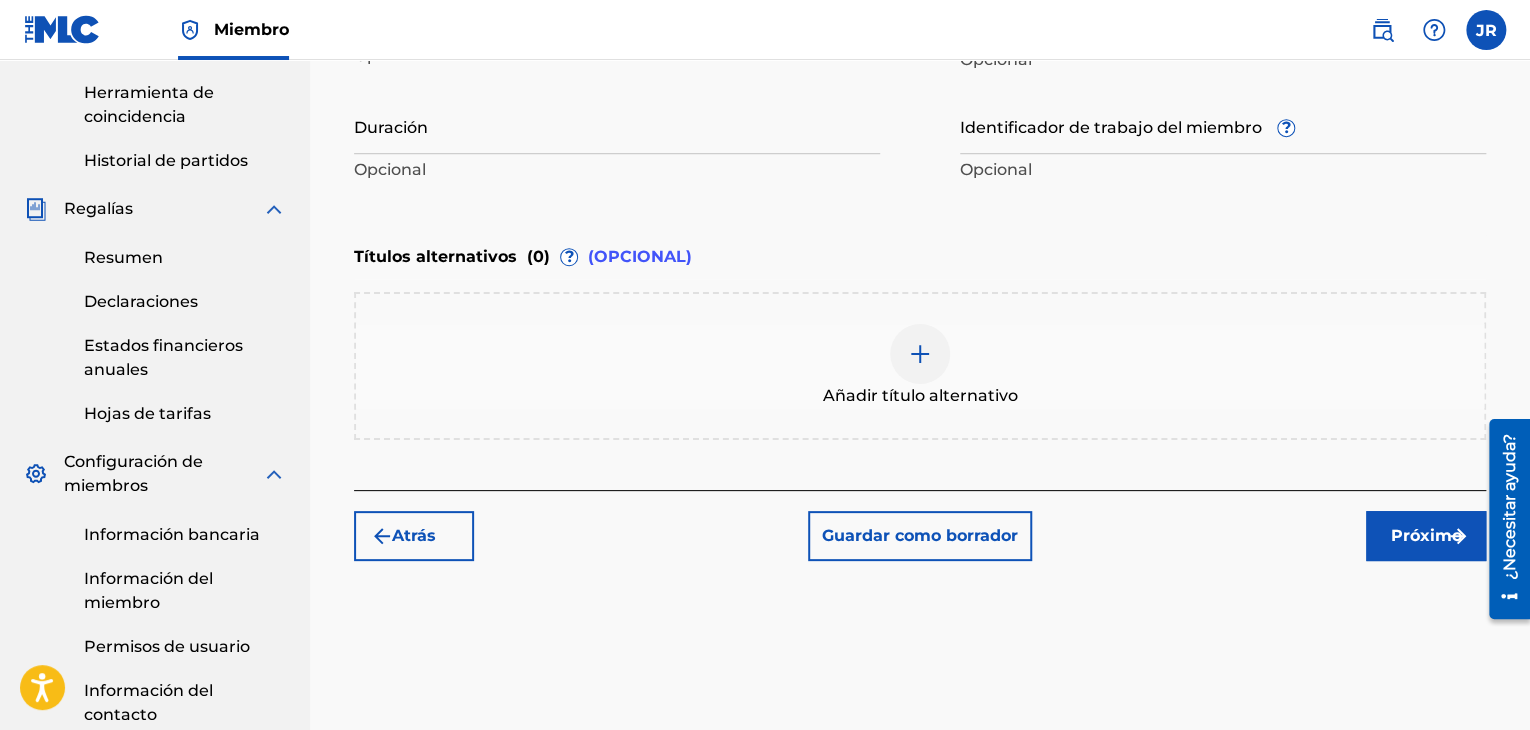 scroll, scrollTop: 601, scrollLeft: 0, axis: vertical 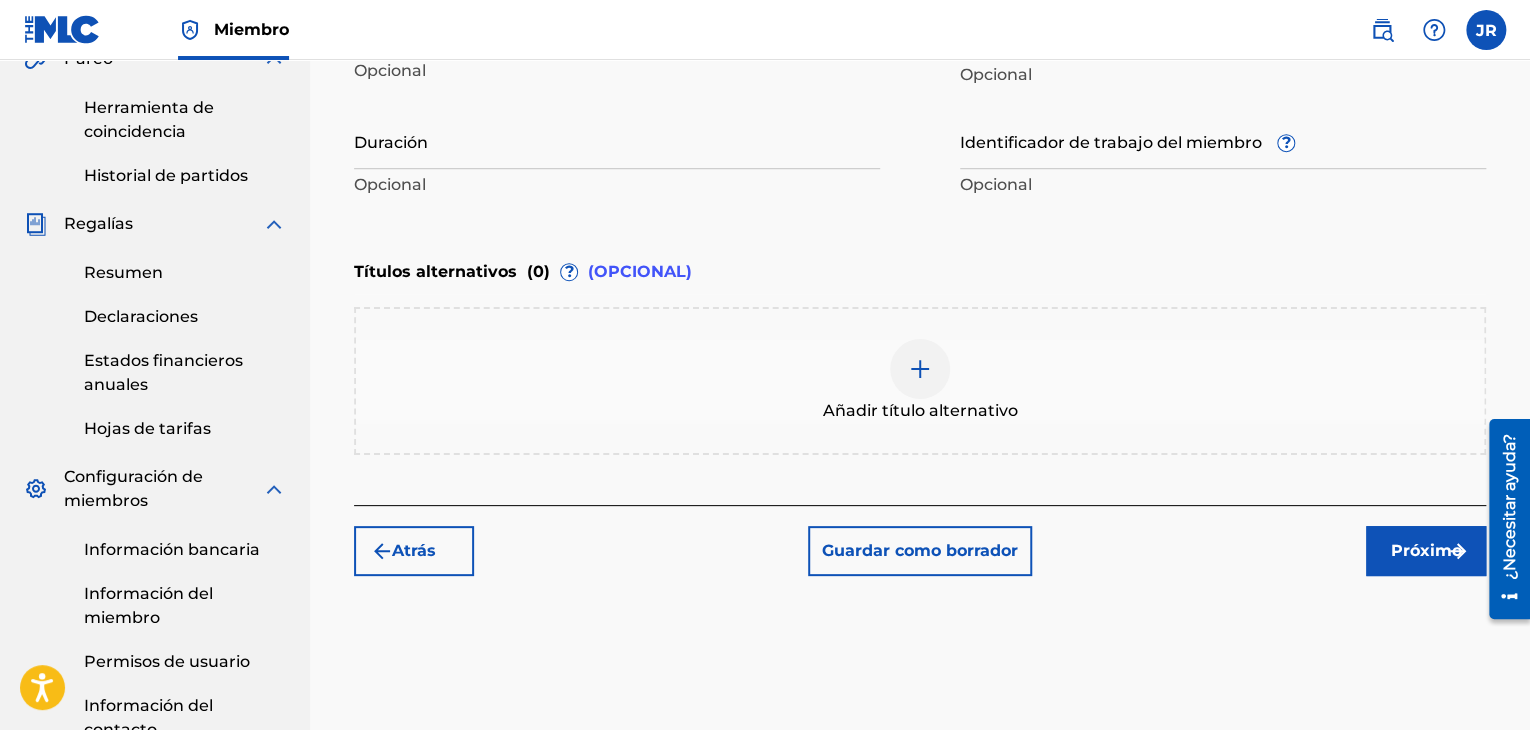 click at bounding box center (920, 369) 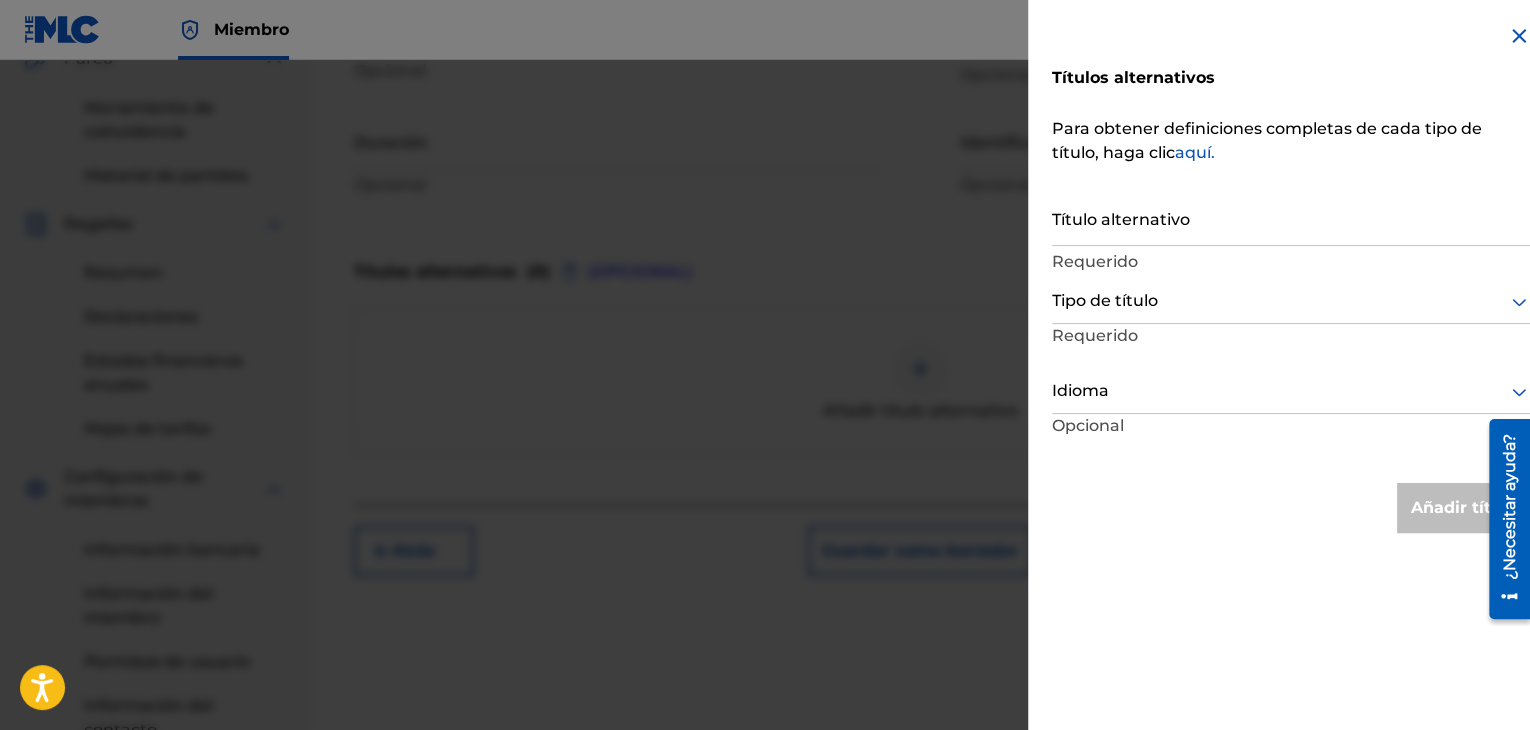 click on "Título alternativo" at bounding box center [1291, 217] 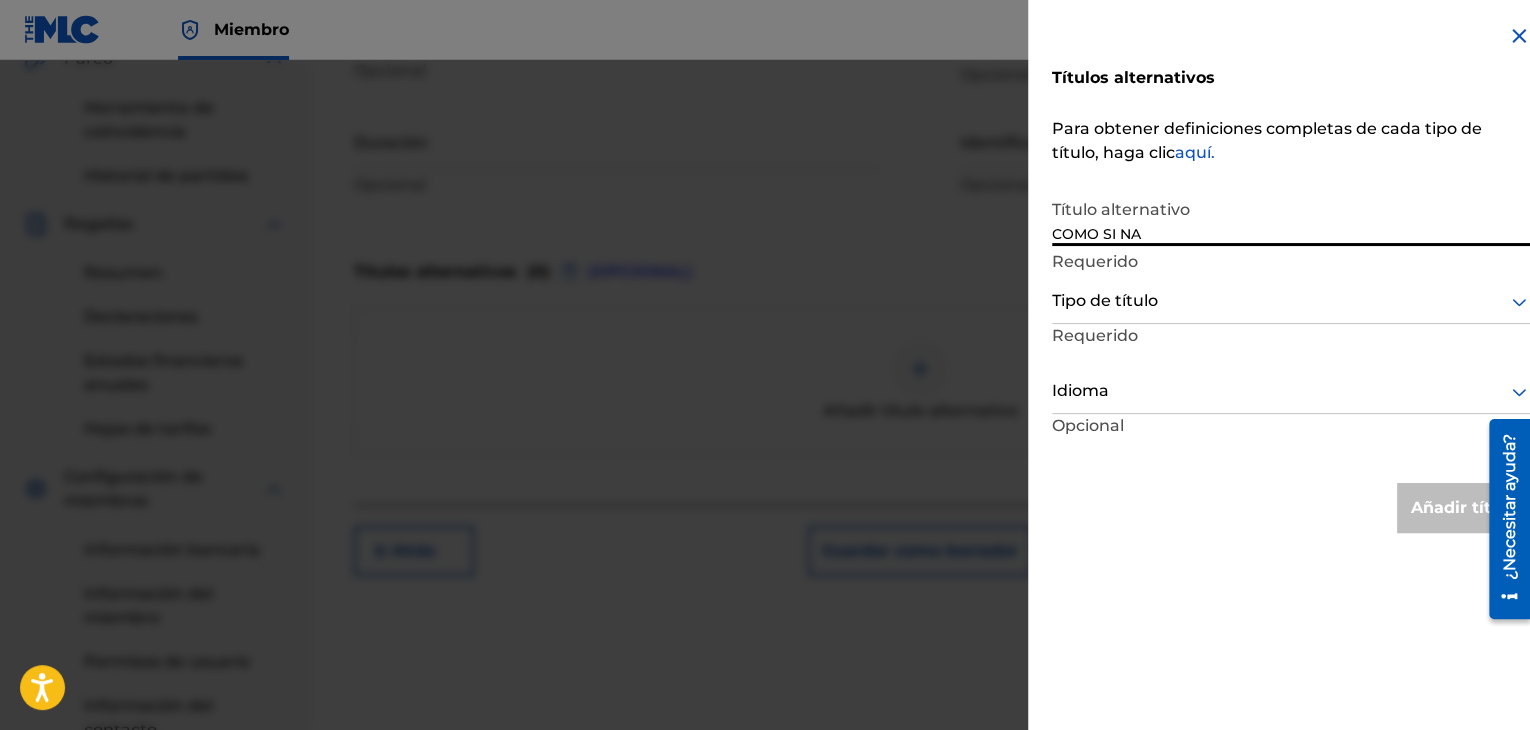 type on "COMO SI NA" 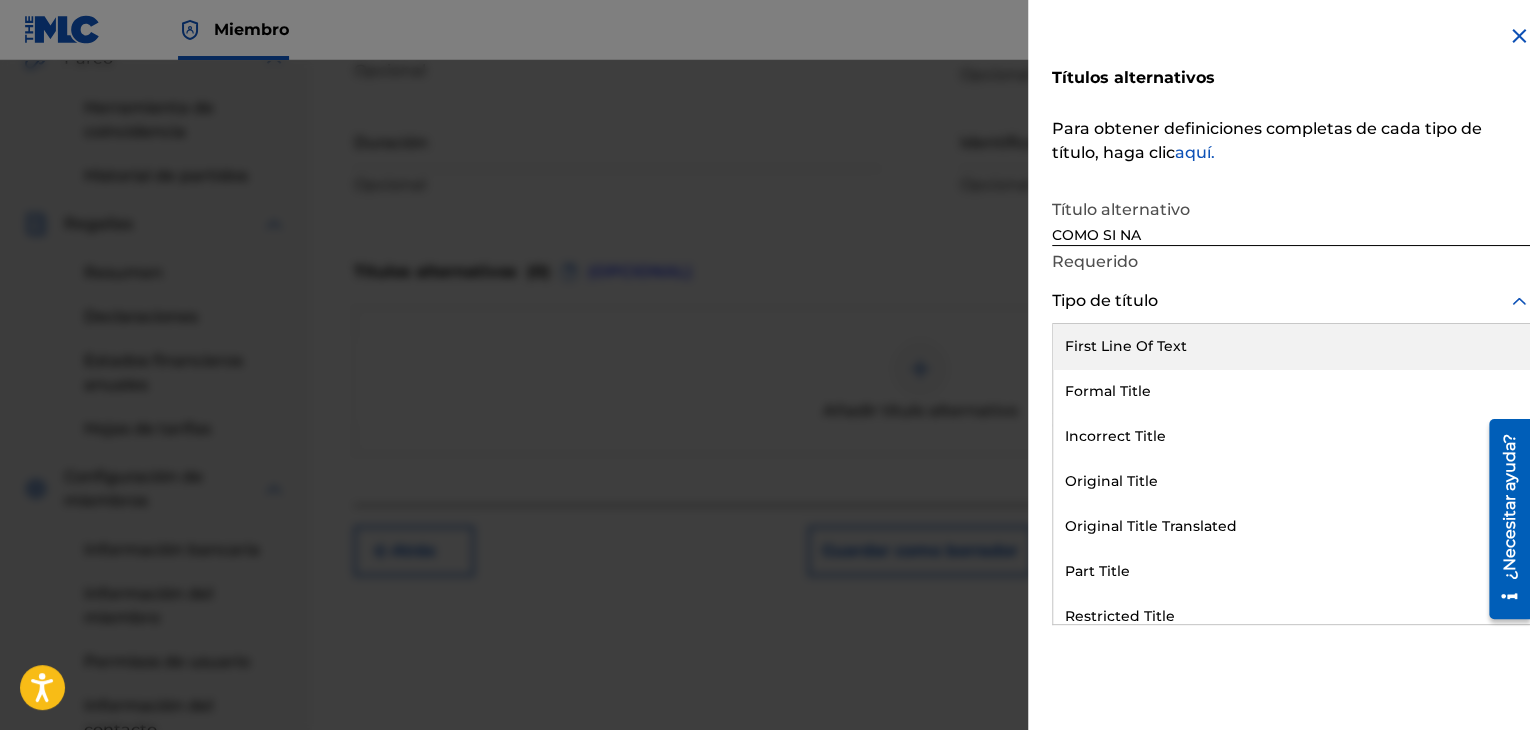 click at bounding box center (1291, 301) 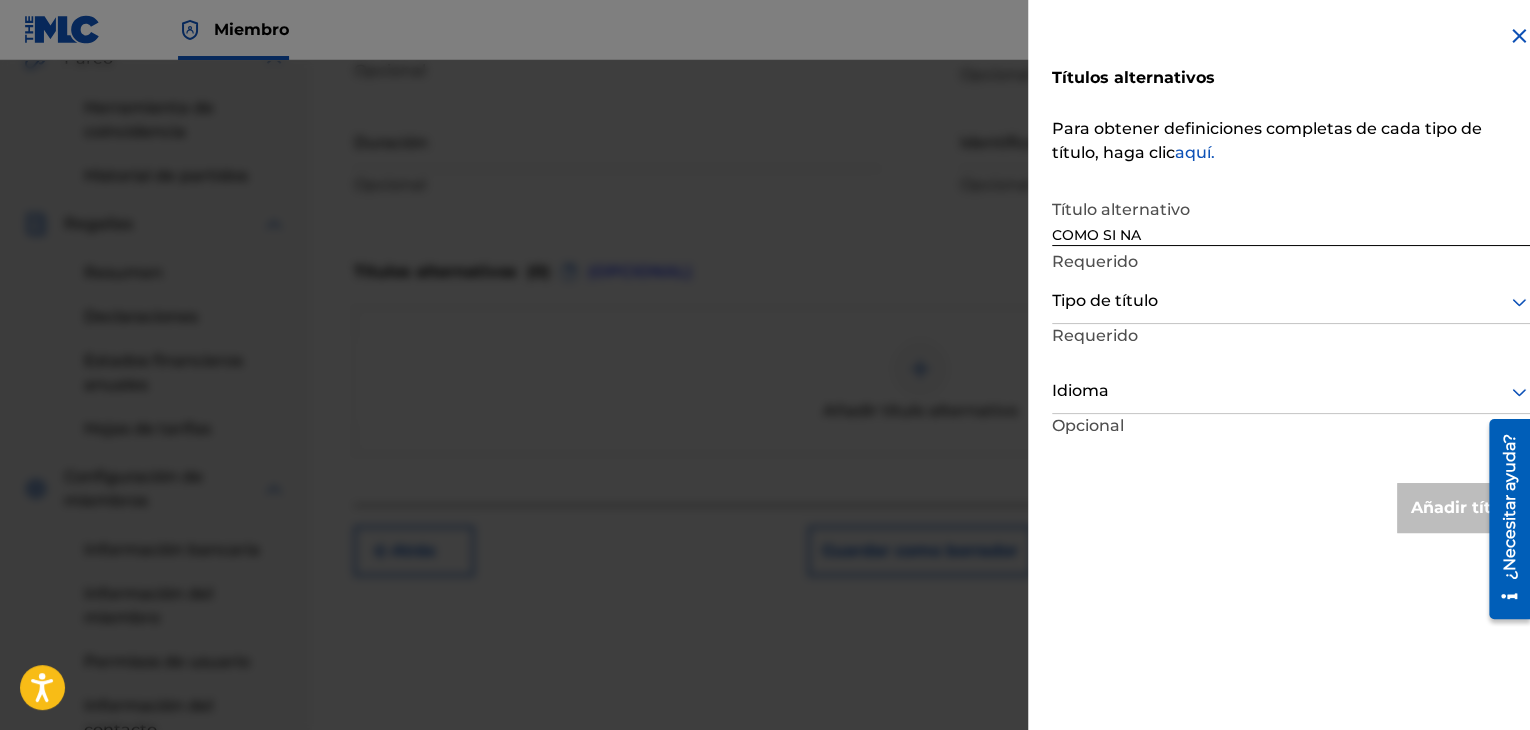 click at bounding box center (765, 425) 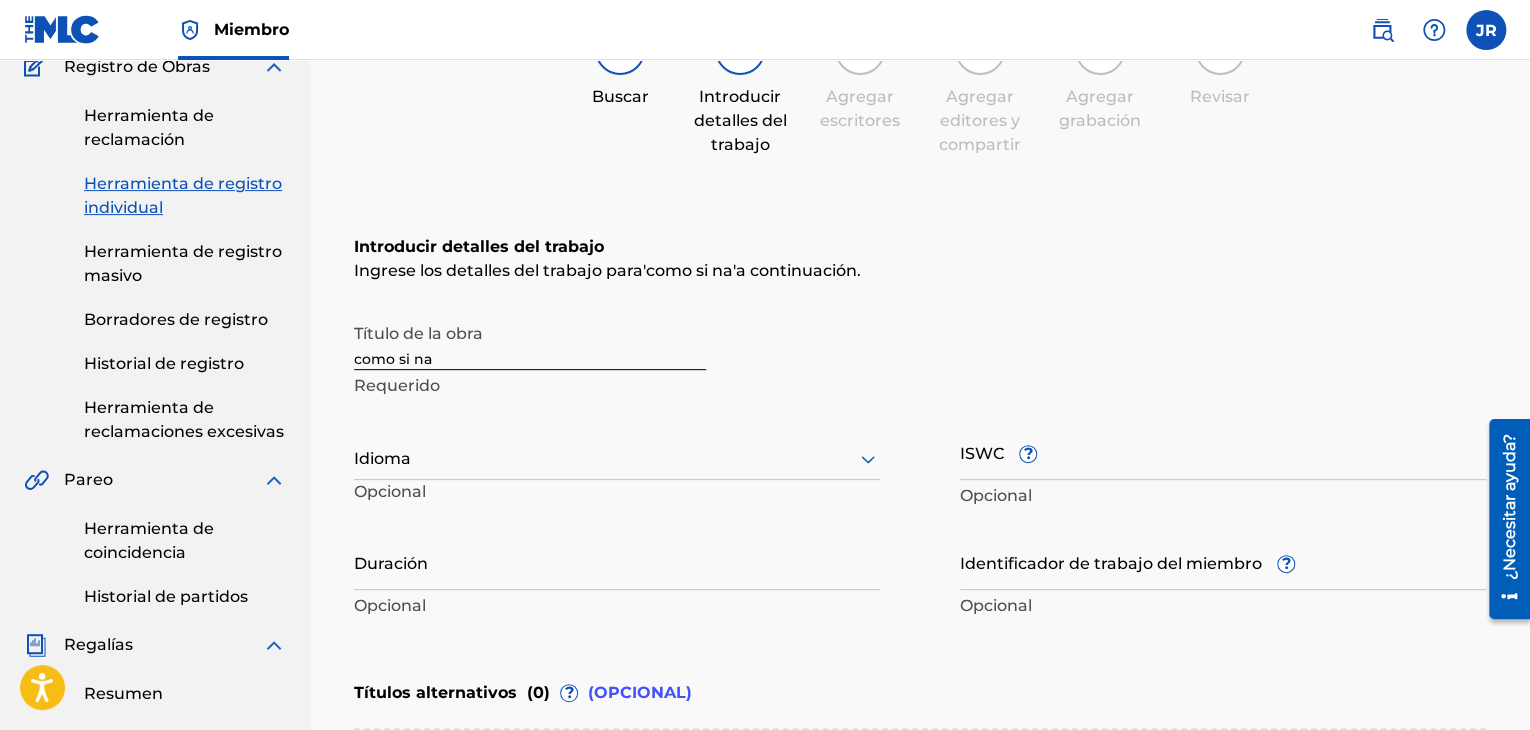 scroll, scrollTop: 200, scrollLeft: 0, axis: vertical 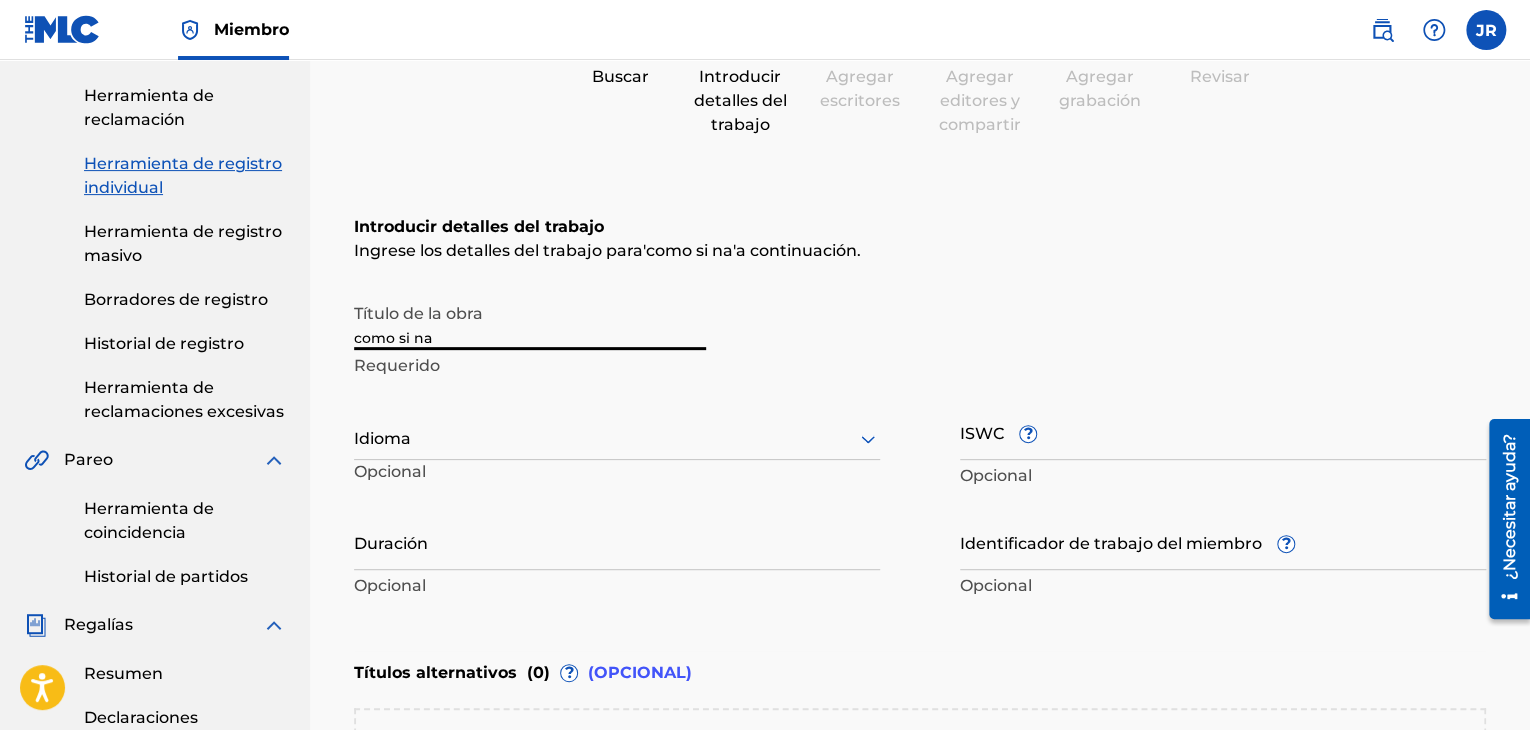 drag, startPoint x: 459, startPoint y: 340, endPoint x: 314, endPoint y: 334, distance: 145.12408 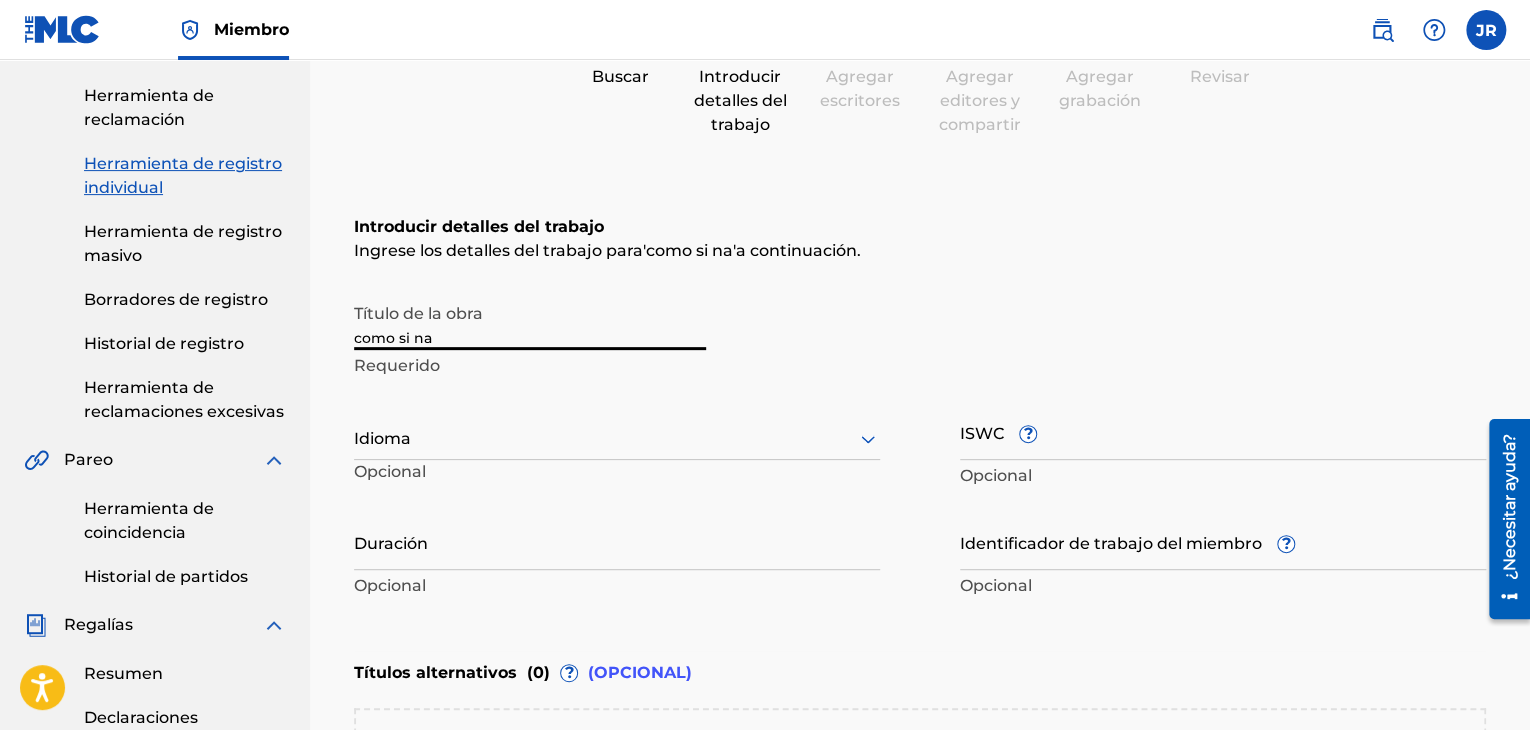 click on "Registrar trabajo Buscar Introducir detalles del trabajo Agregar escritores Agregar editores y compartir Agregar grabación Revisar Introducir detalles del trabajo Ingrese los detalles del trabajo para  '  como si na  '  a continuación. Título de la obra   como si na Requerido Idioma Opcional ISWC   ? Opcional Duración   Opcional Identificador de trabajo del miembro   ? Opcional Títulos alternativos (  0  ) ? (OPCIONAL) Añadir título alternativo Atrás Guardar como borrador Próximo" at bounding box center (920, 572) 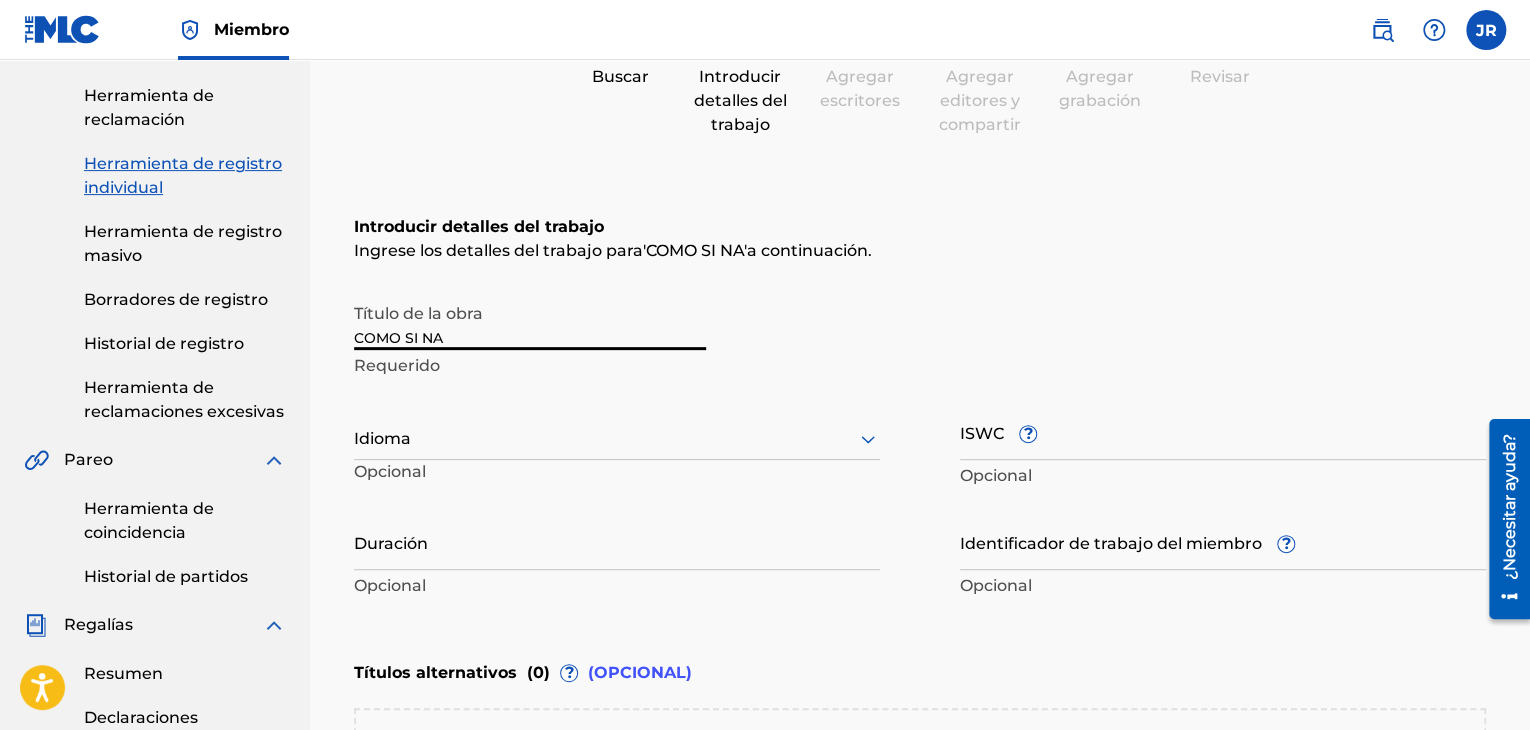 type on "COMO SI NA" 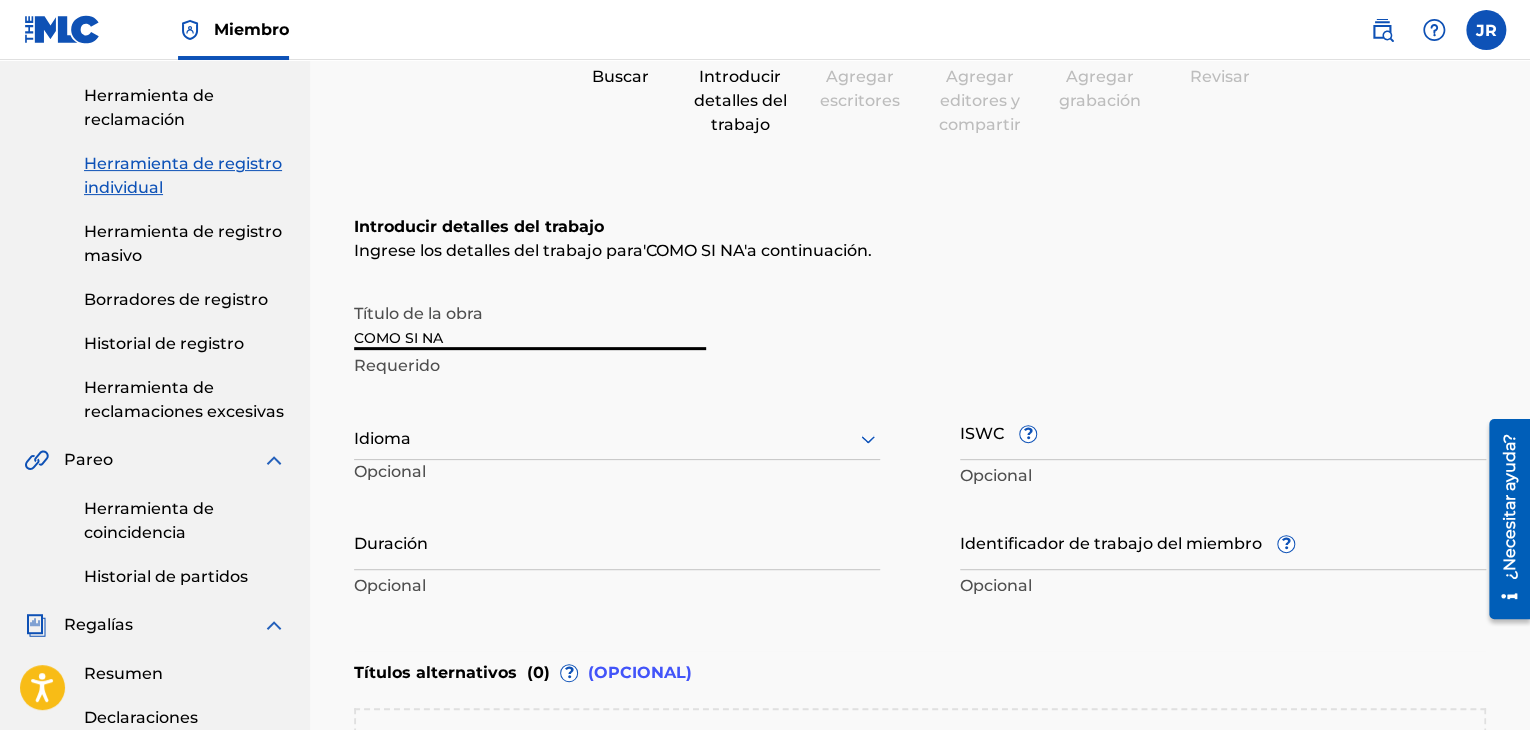 click at bounding box center [617, 438] 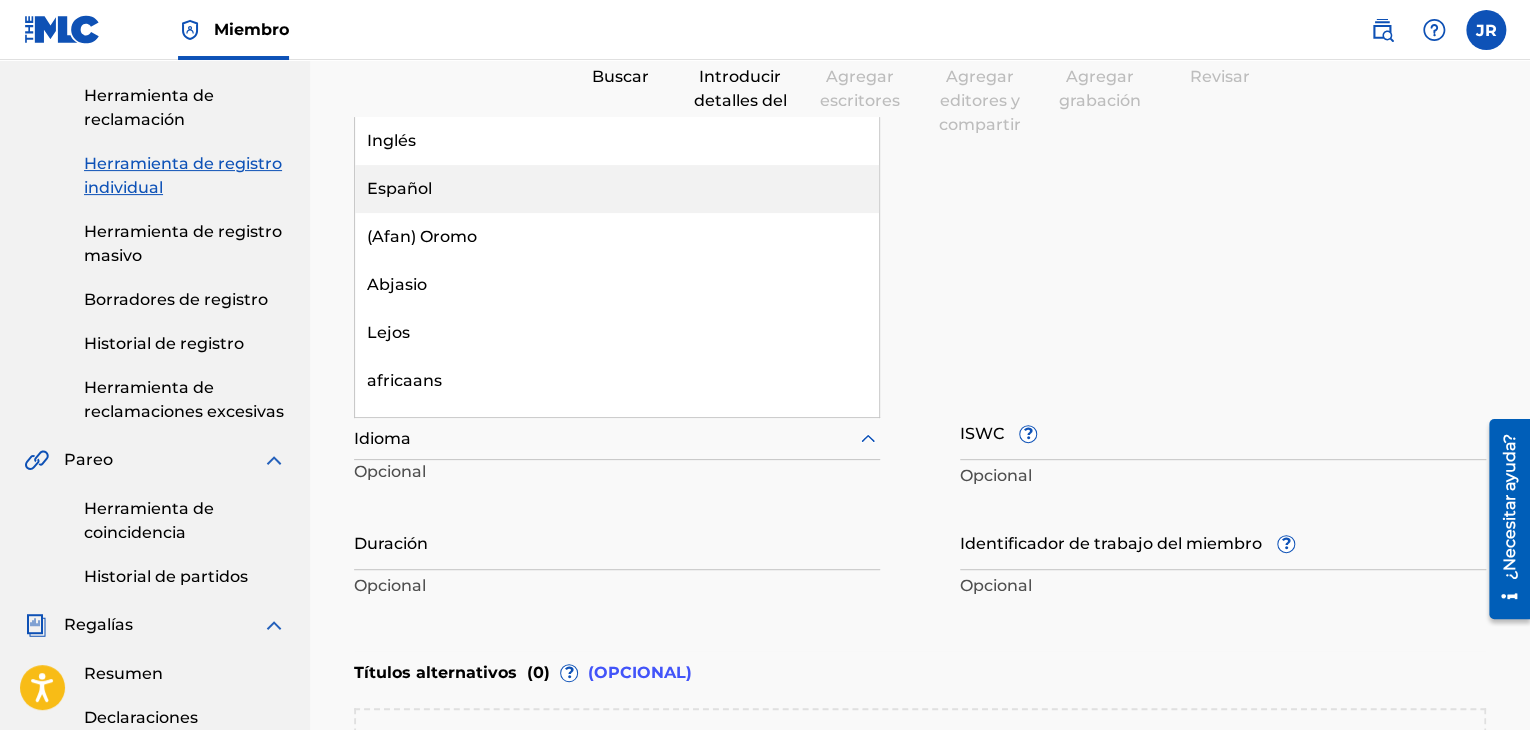 click on "Español" at bounding box center [617, 189] 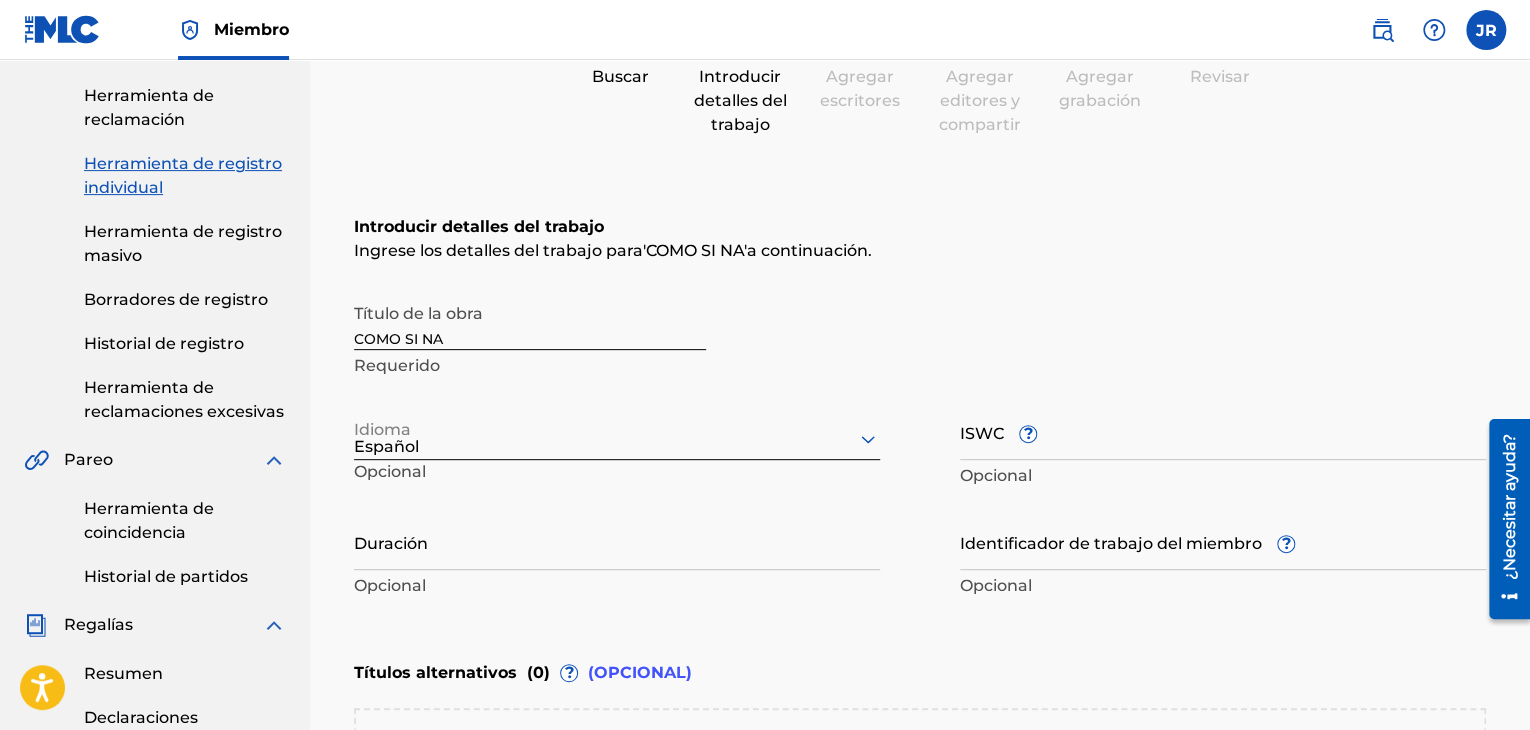 click on "ISWC   ?" at bounding box center [1223, 431] 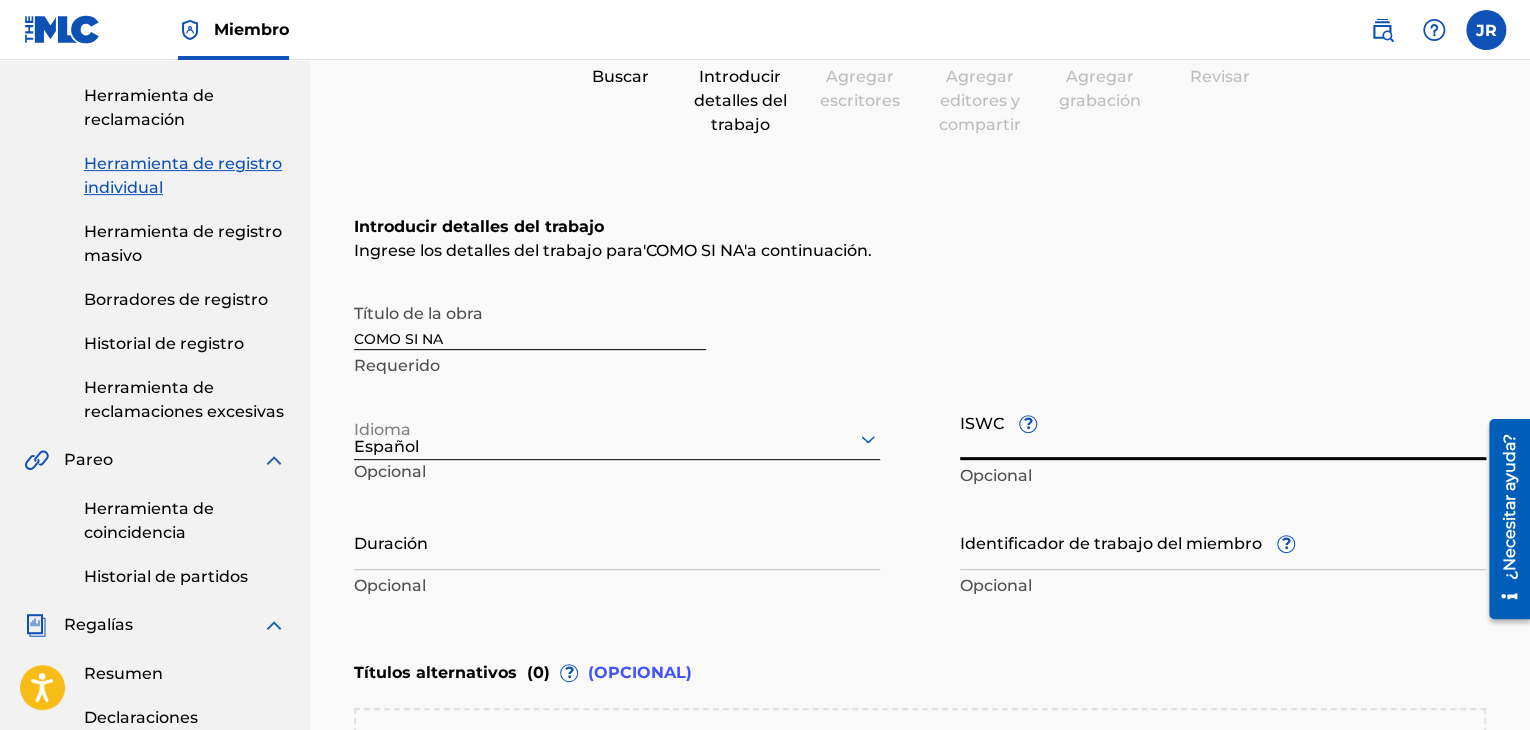 paste on "T3311491400" 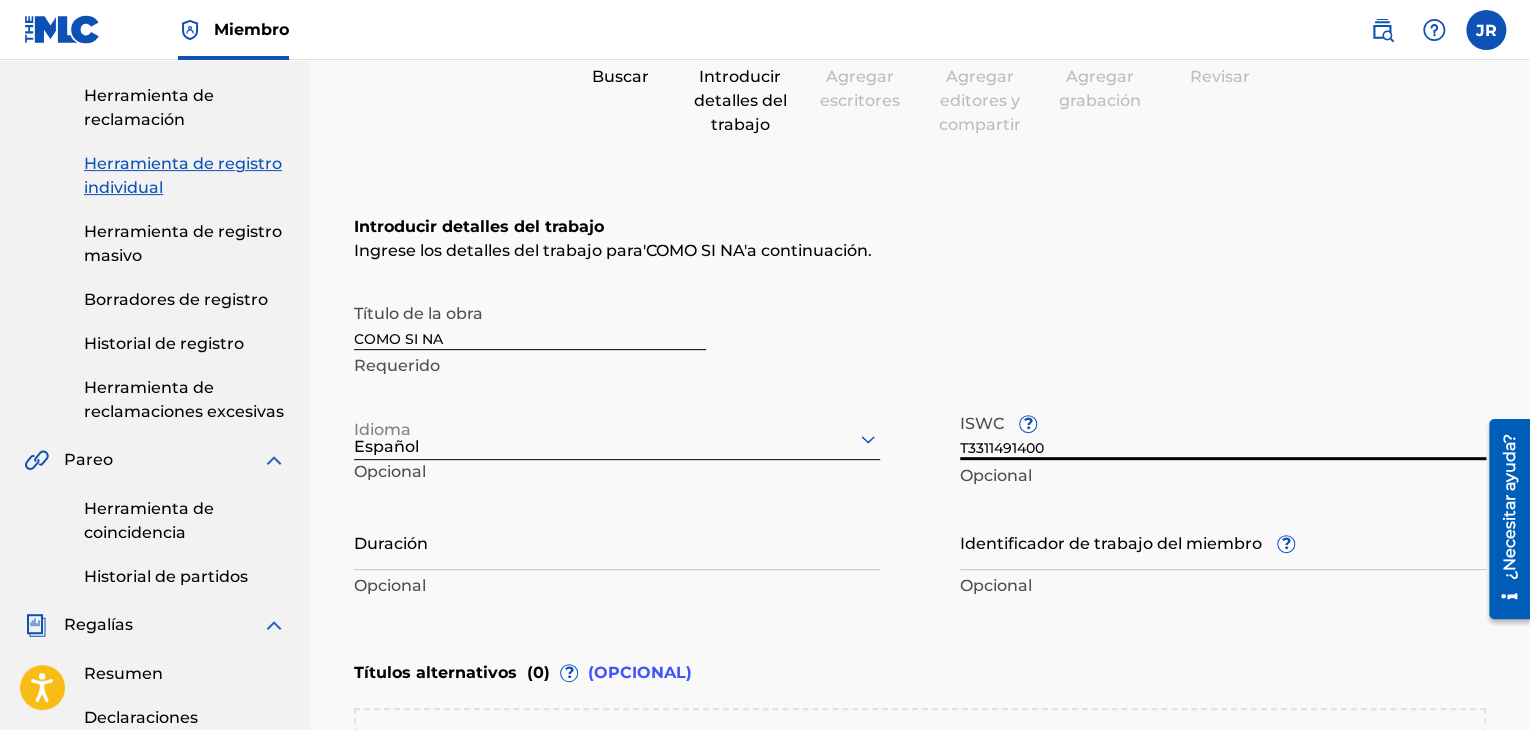 type on "T3311491400" 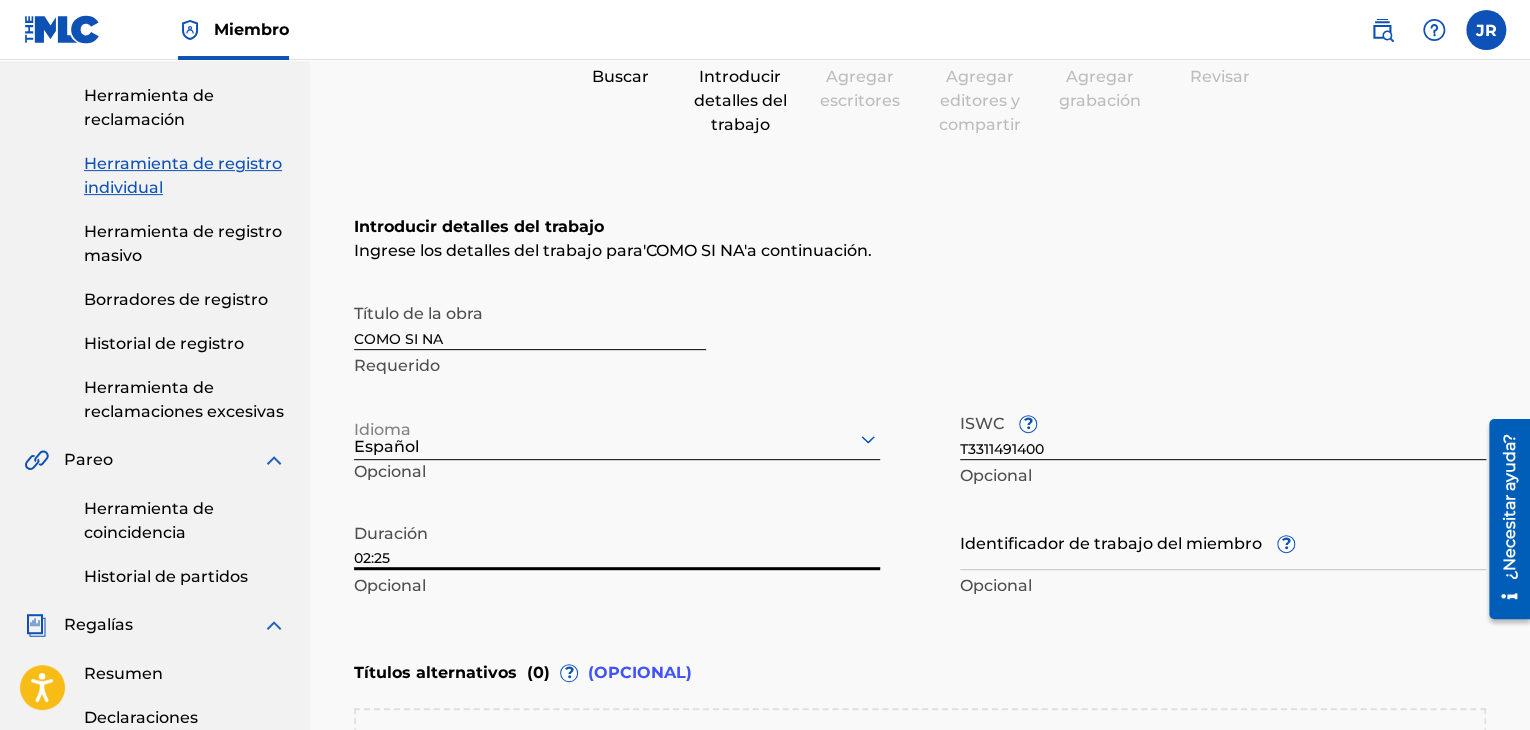 type on "02:25" 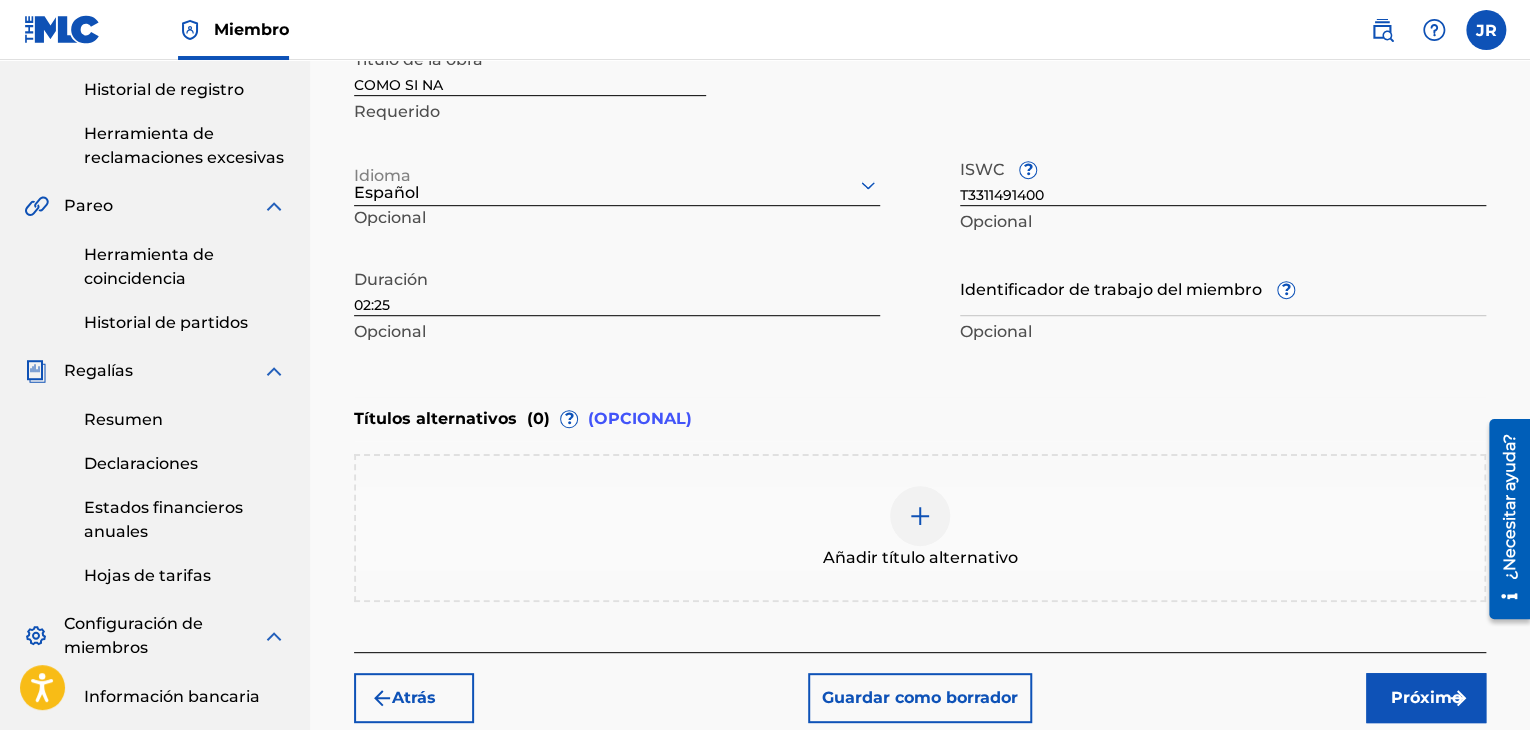 scroll, scrollTop: 500, scrollLeft: 0, axis: vertical 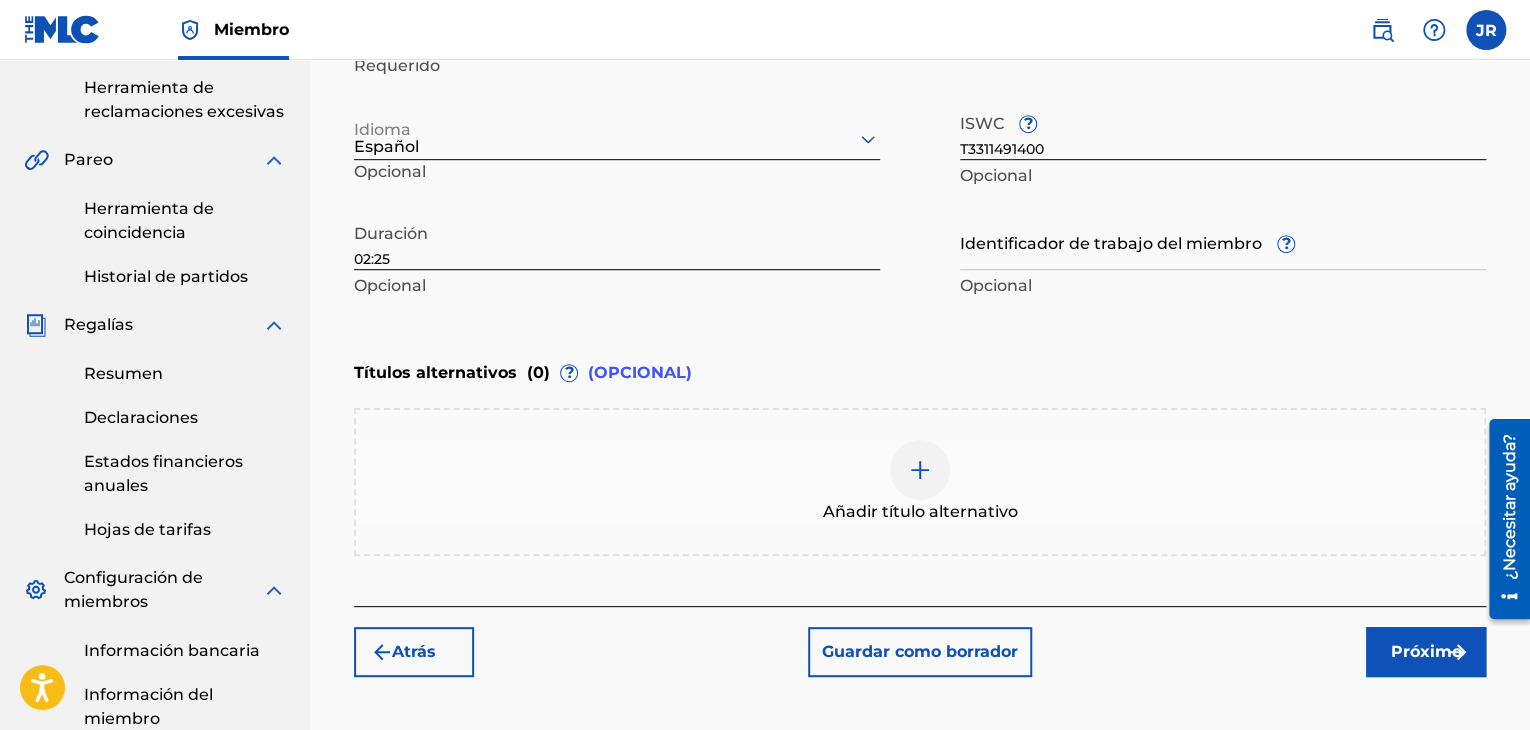 click on "Próximo" at bounding box center (1426, 651) 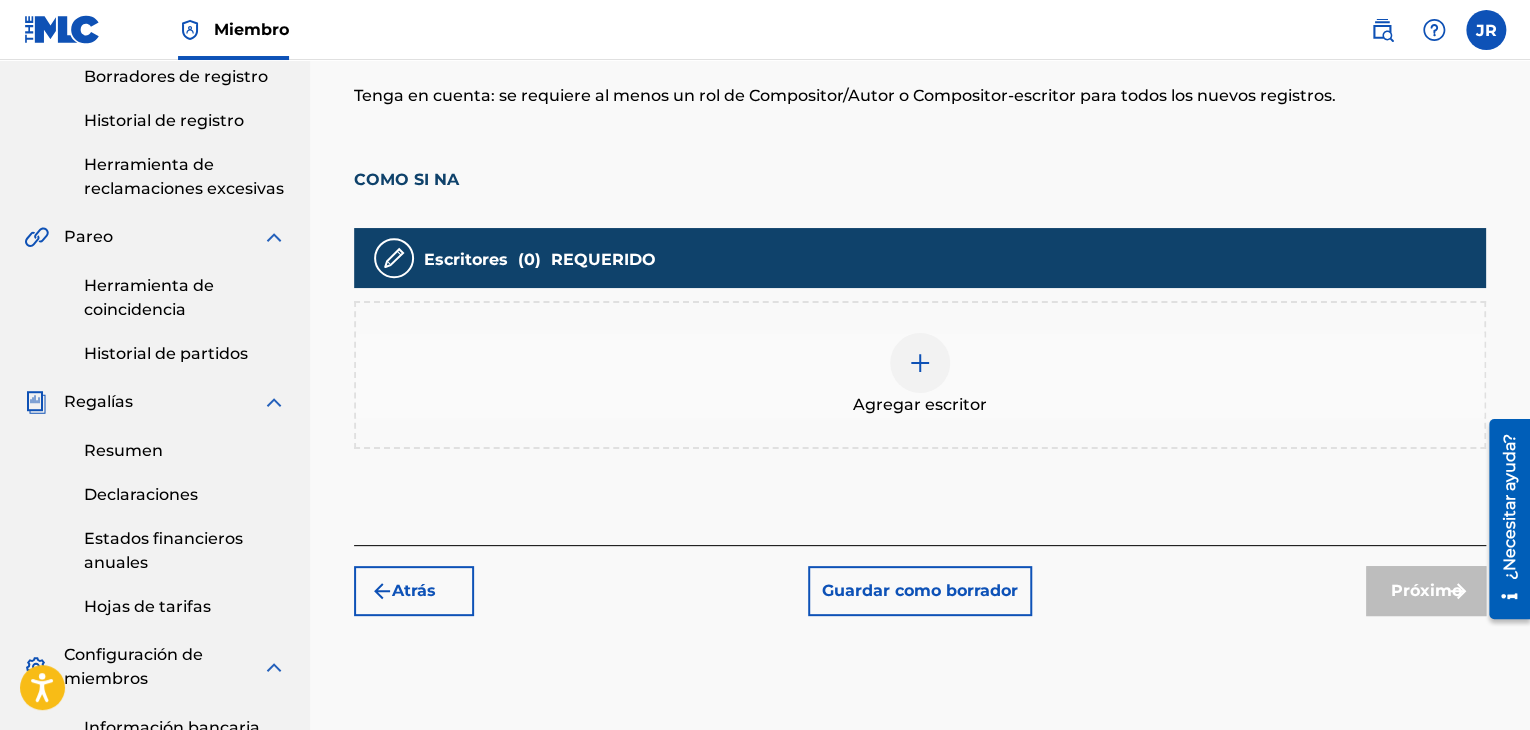 scroll, scrollTop: 490, scrollLeft: 0, axis: vertical 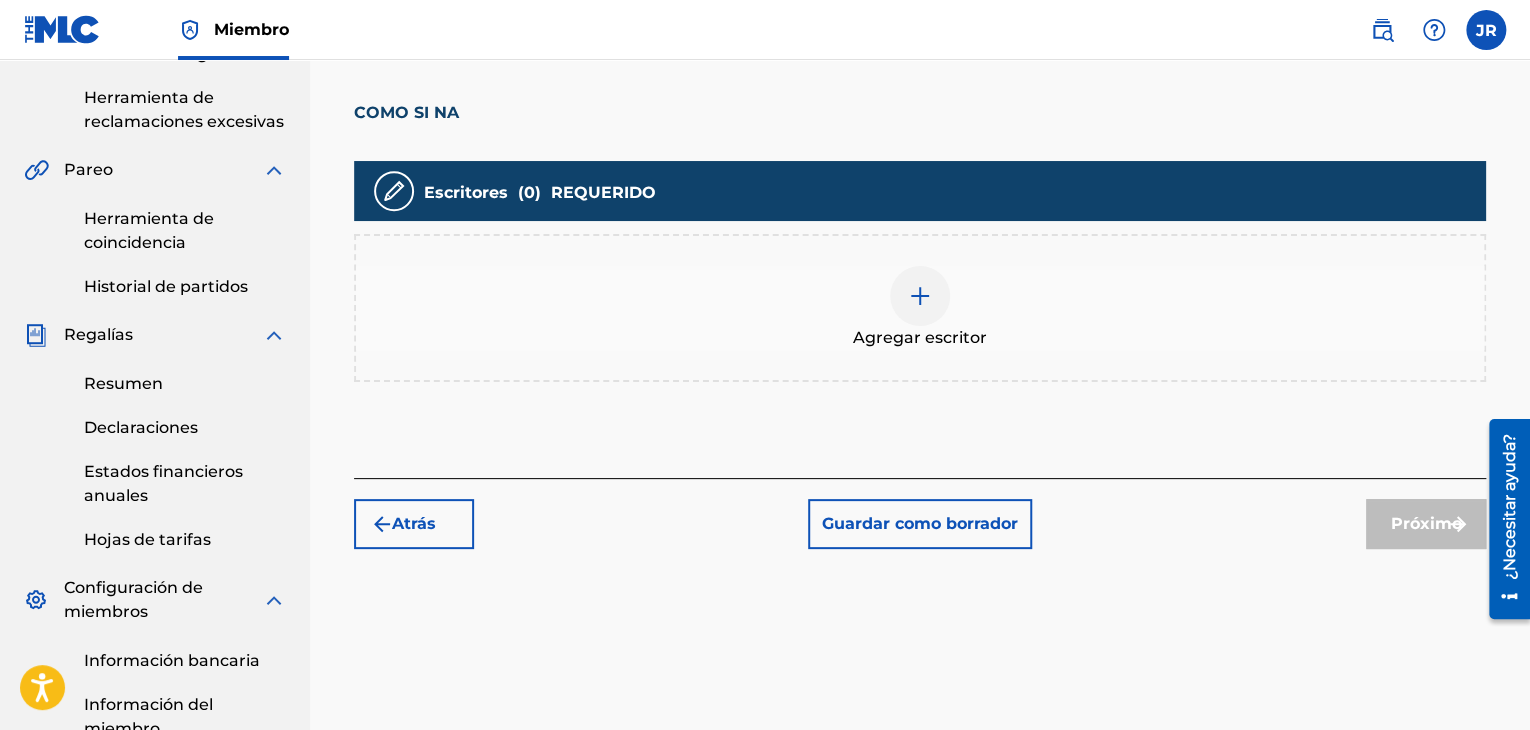 click at bounding box center [920, 296] 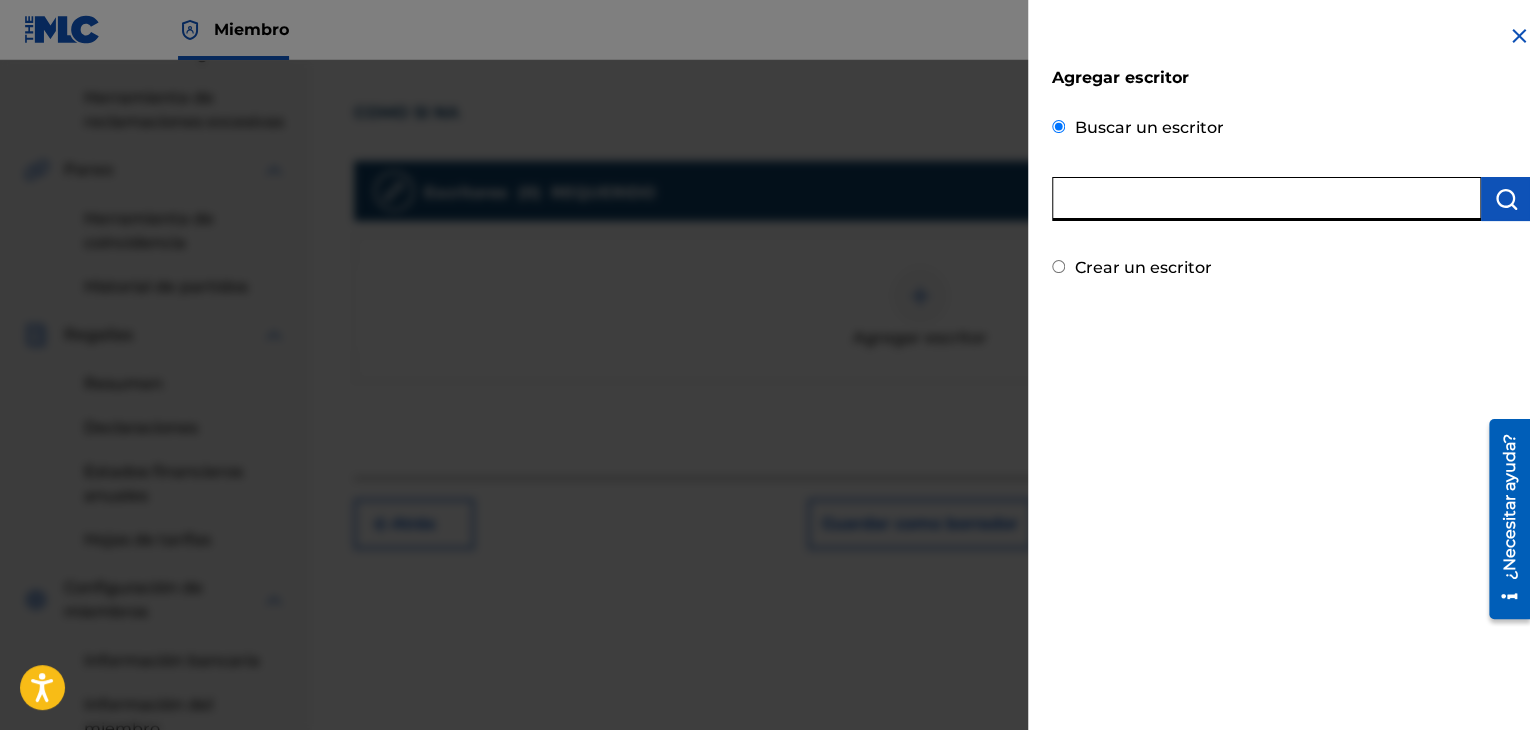 click at bounding box center [1266, 199] 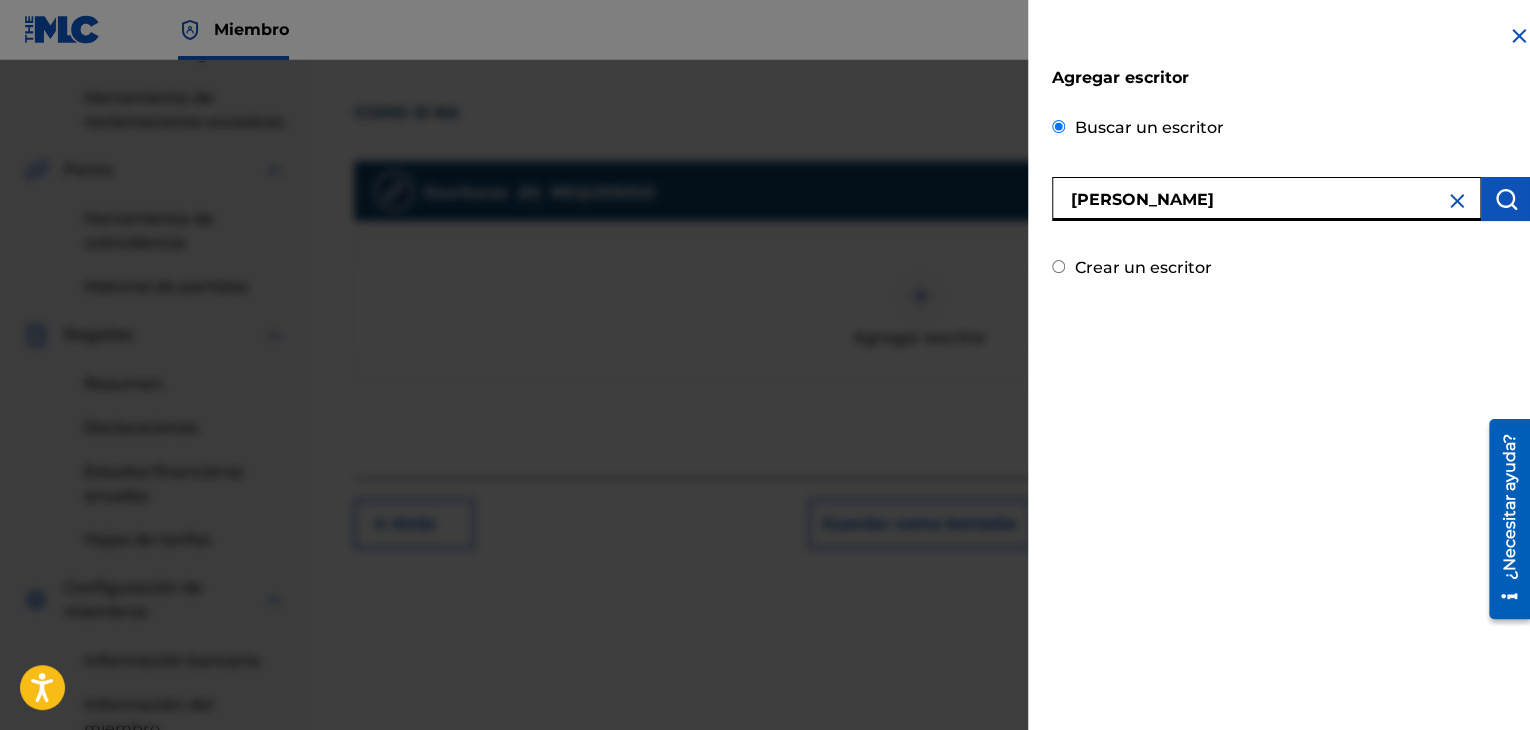 type on "[PERSON_NAME]" 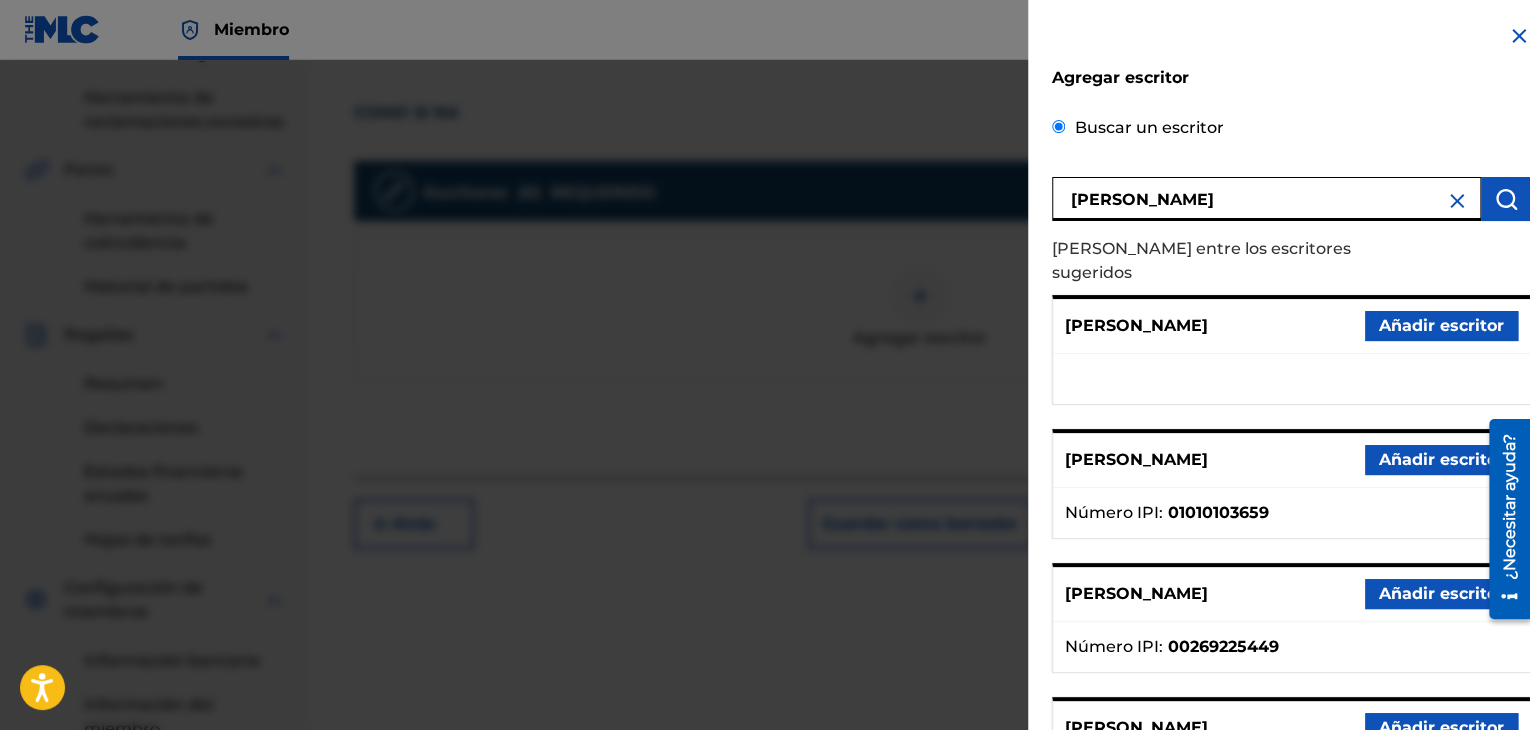 click on "Añadir escritor" at bounding box center (1441, 459) 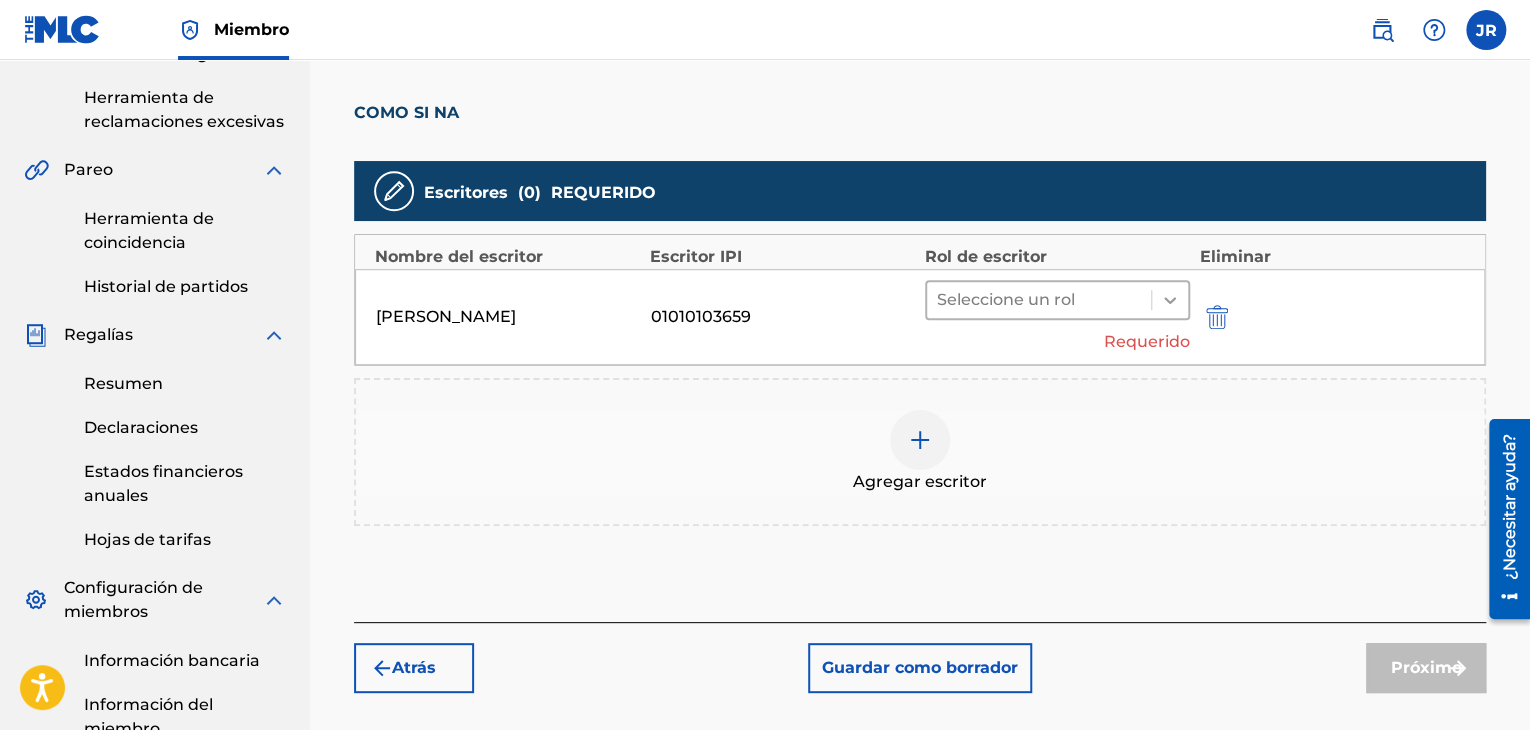 click 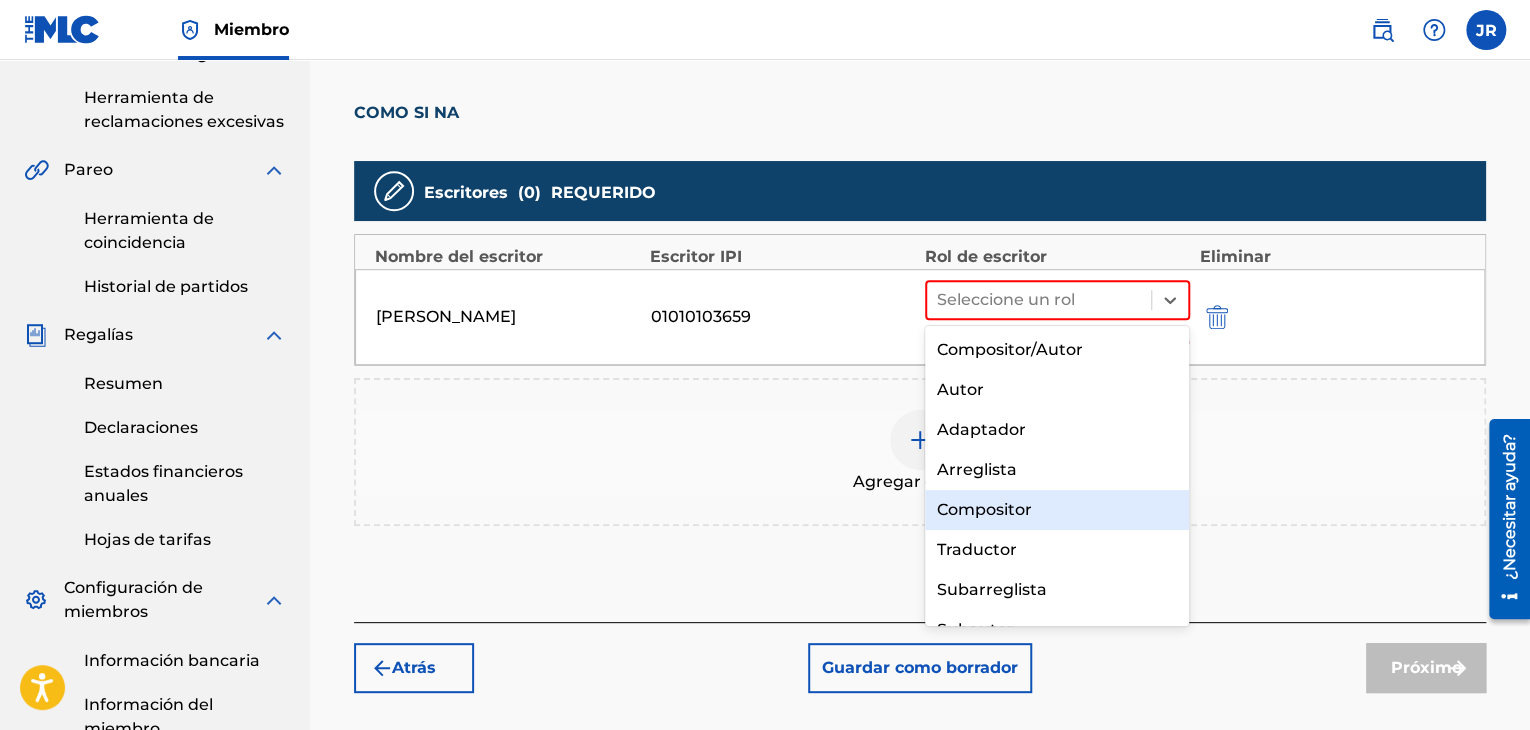 click on "Compositor" at bounding box center [984, 509] 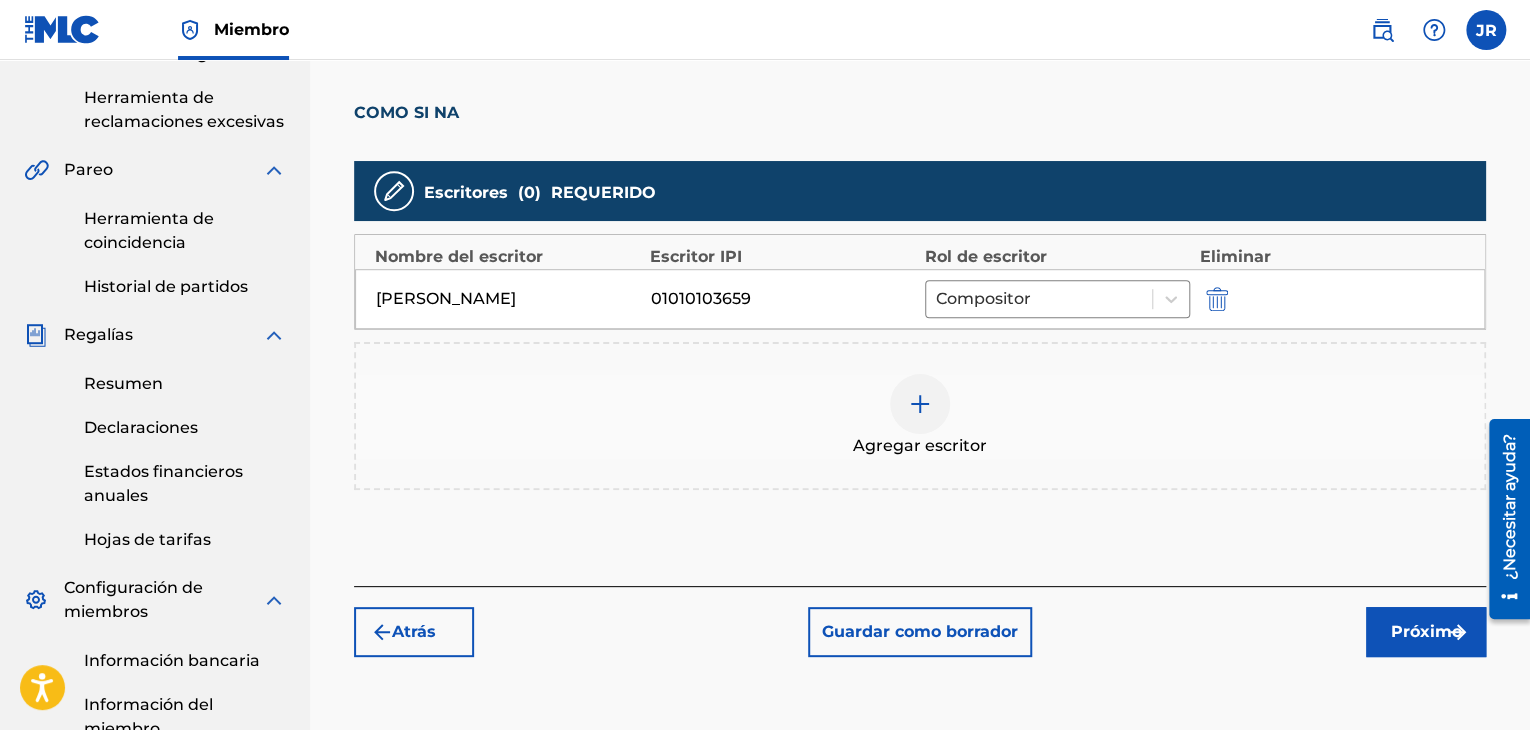 click at bounding box center (920, 404) 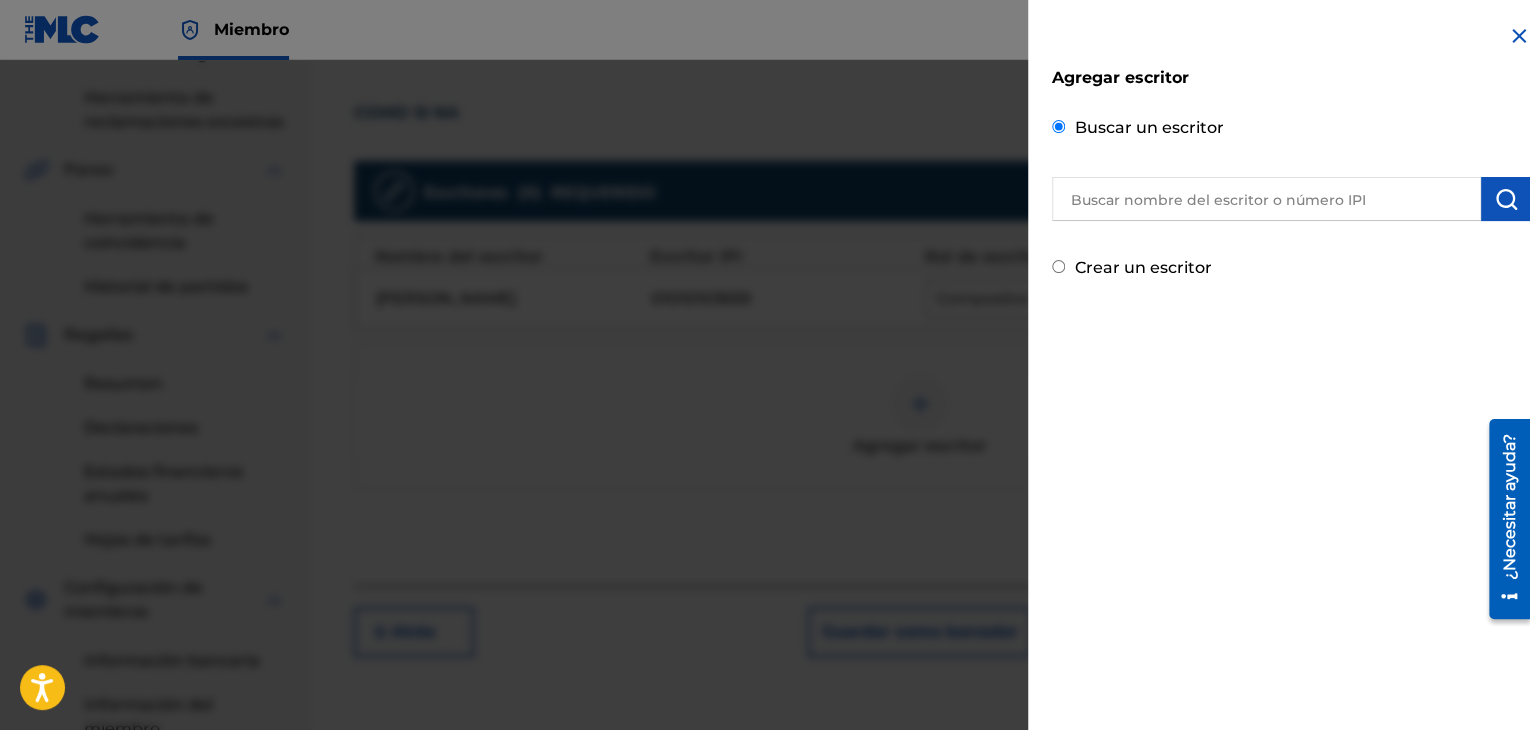 click at bounding box center (1266, 199) 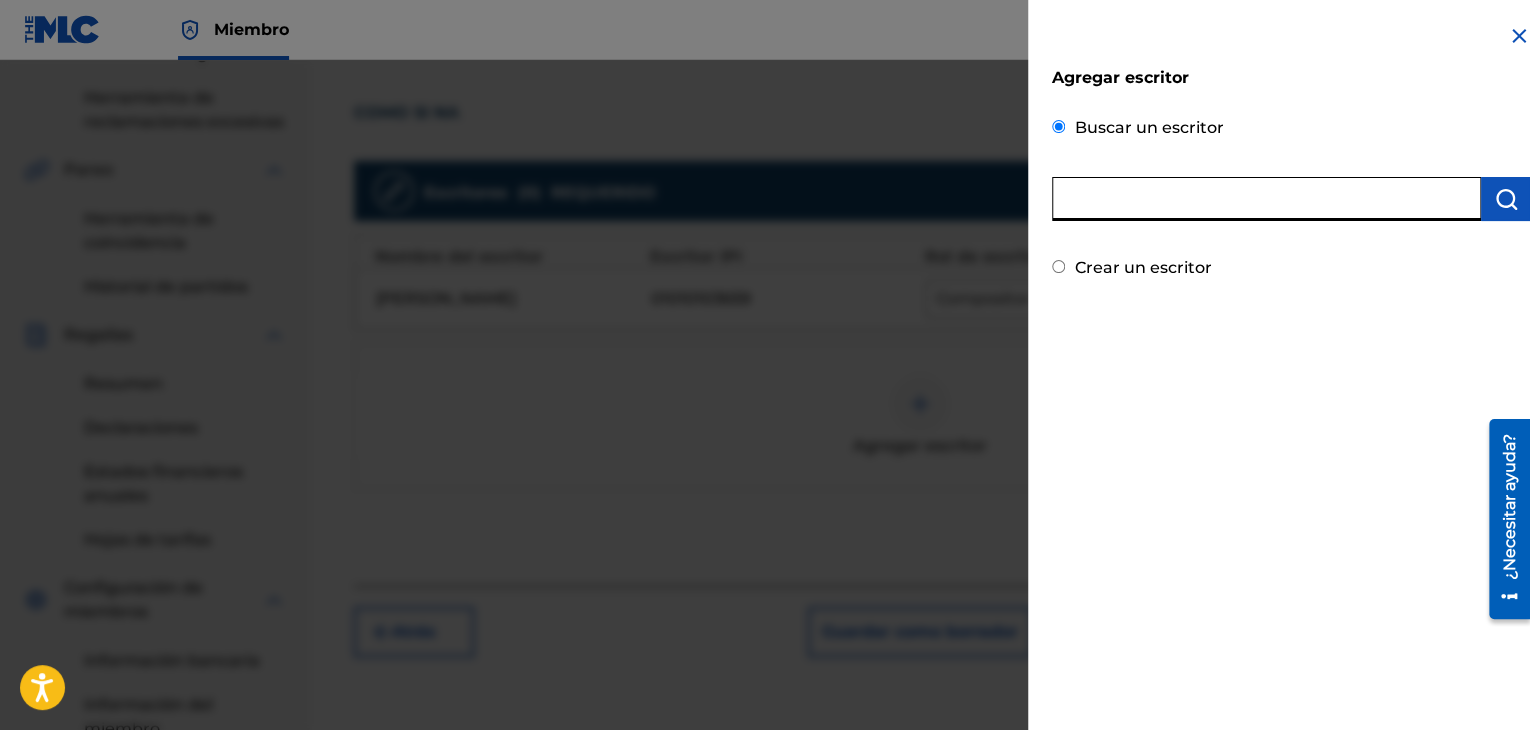 paste on "1231828274" 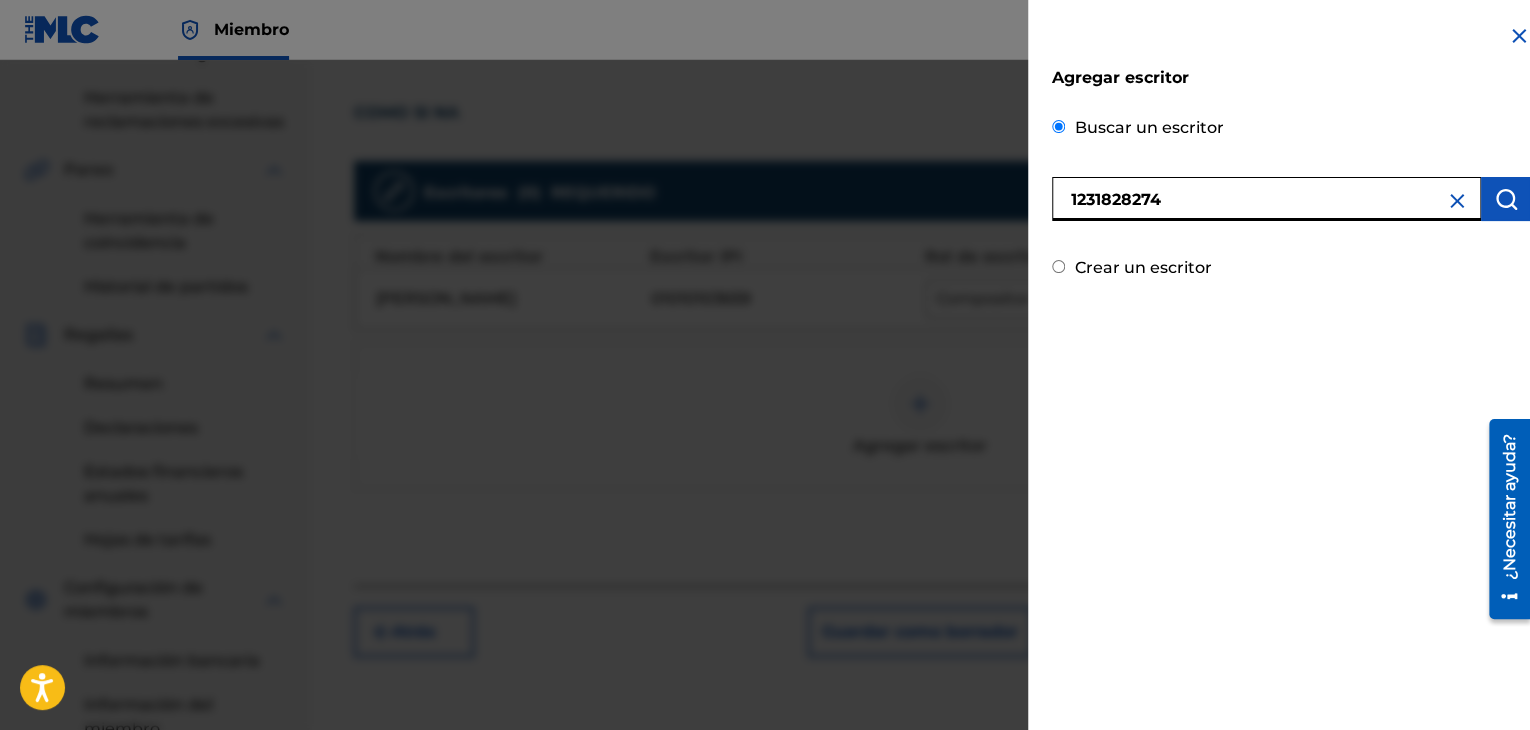 type on "1231828274" 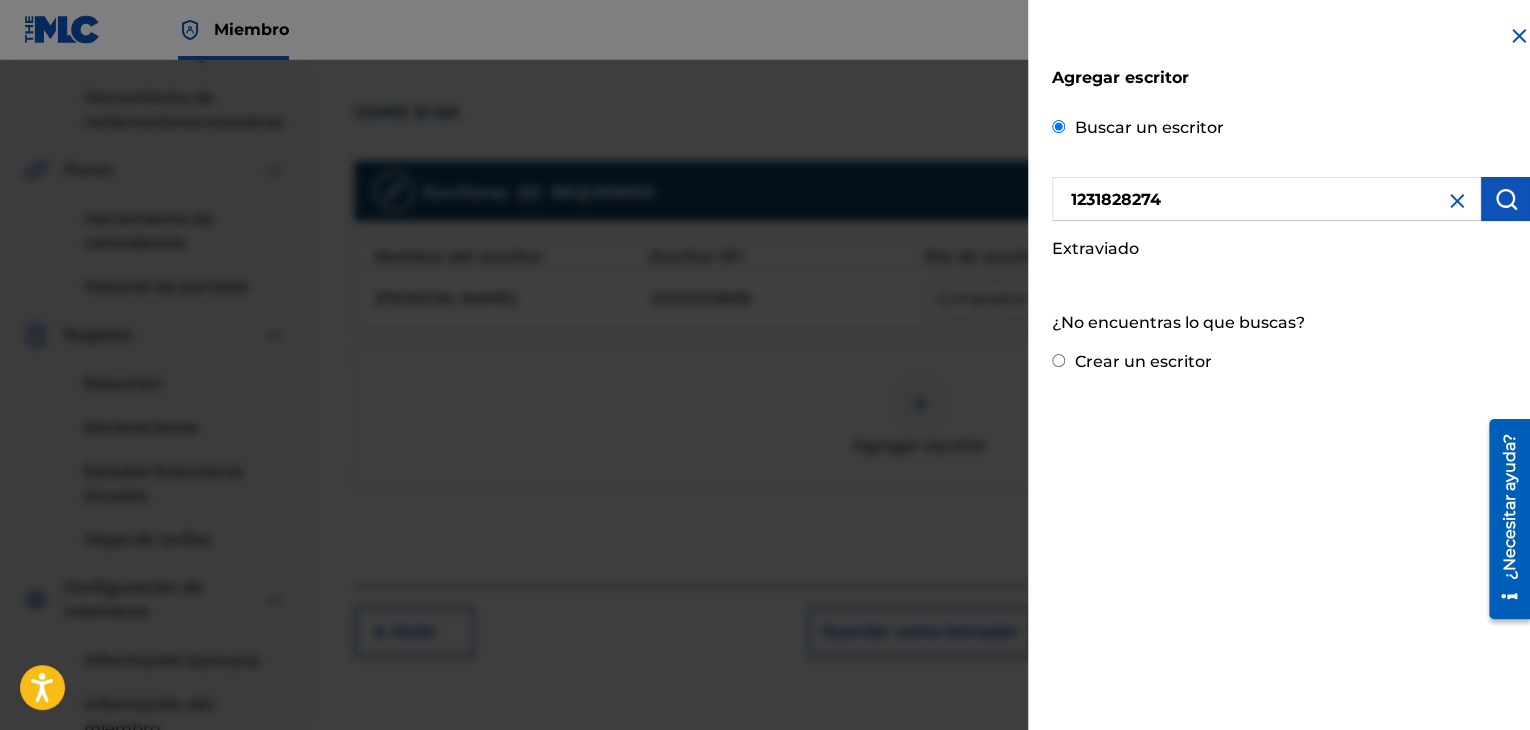 click on "1231828274" at bounding box center (1266, 199) 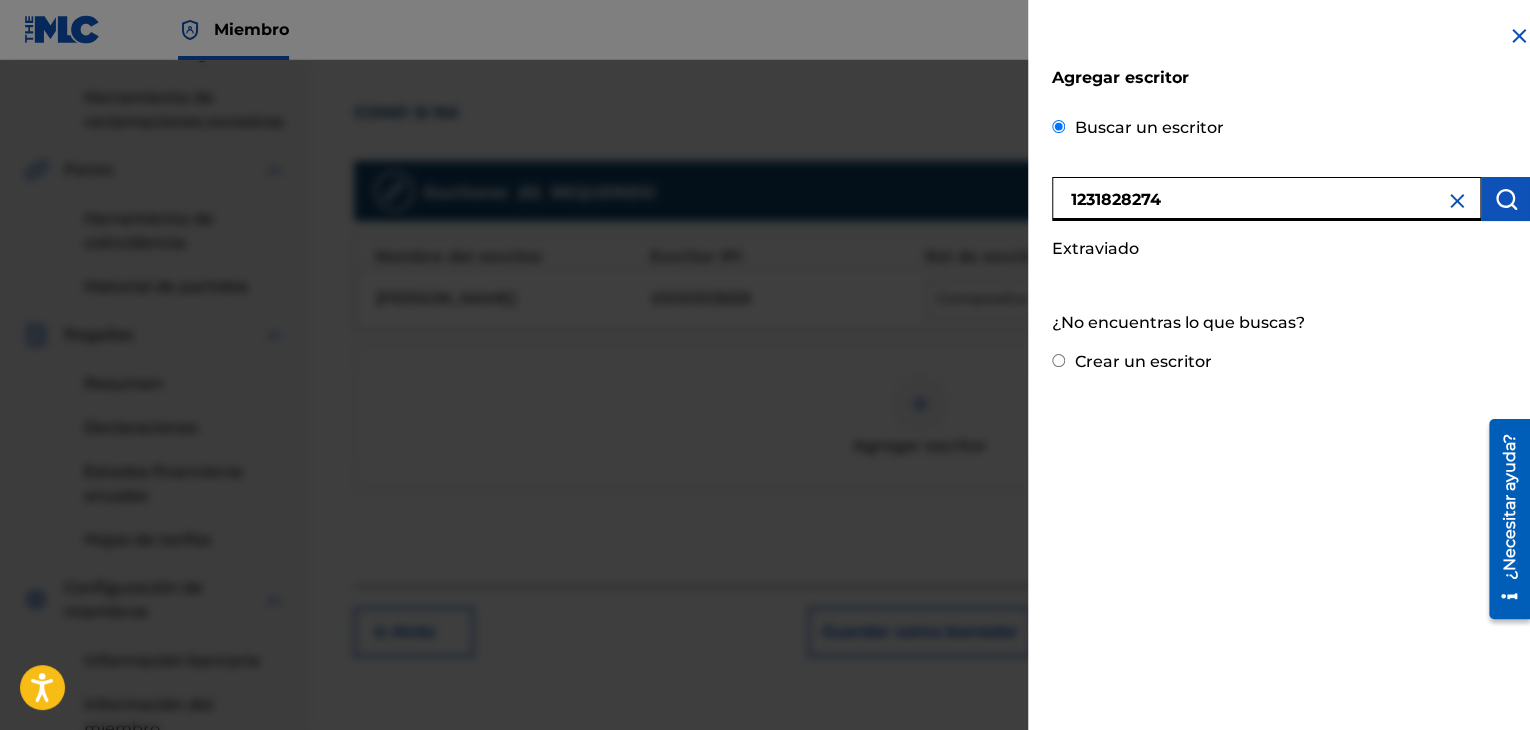 click at bounding box center [1506, 199] 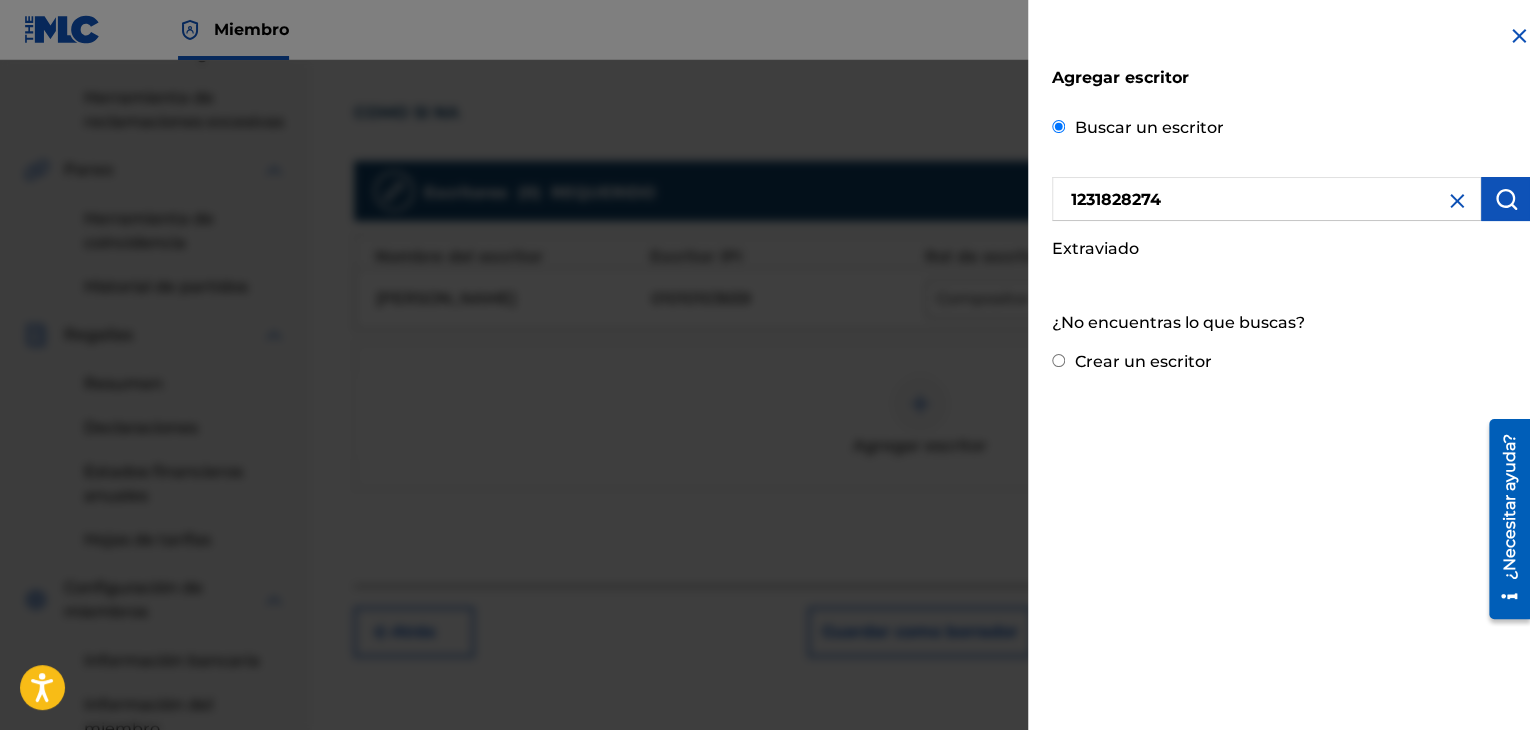 click on "Crear un escritor" at bounding box center [1058, 360] 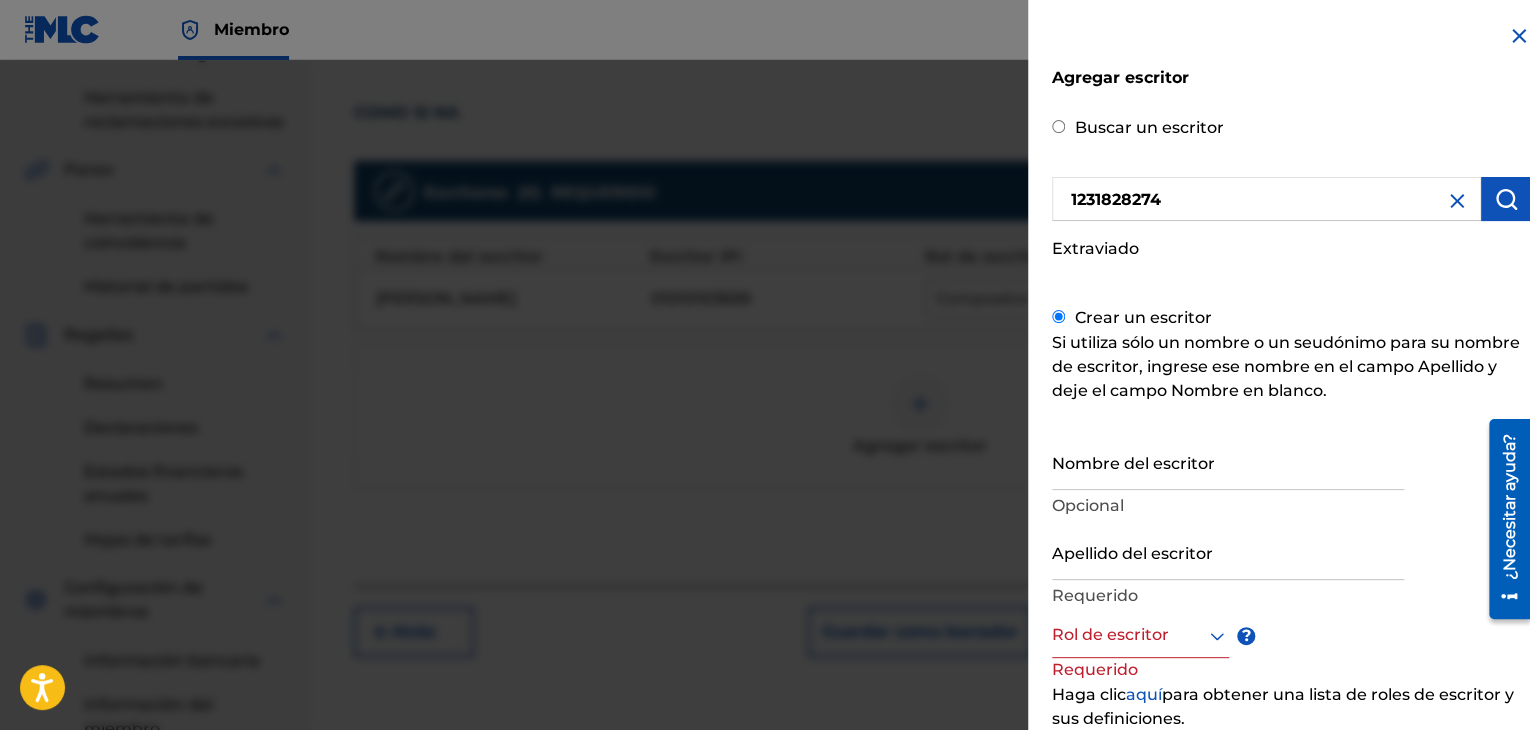 scroll, scrollTop: 200, scrollLeft: 0, axis: vertical 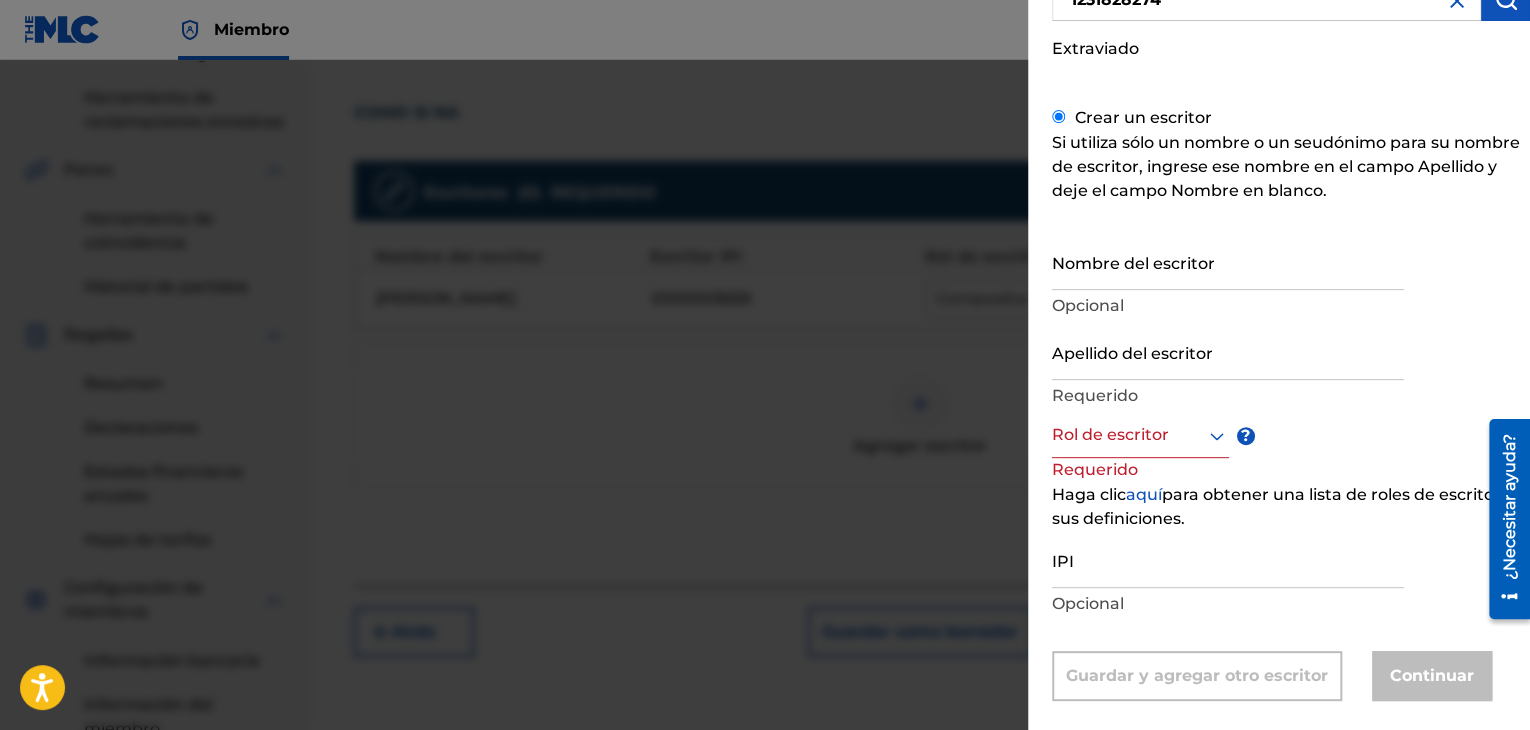 click on "IPI" at bounding box center [1228, 559] 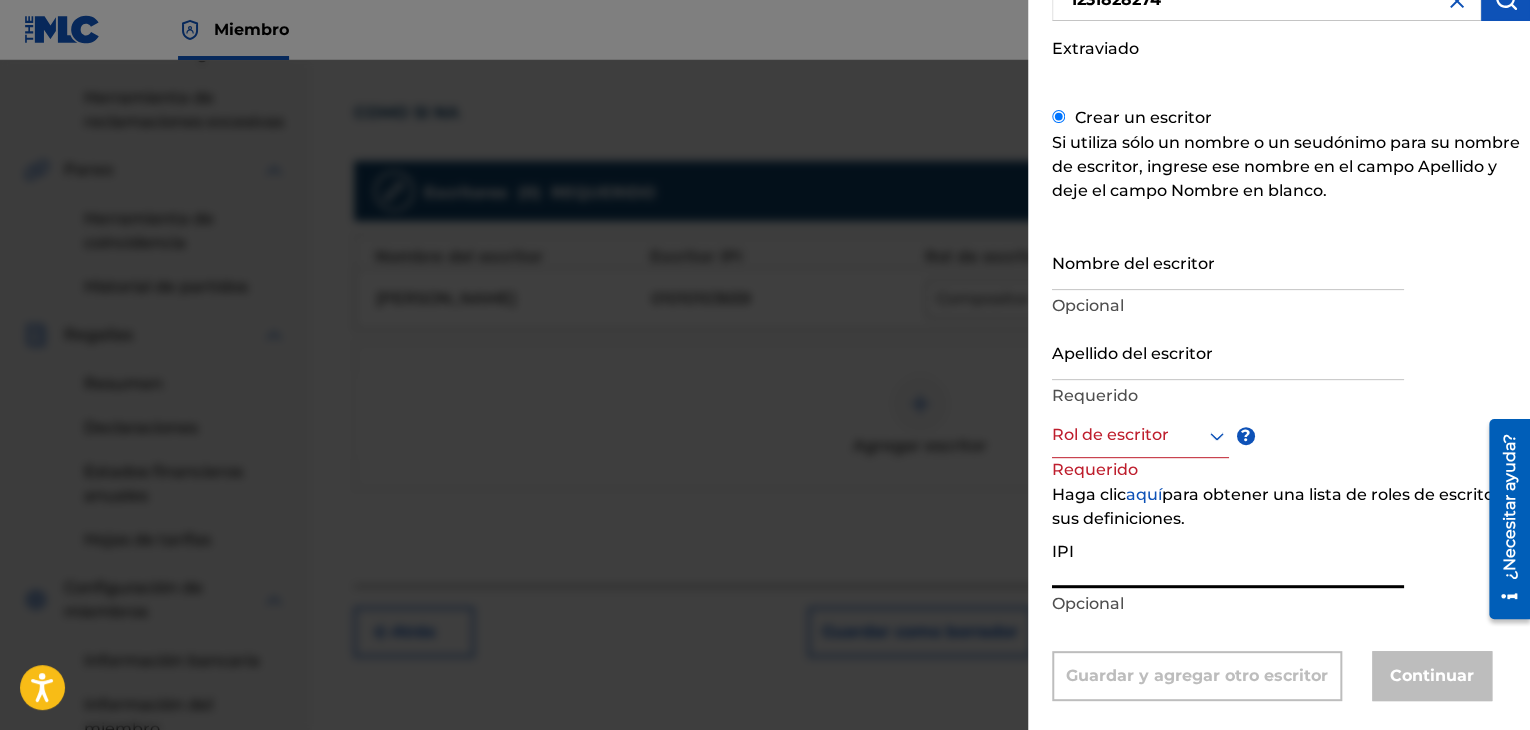 paste on "1231828274" 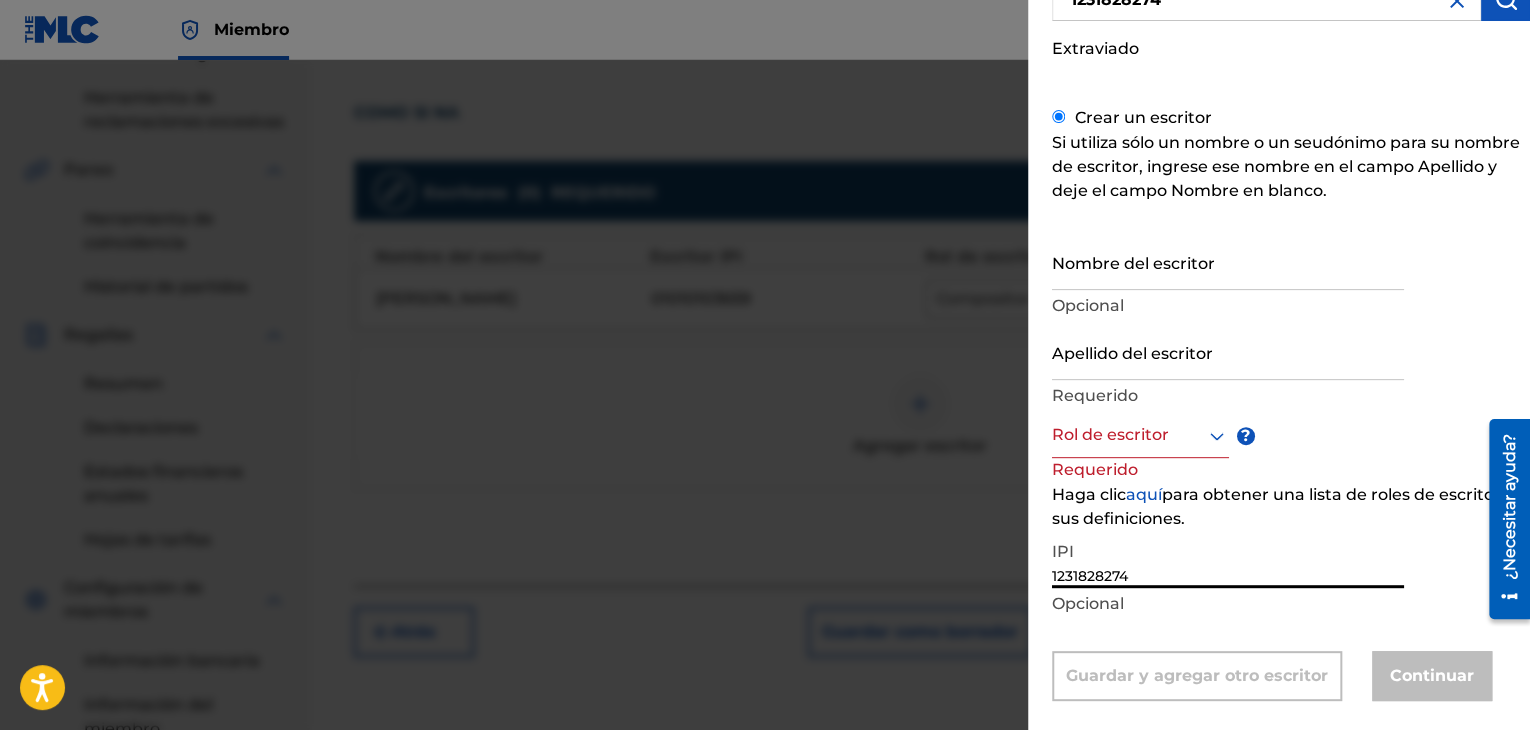 type on "1231828274" 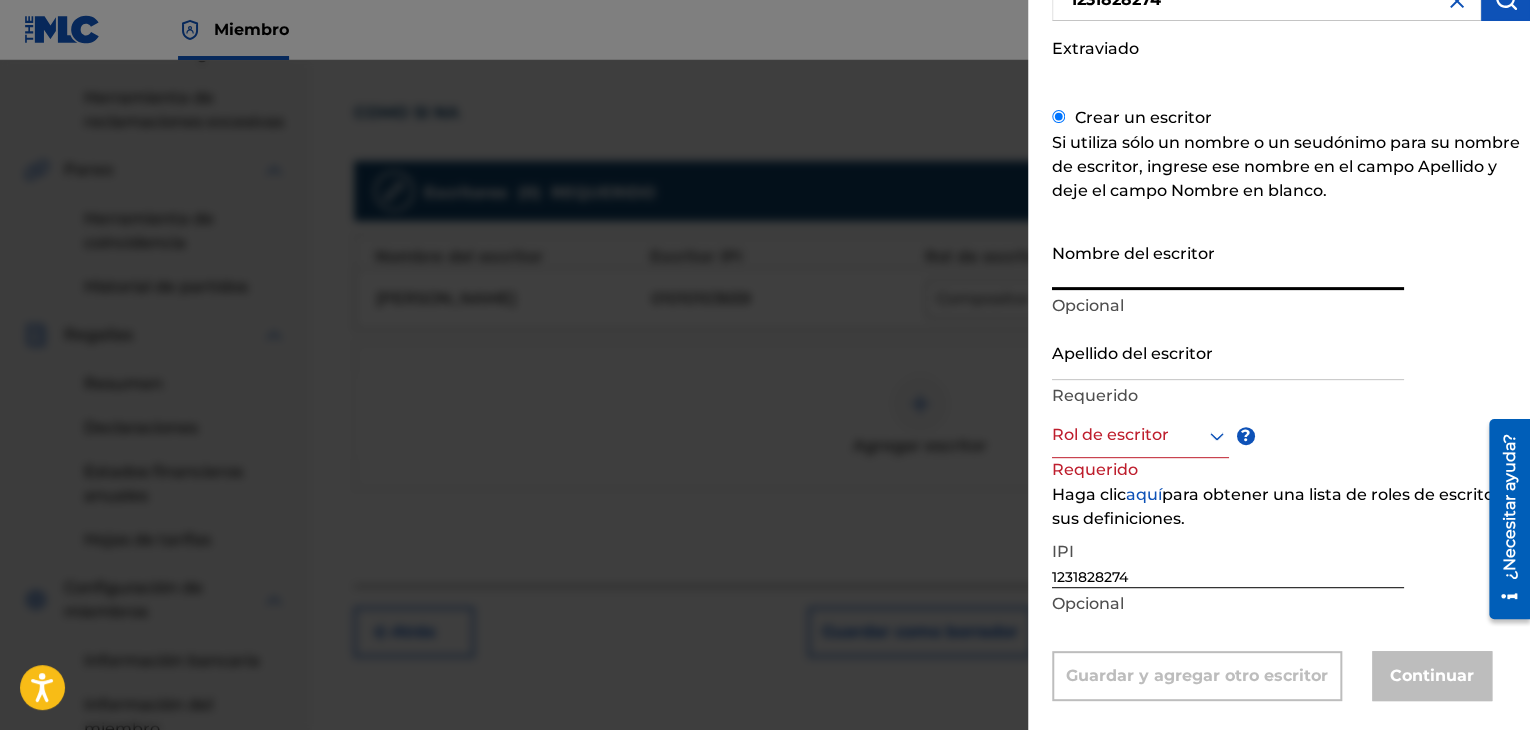 click on "Nombre del escritor" at bounding box center [1228, 261] 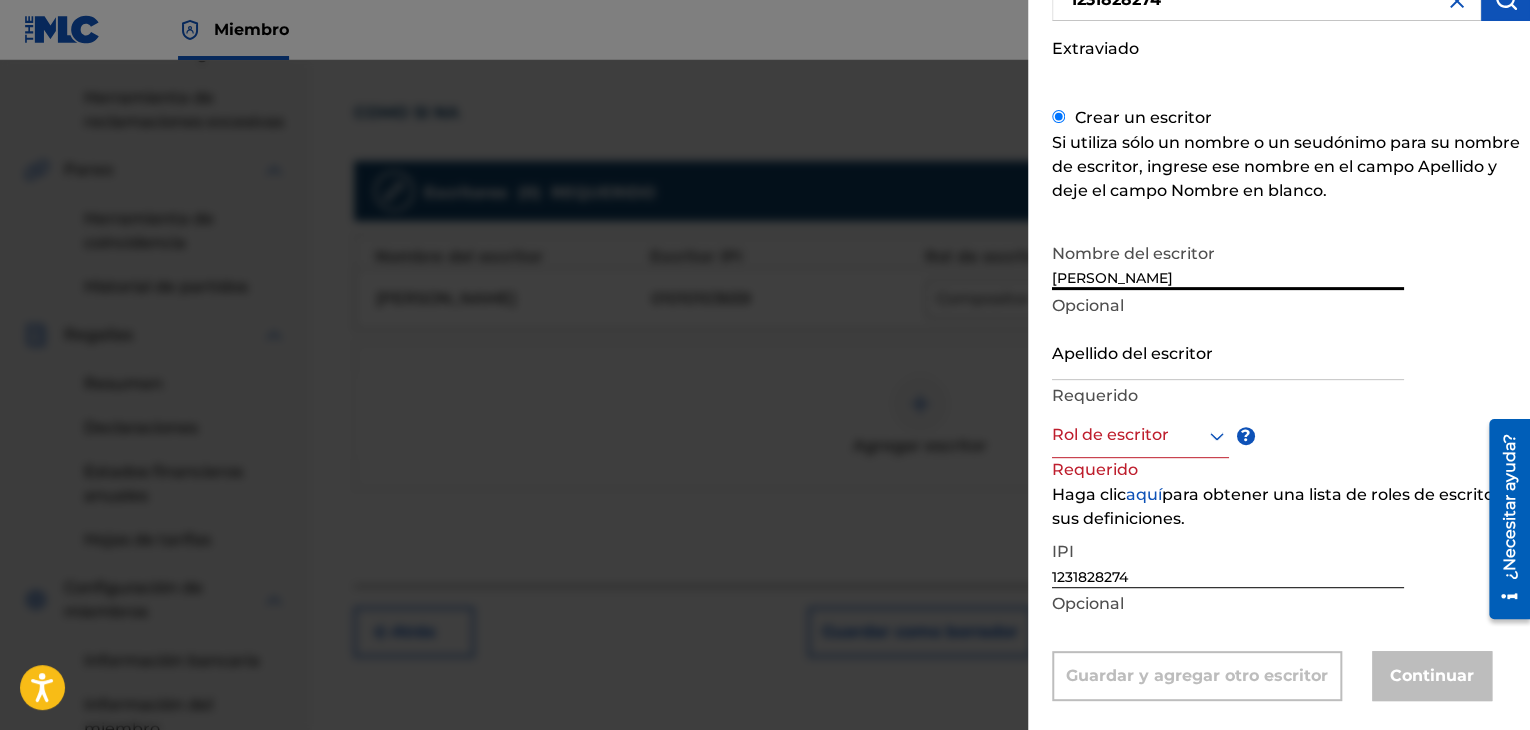 drag, startPoint x: 1236, startPoint y: 277, endPoint x: 1133, endPoint y: 285, distance: 103.31021 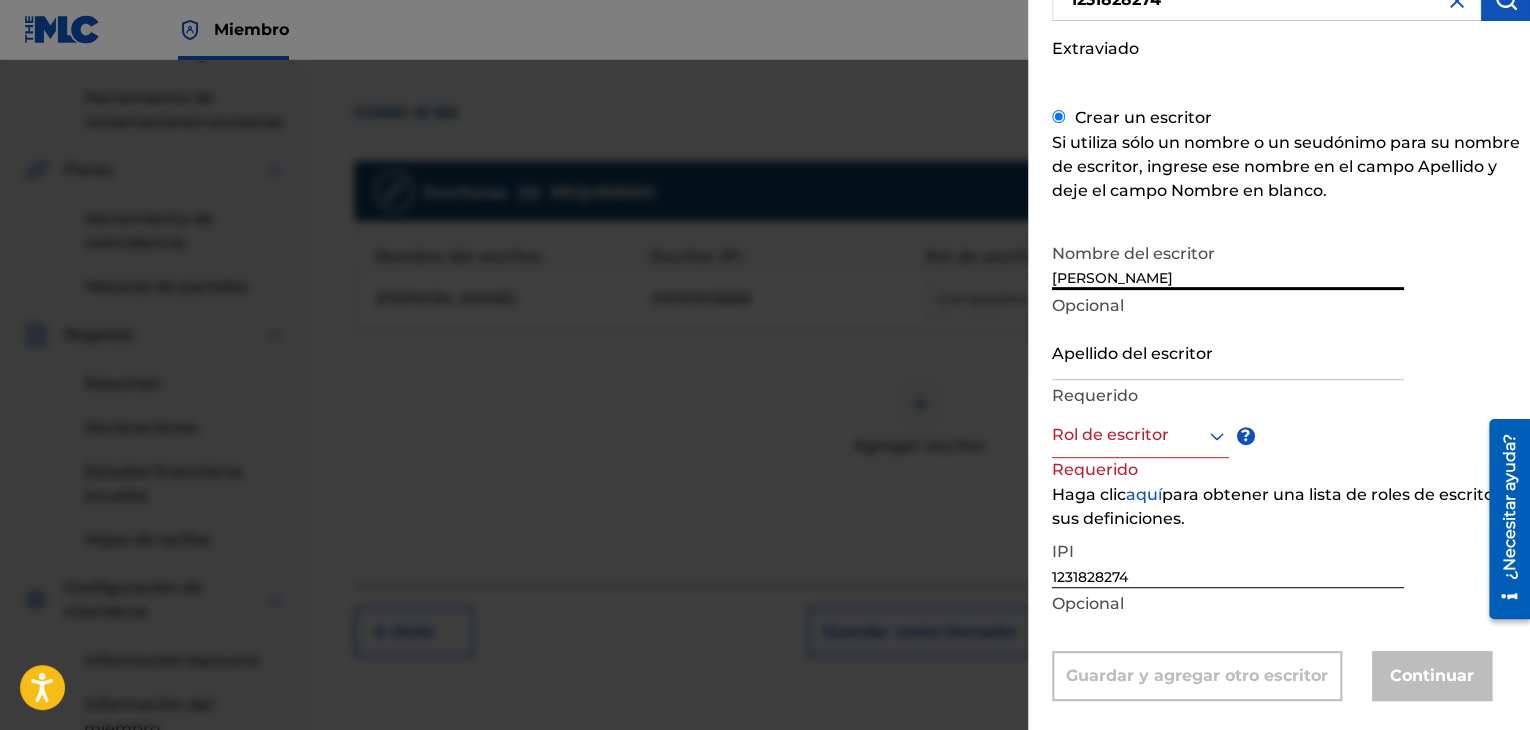 click on "[PERSON_NAME]" at bounding box center (1228, 261) 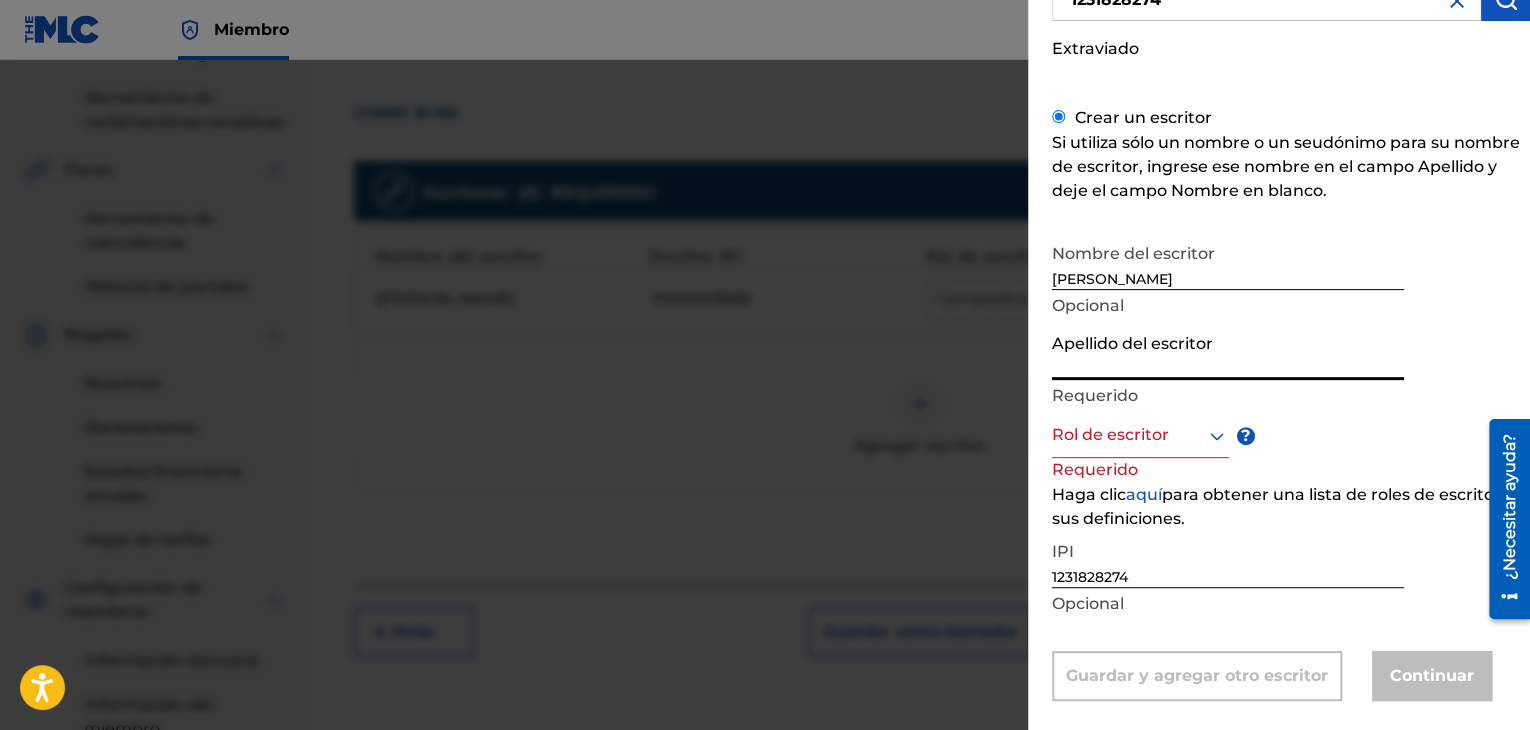paste on "[PERSON_NAME]" 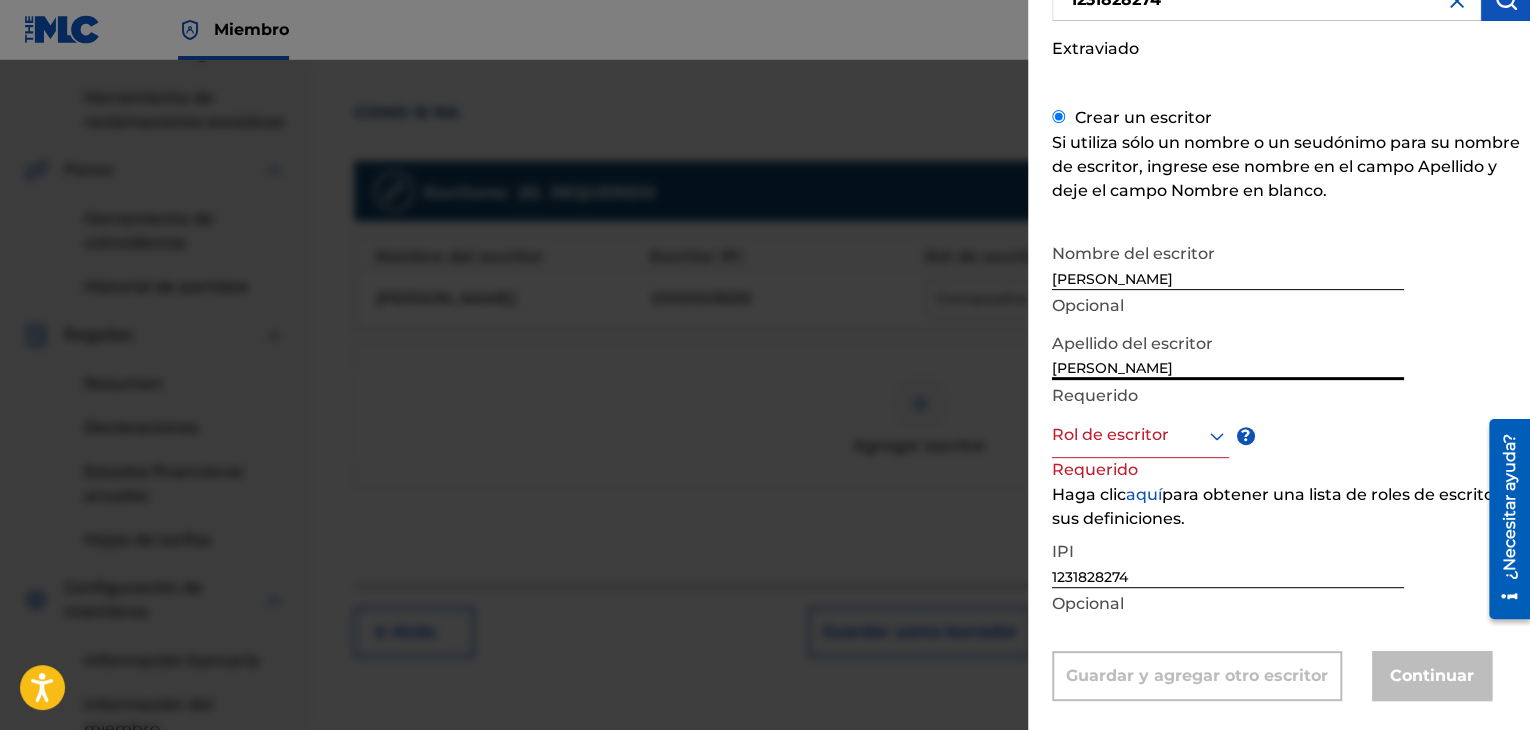 type on "[PERSON_NAME]" 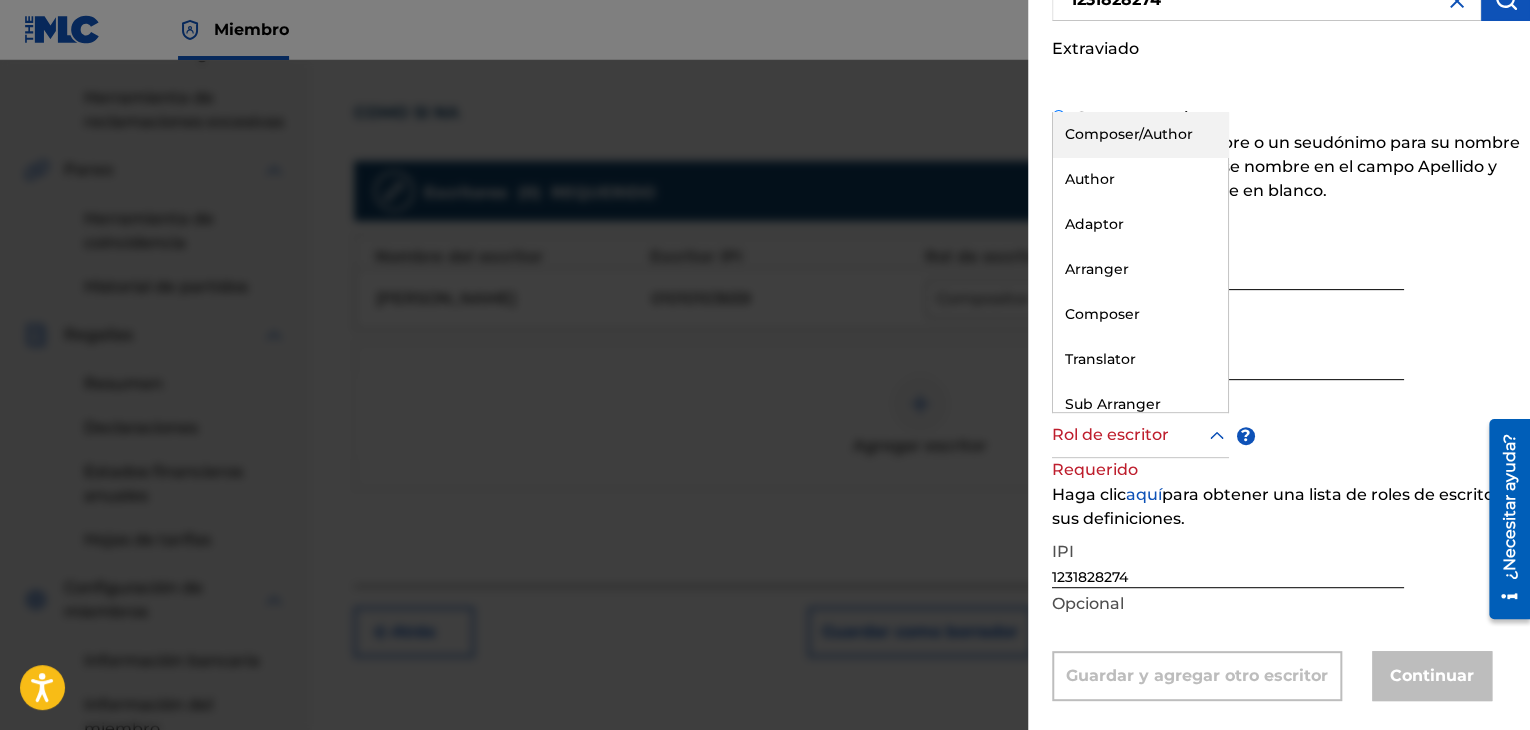click at bounding box center (1140, 435) 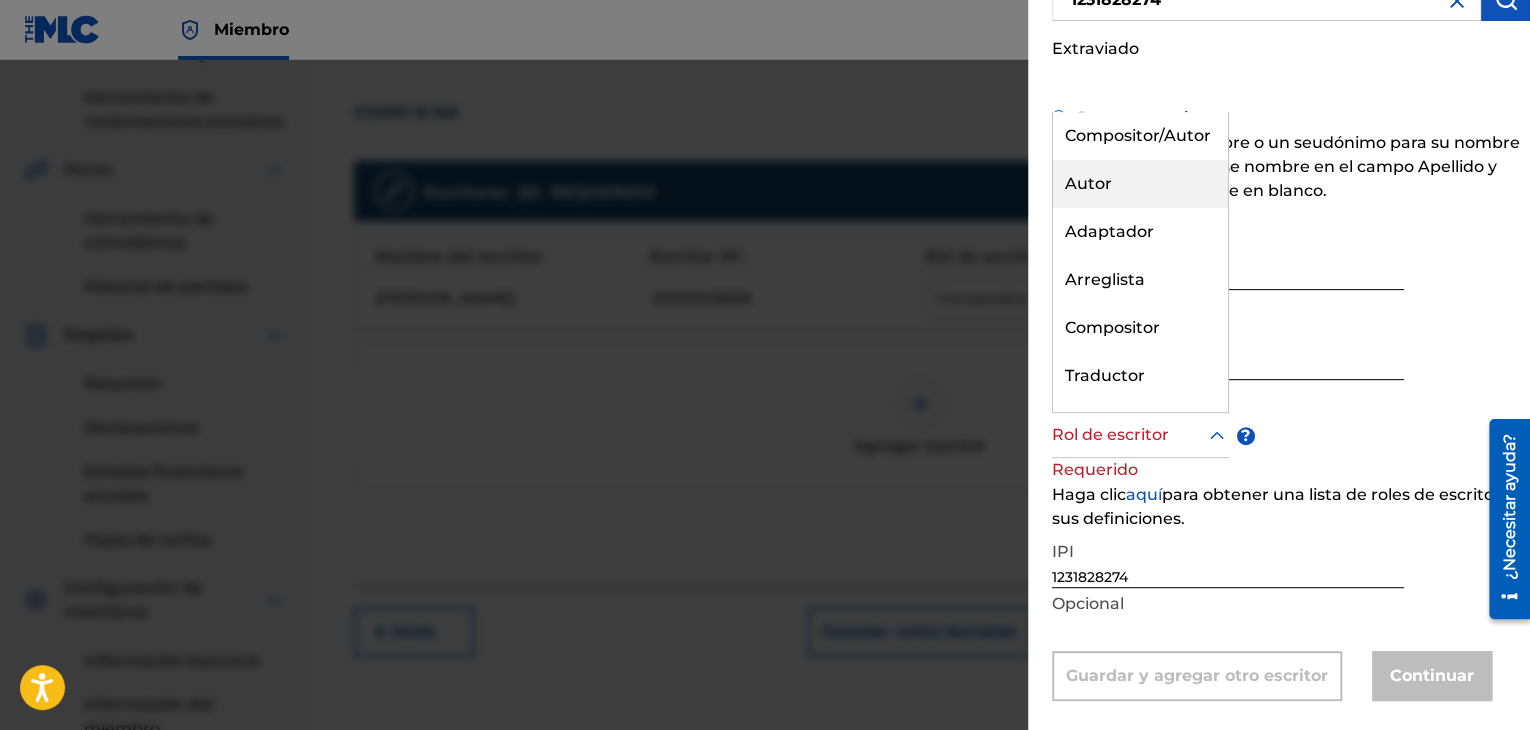 click on "Autor" at bounding box center (1088, 183) 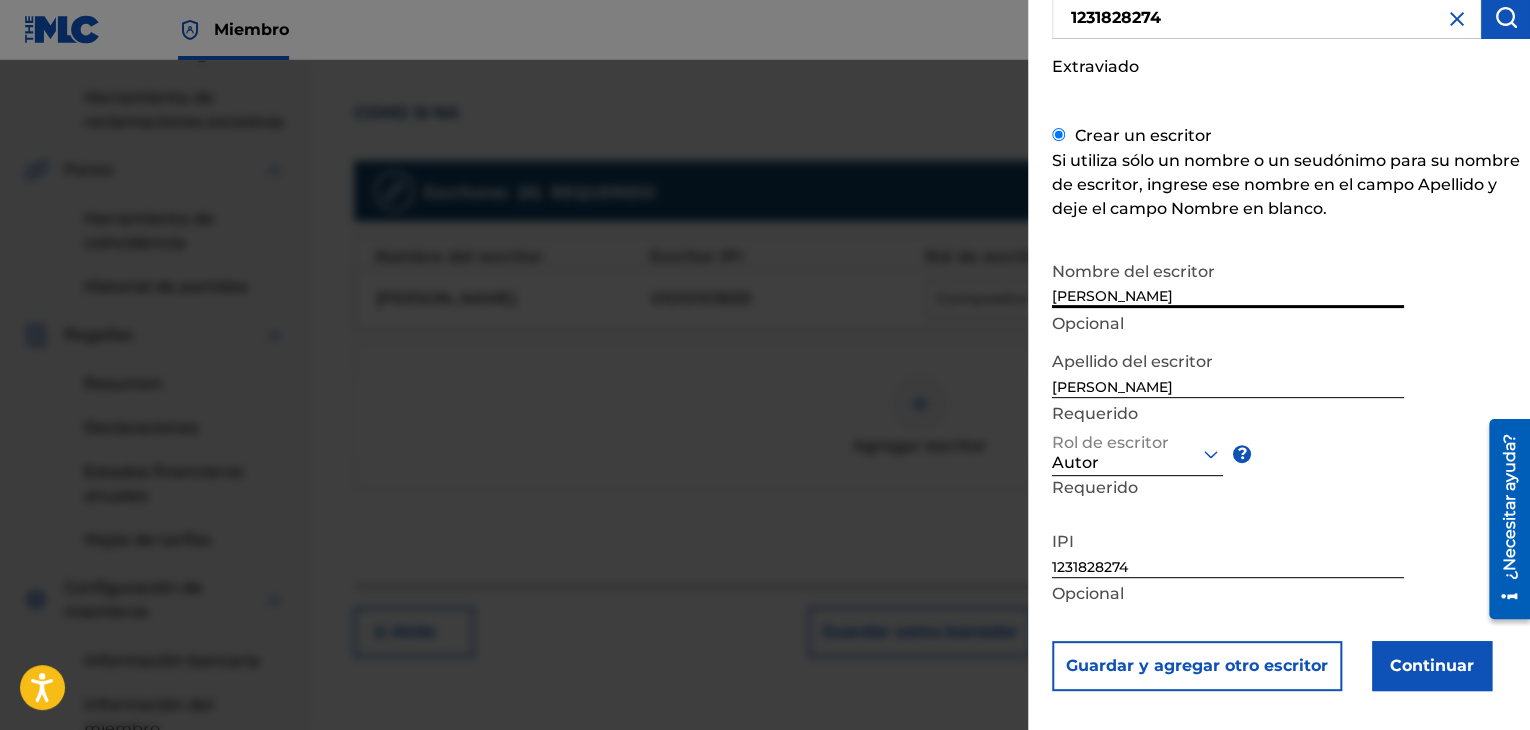 drag, startPoint x: 1244, startPoint y: 286, endPoint x: 1133, endPoint y: 291, distance: 111.11256 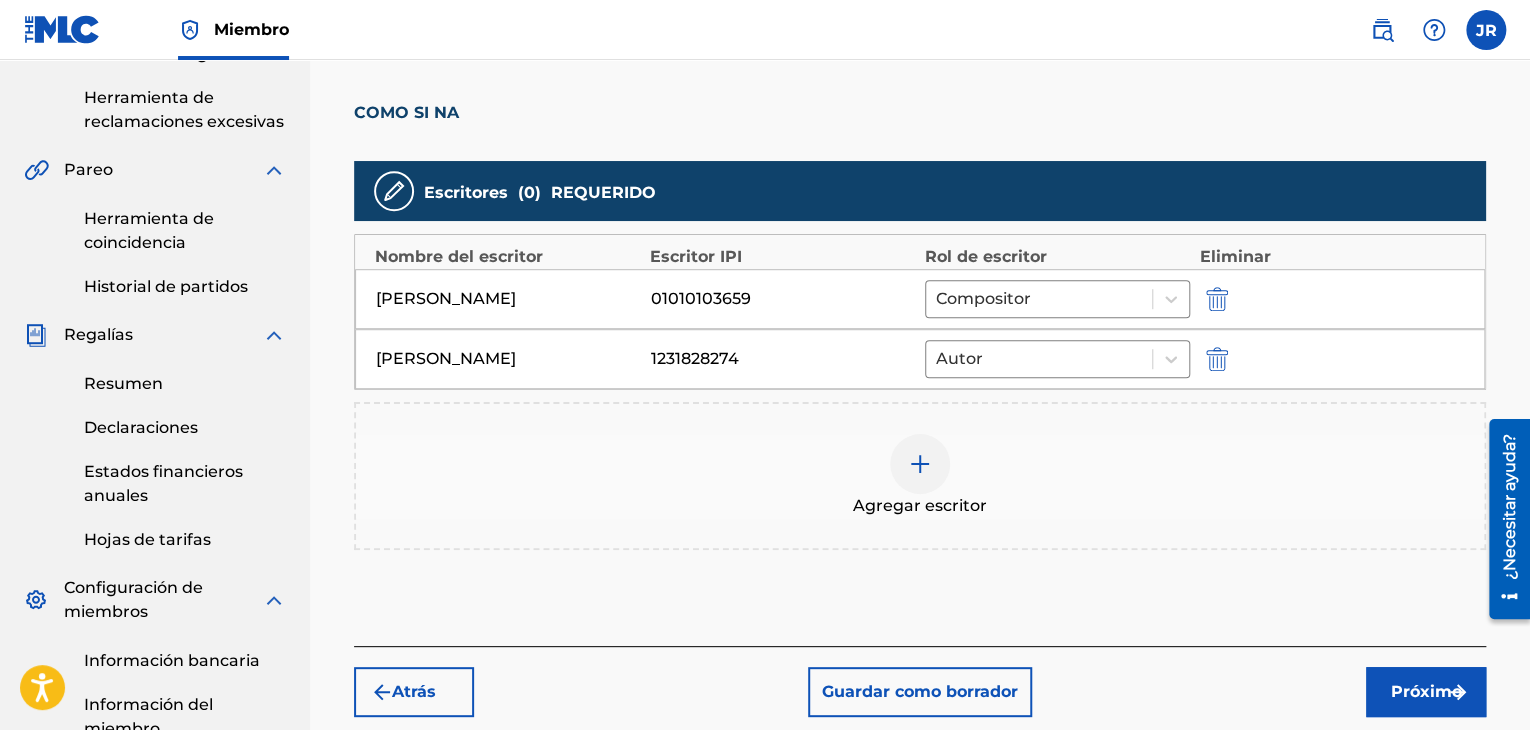 click on "Agregar escritor" at bounding box center [920, 476] 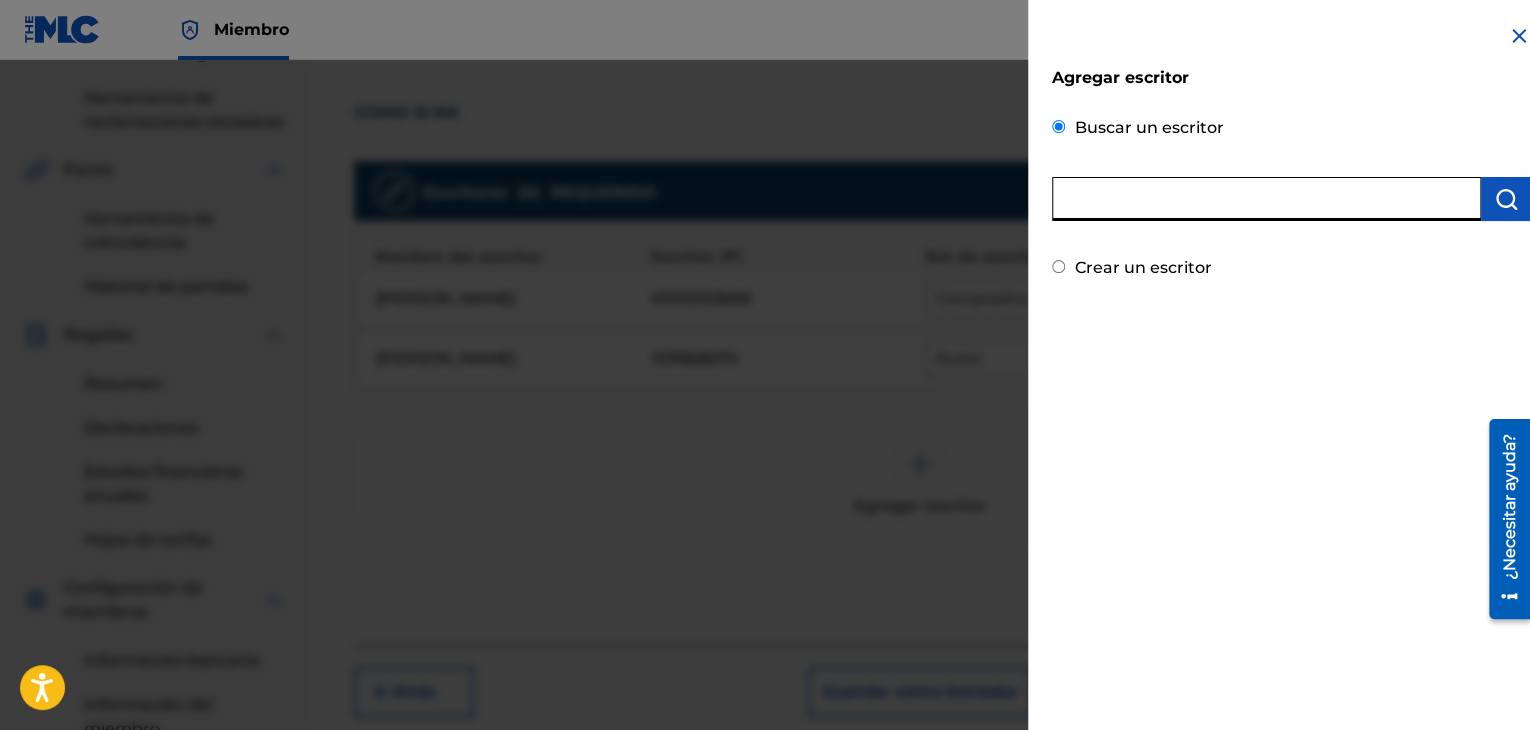 click at bounding box center (1266, 199) 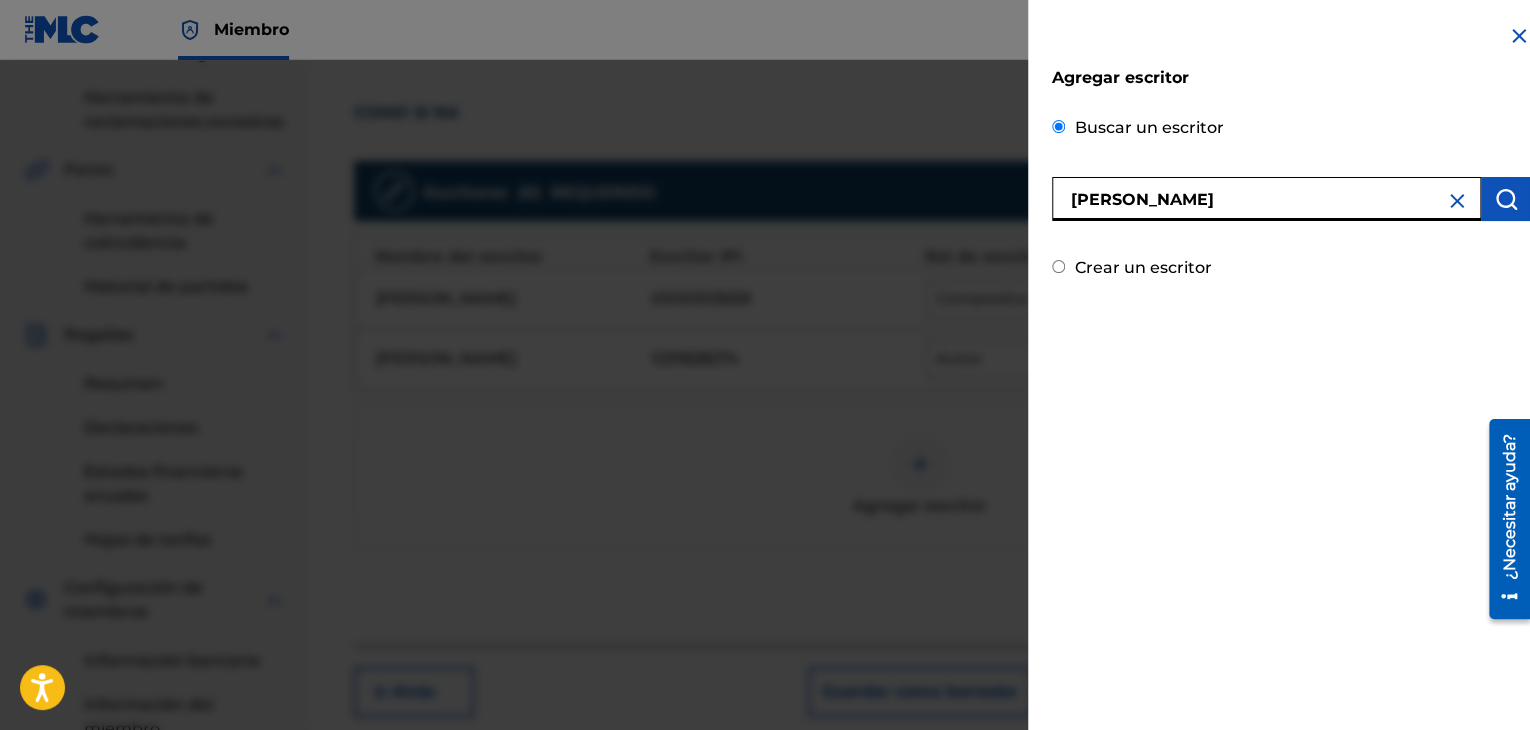 type on "[PERSON_NAME]" 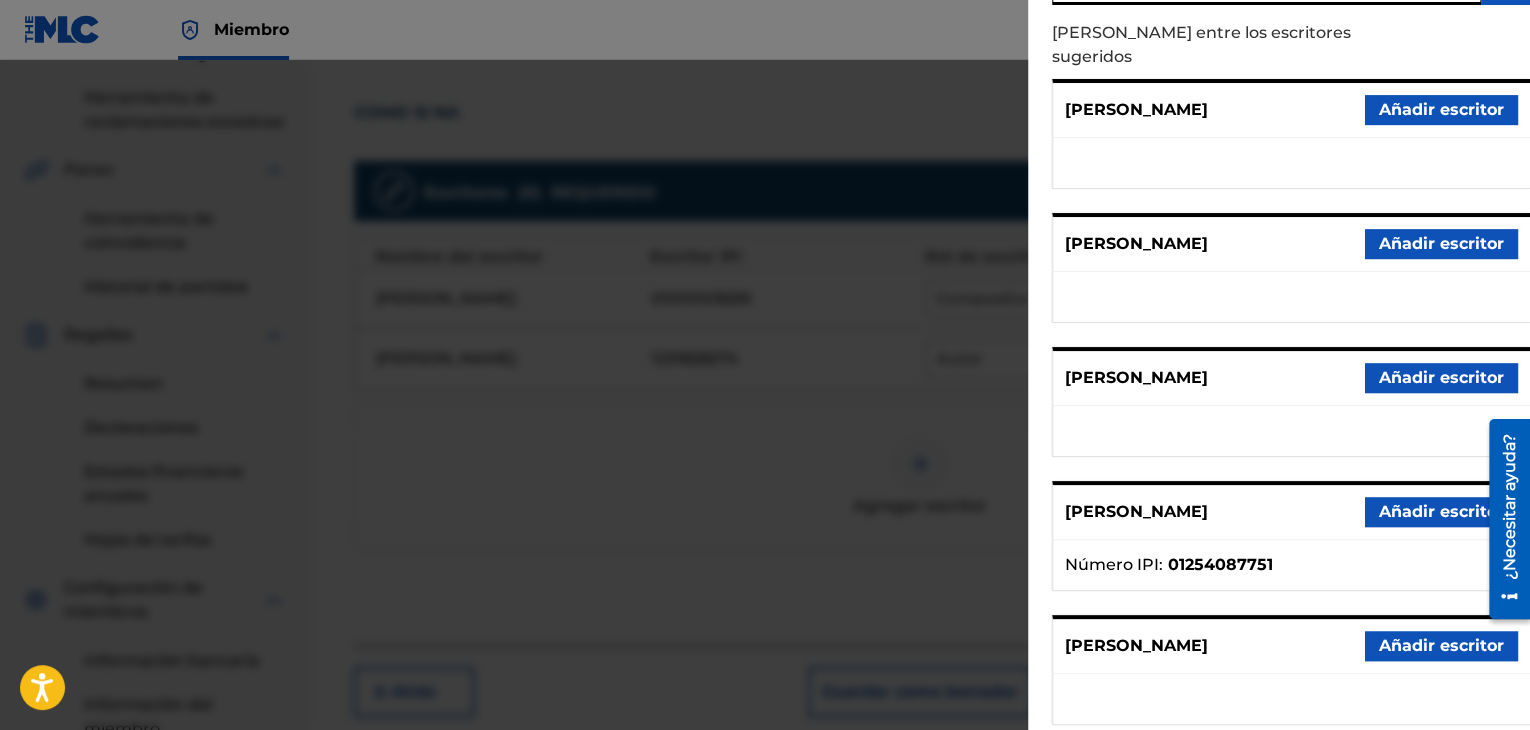 scroll, scrollTop: 0, scrollLeft: 0, axis: both 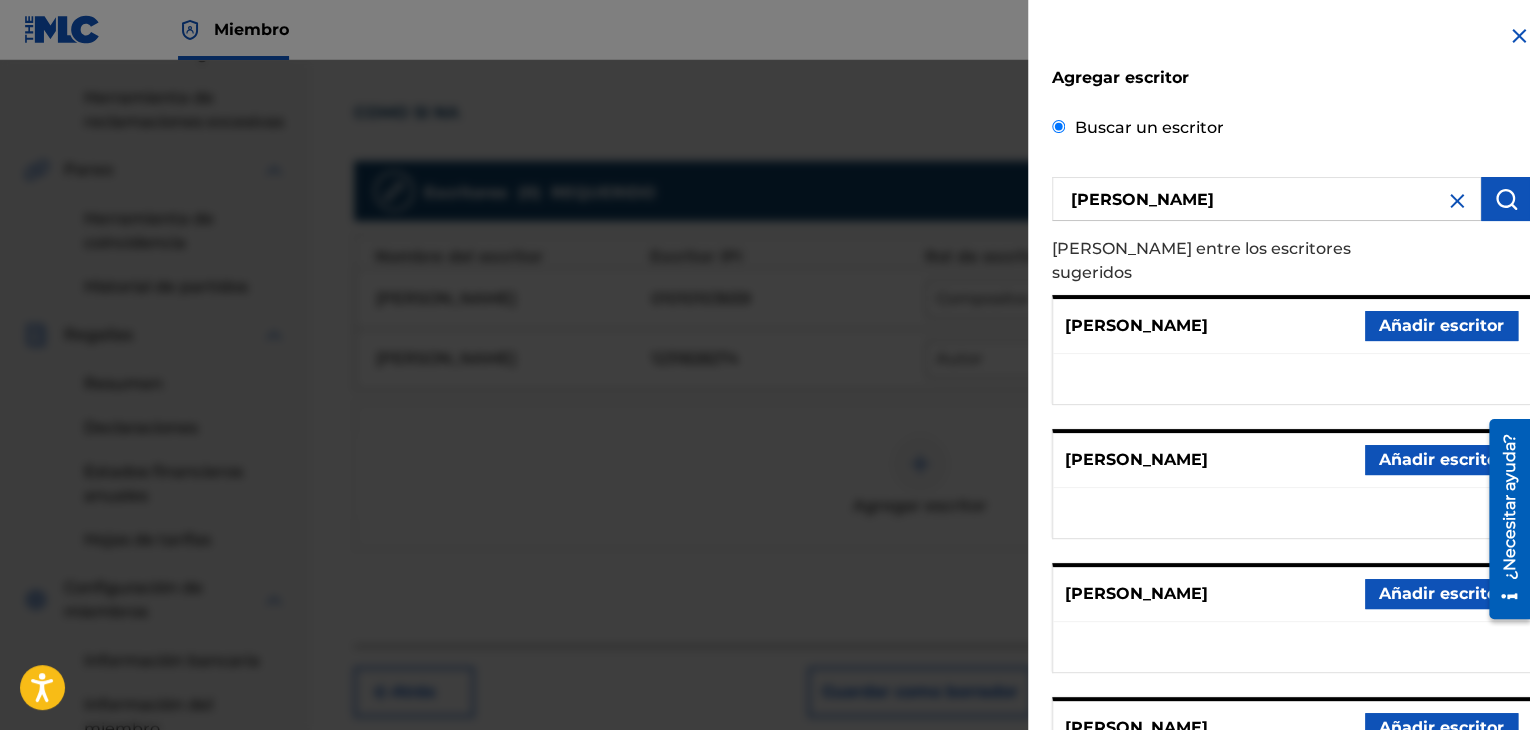 click on "Añadir escritor" at bounding box center [1441, 325] 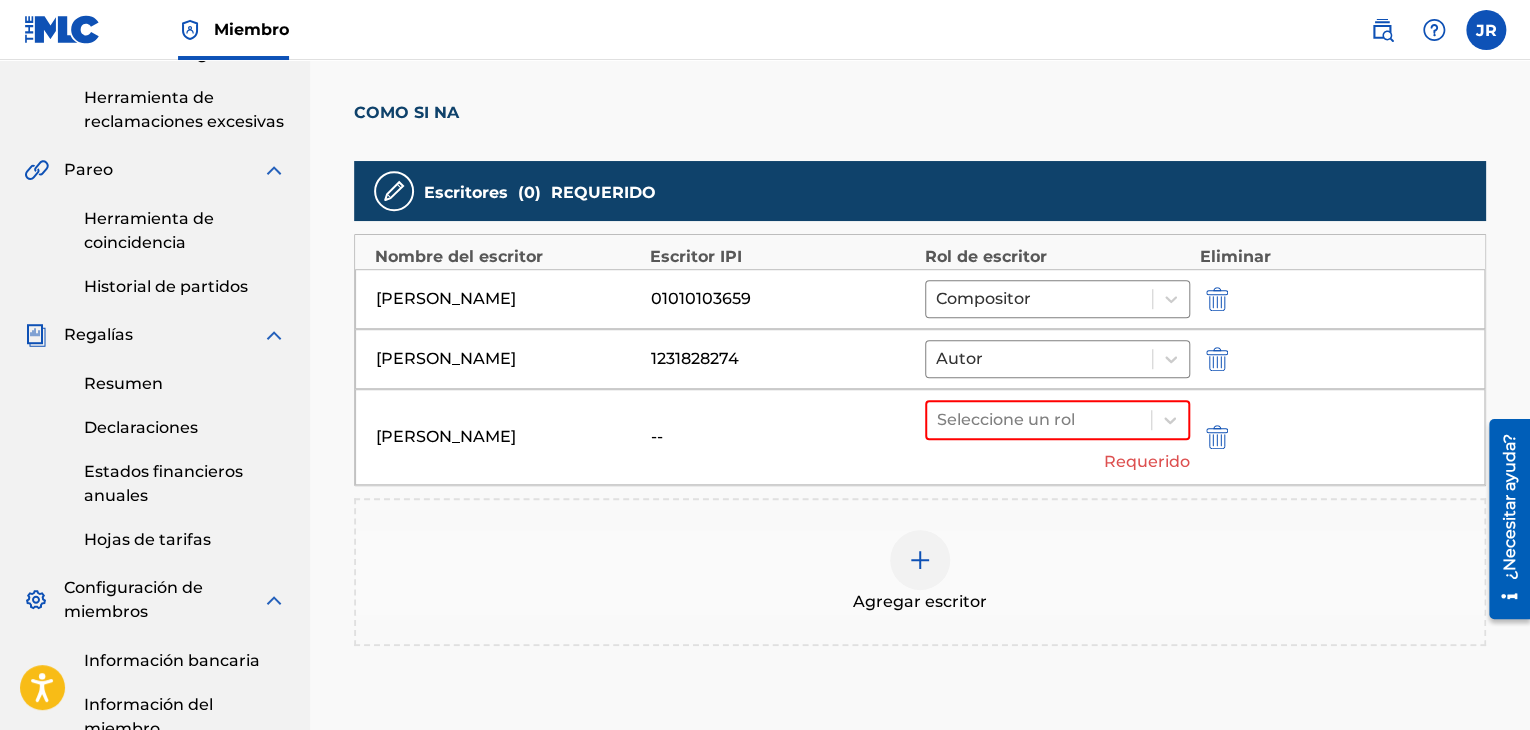 click on "--" at bounding box center [783, 437] 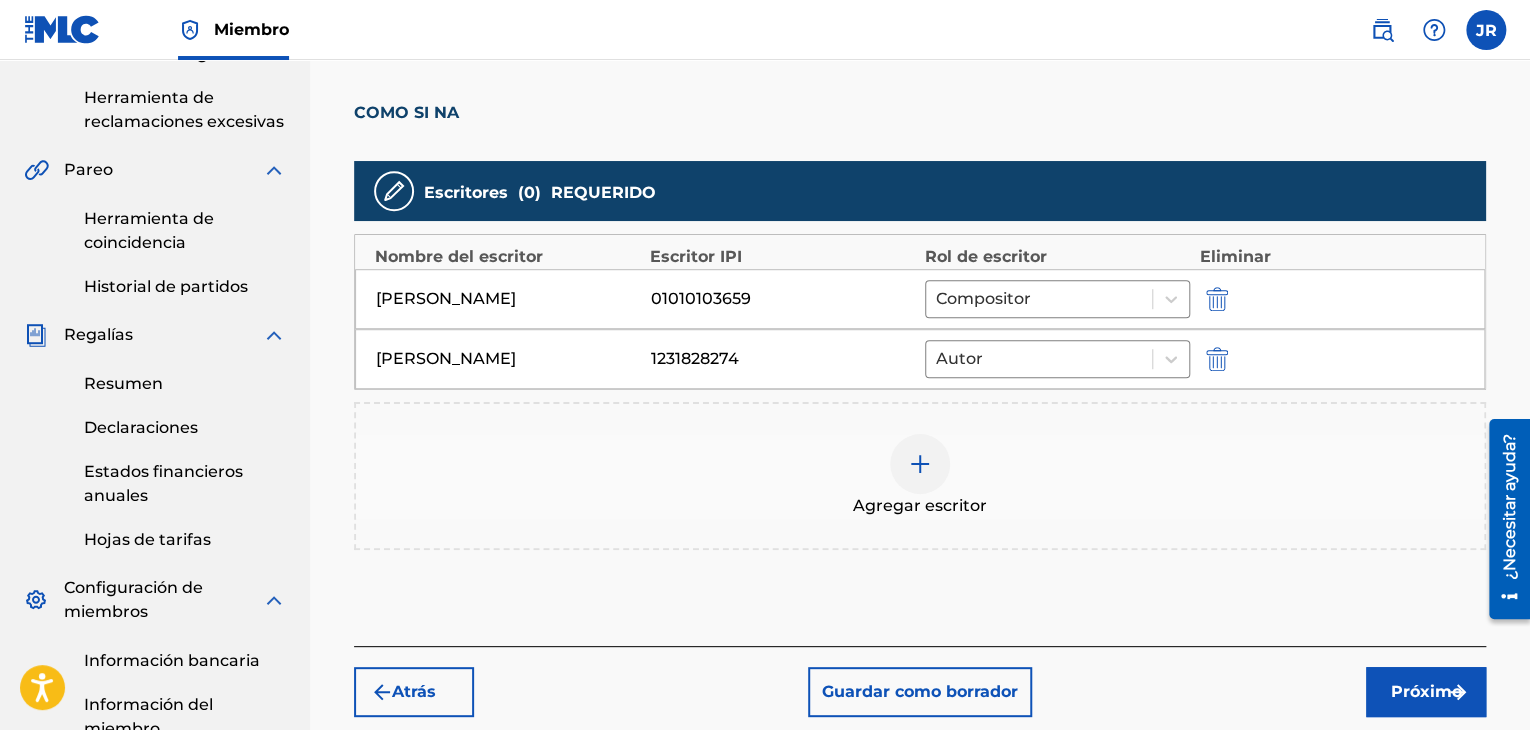 click at bounding box center (920, 464) 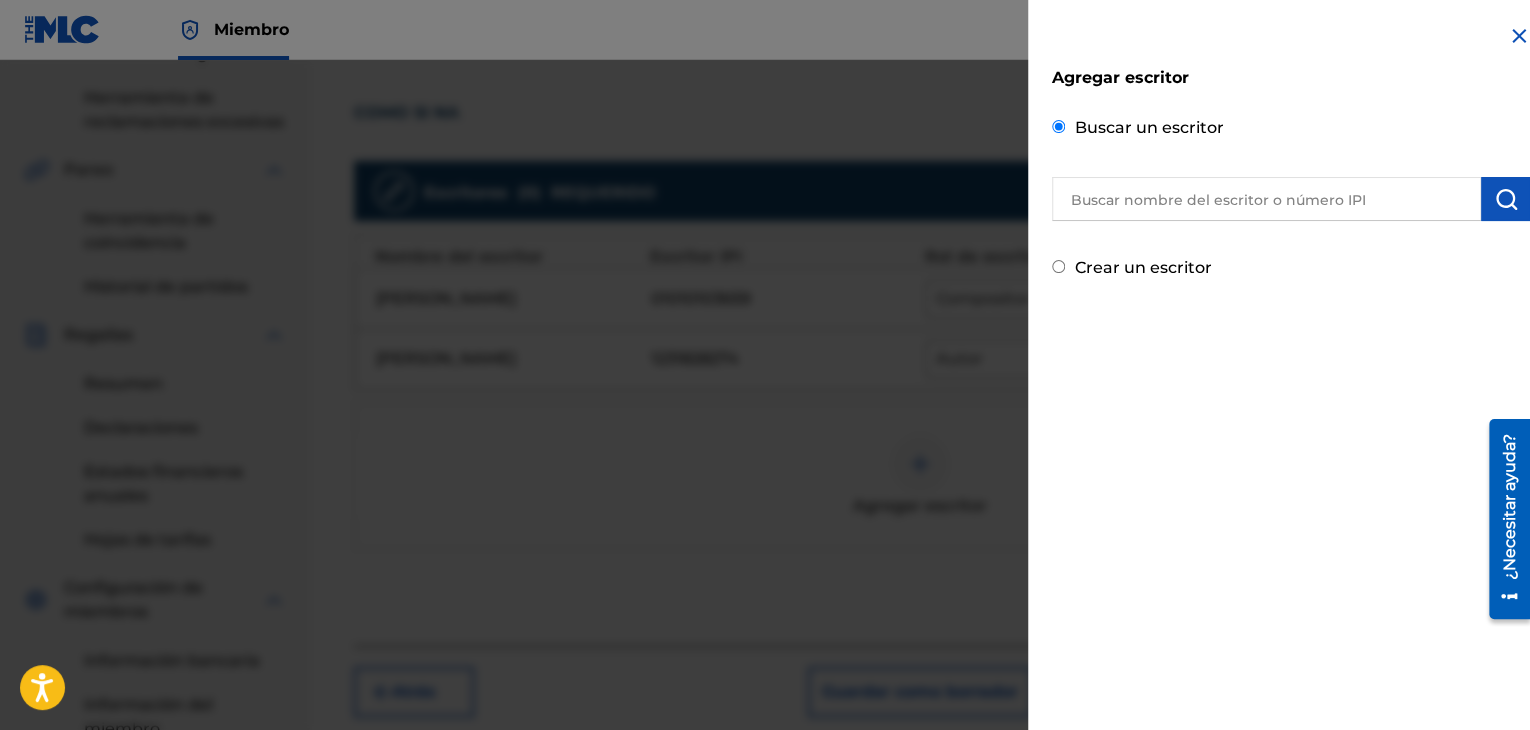 click on "Crear un escritor" at bounding box center [1143, 267] 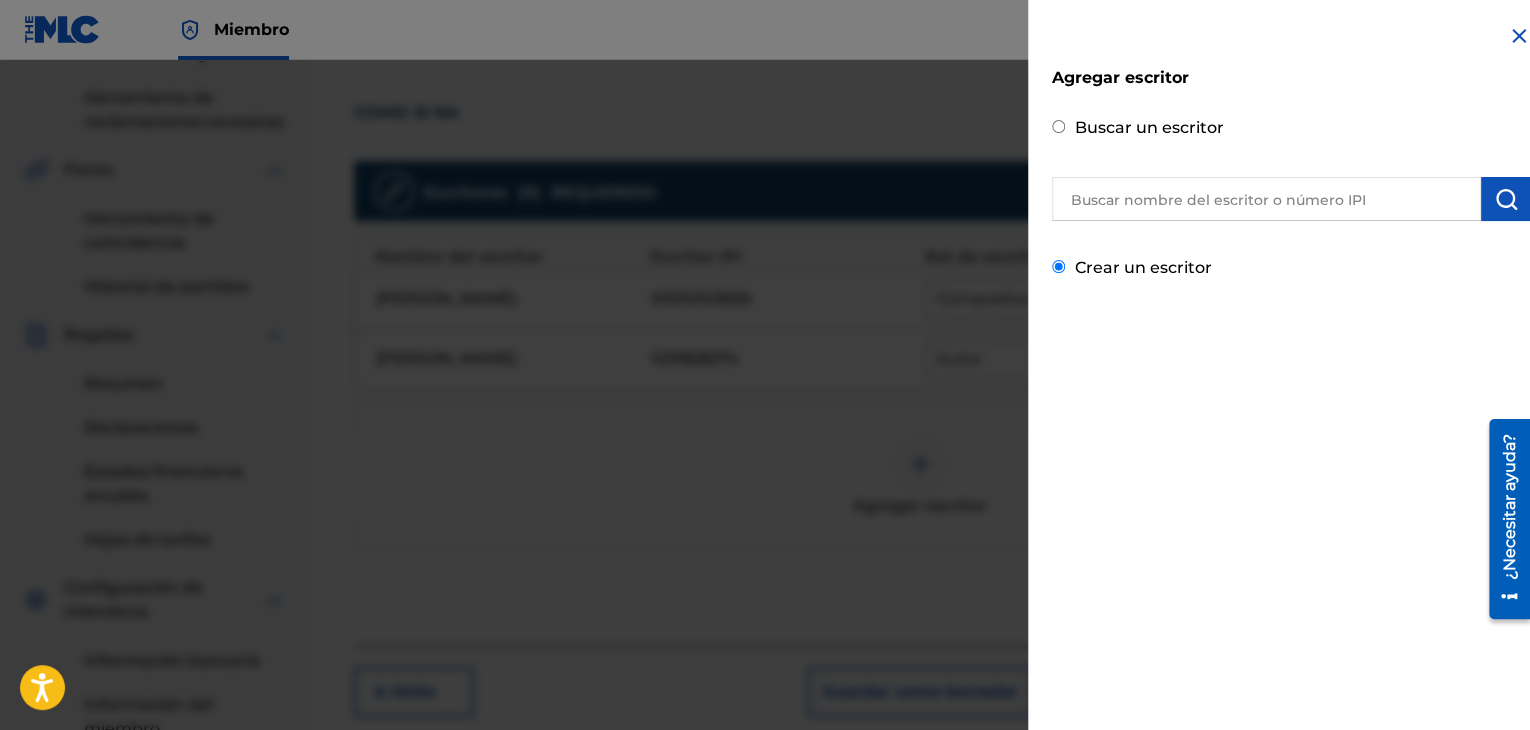click on "Crear un escritor" at bounding box center [1058, 266] 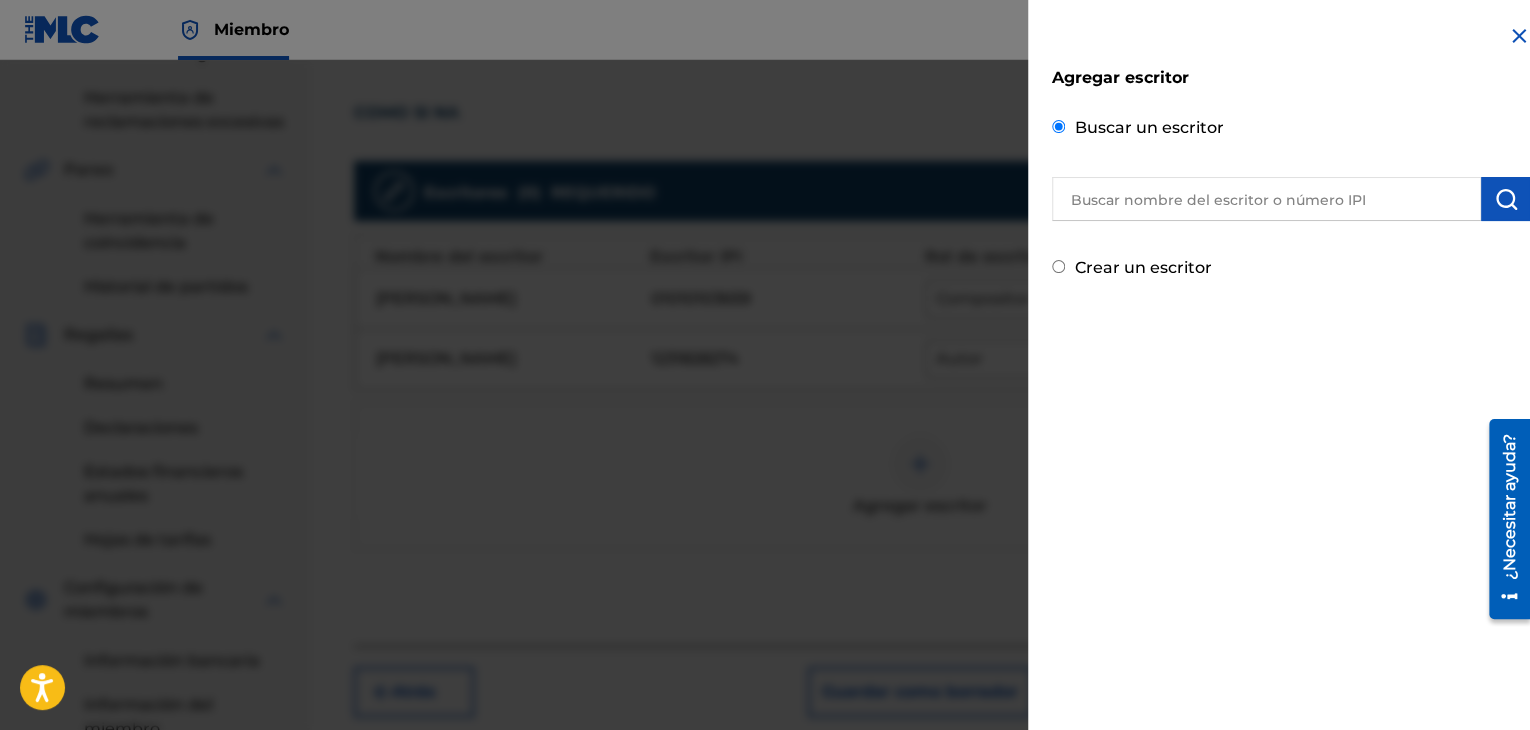 radio on "false" 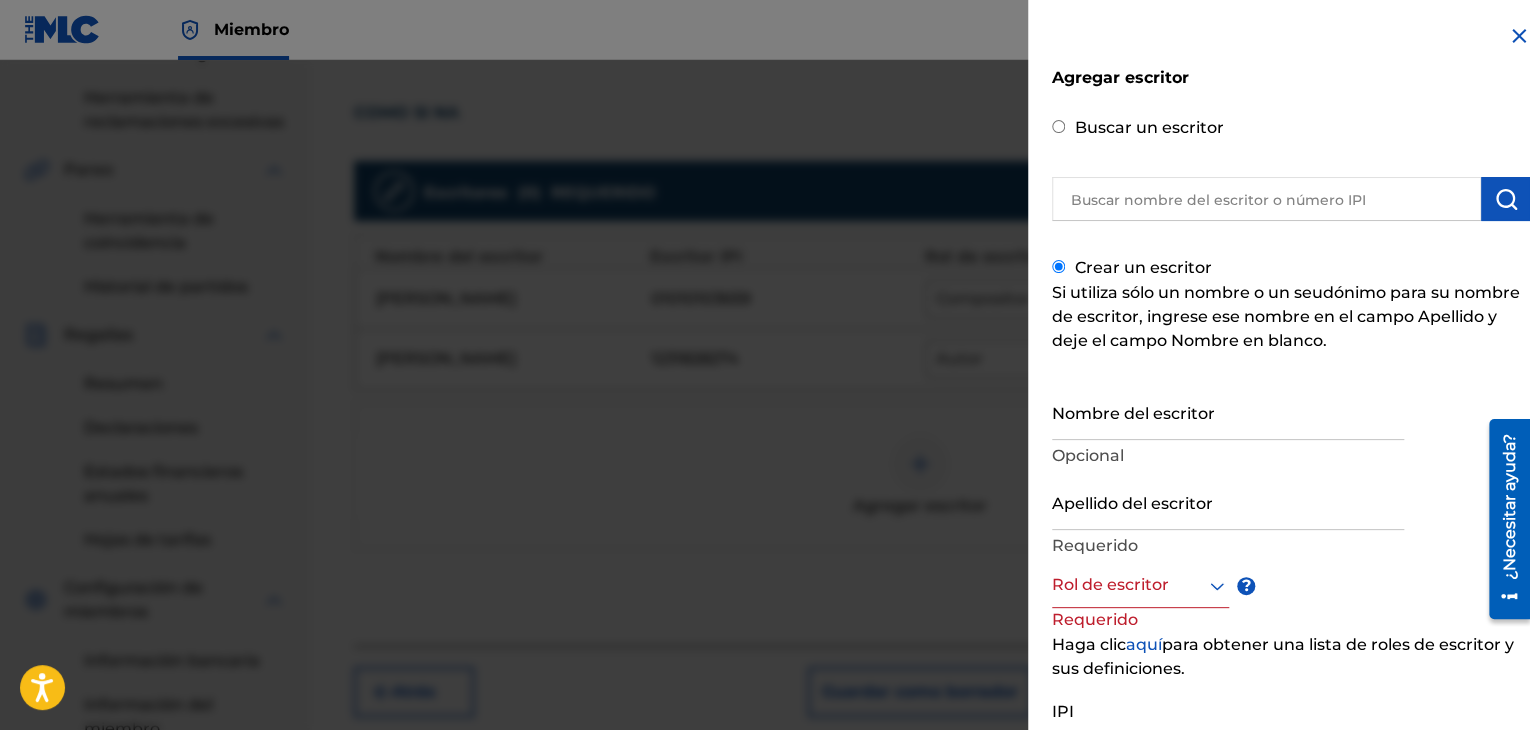 click on "Nombre del escritor" at bounding box center [1228, 411] 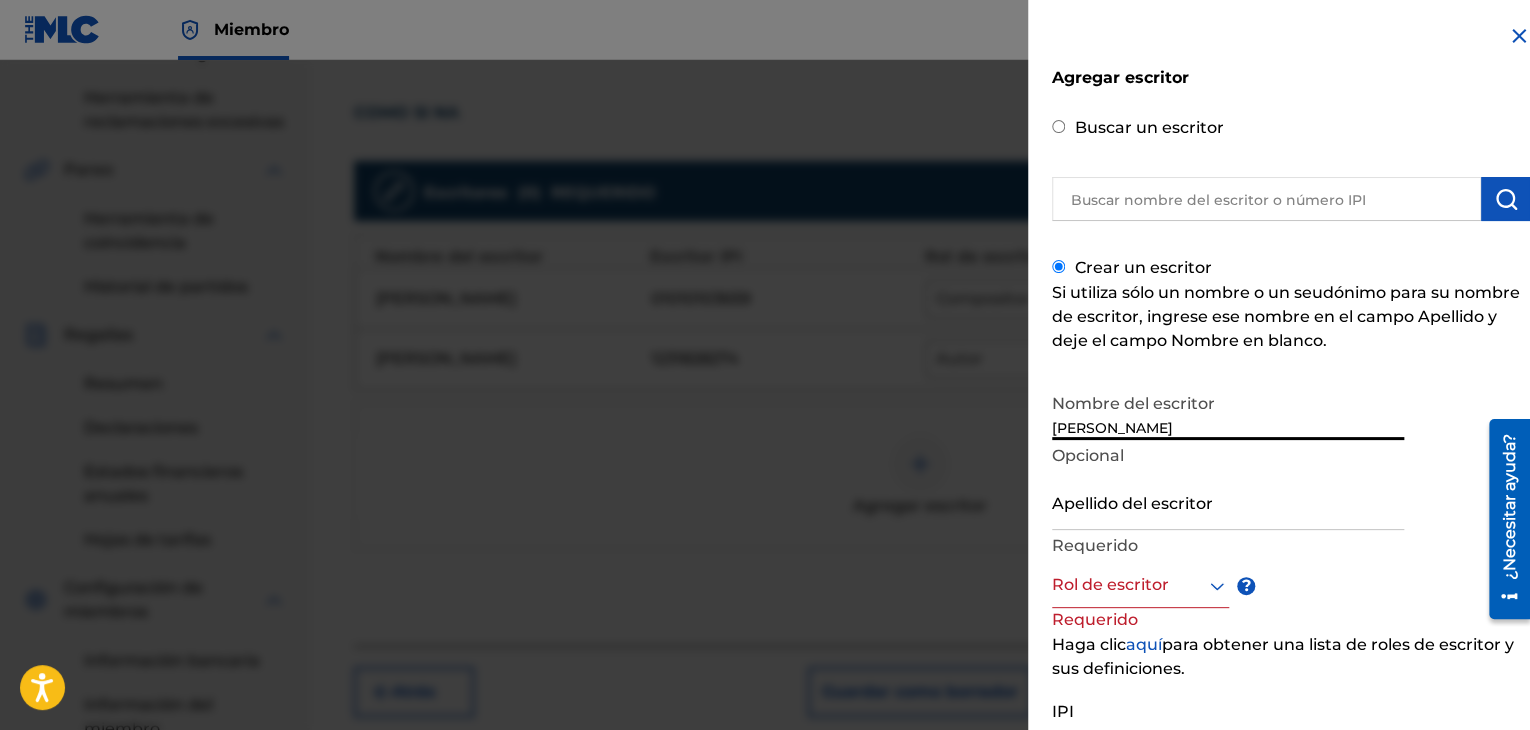 type on "[PERSON_NAME]" 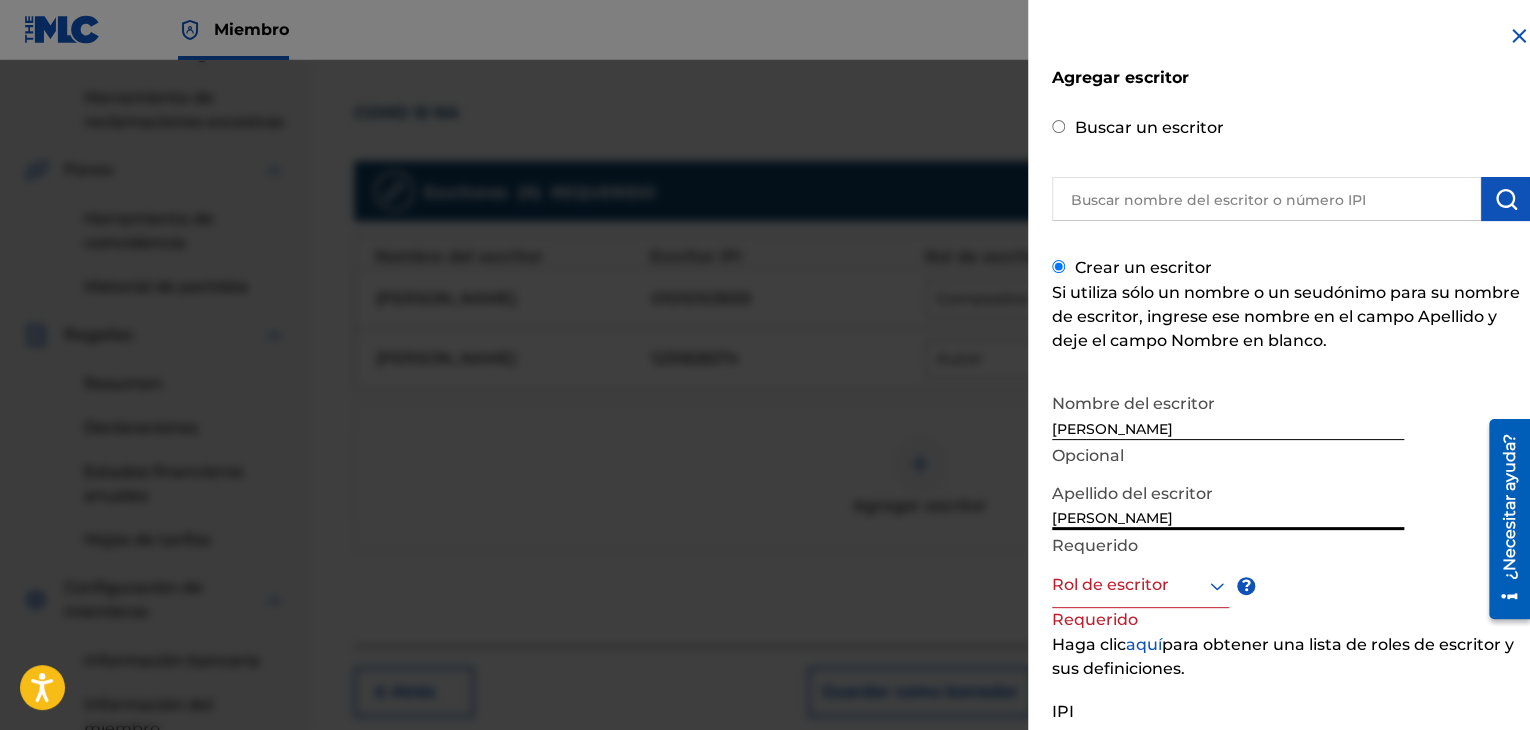 type on "[PERSON_NAME]" 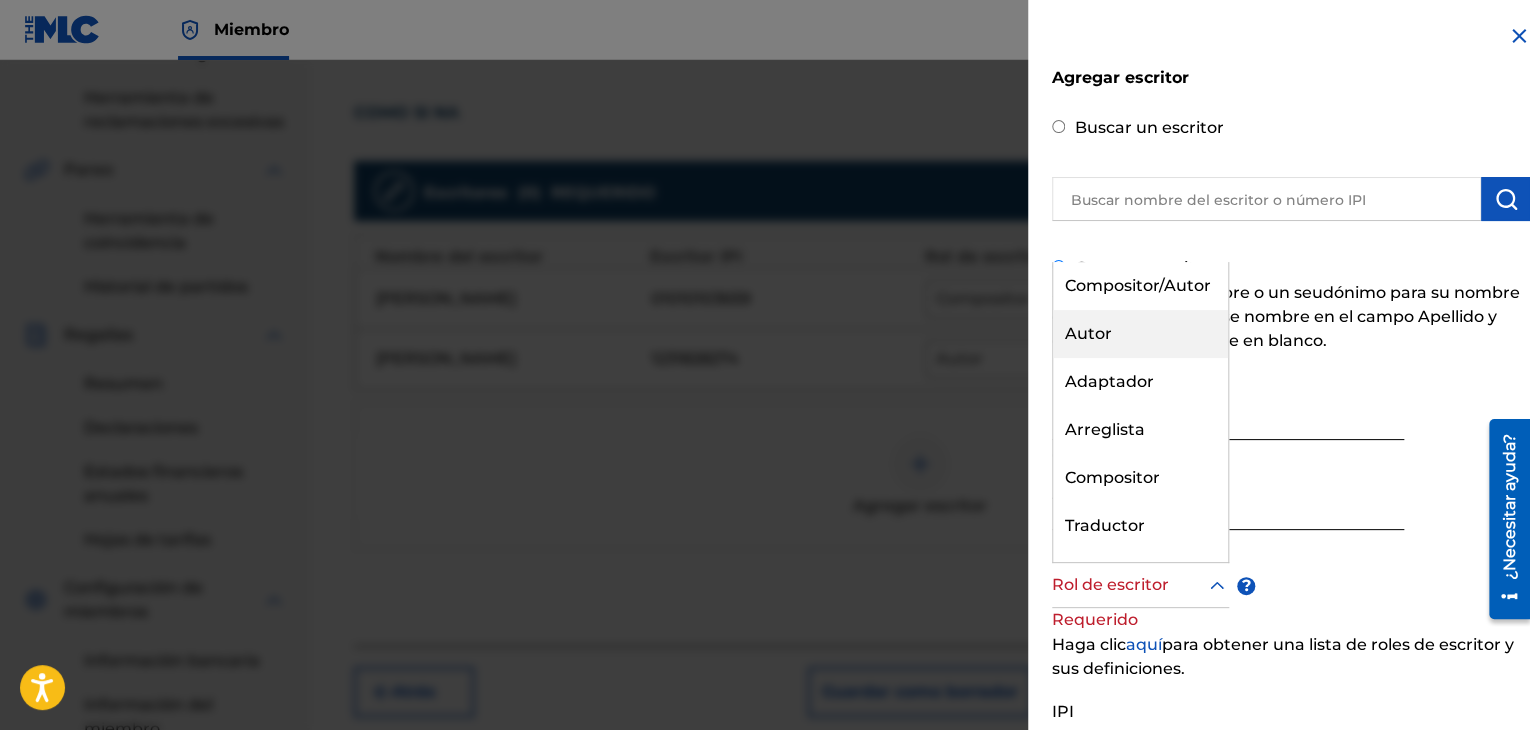 click on "Autor" at bounding box center (1140, 334) 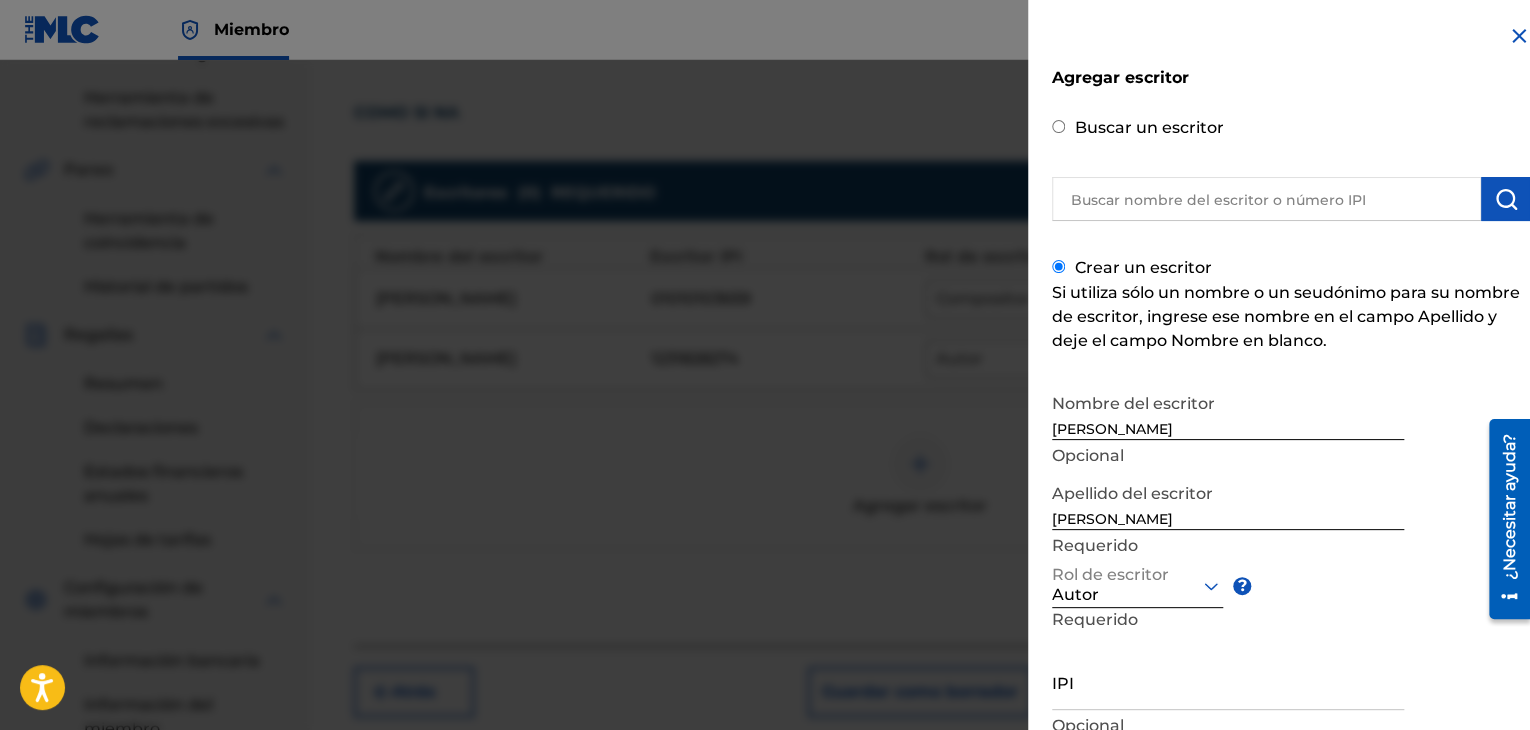 click on "IPI" at bounding box center [1228, 681] 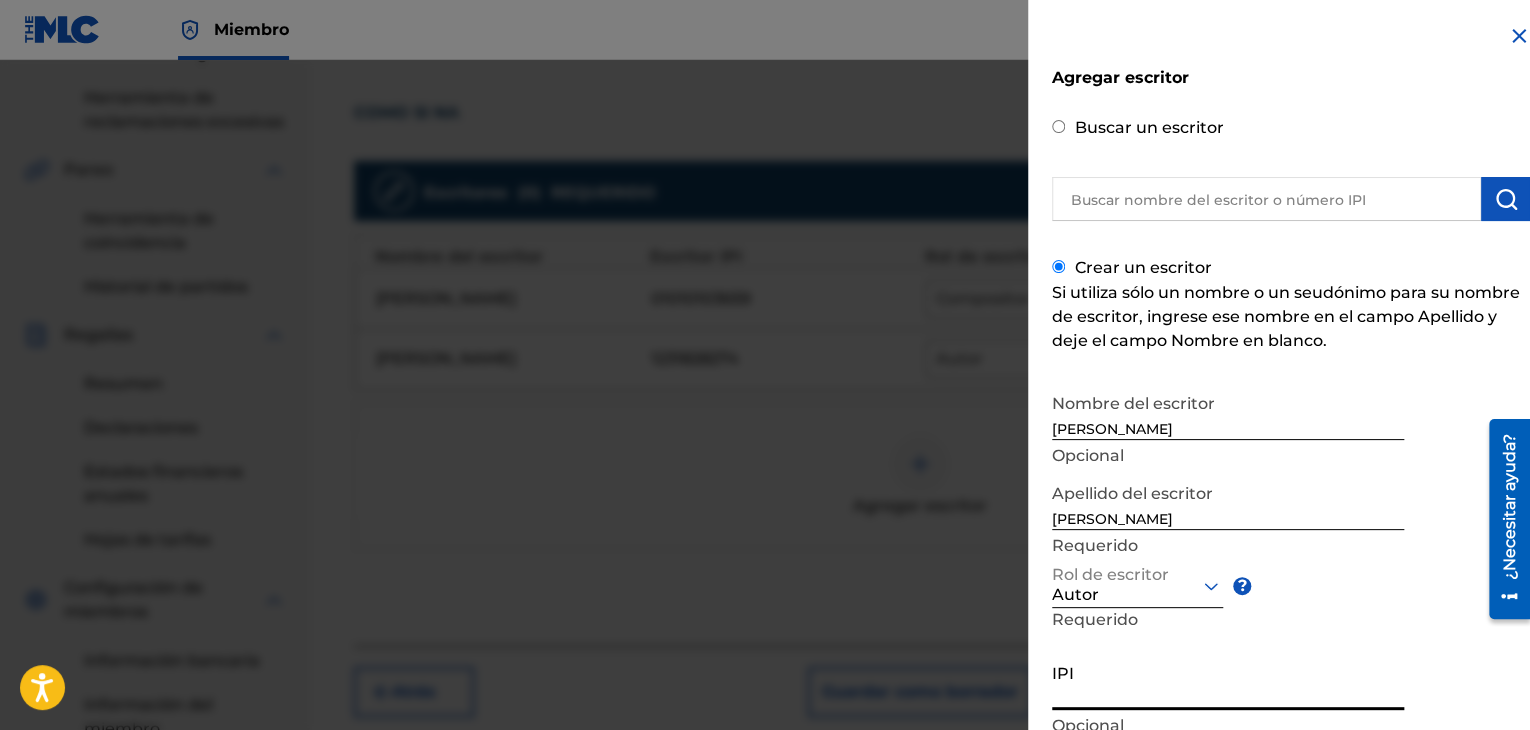 paste on "1074604372" 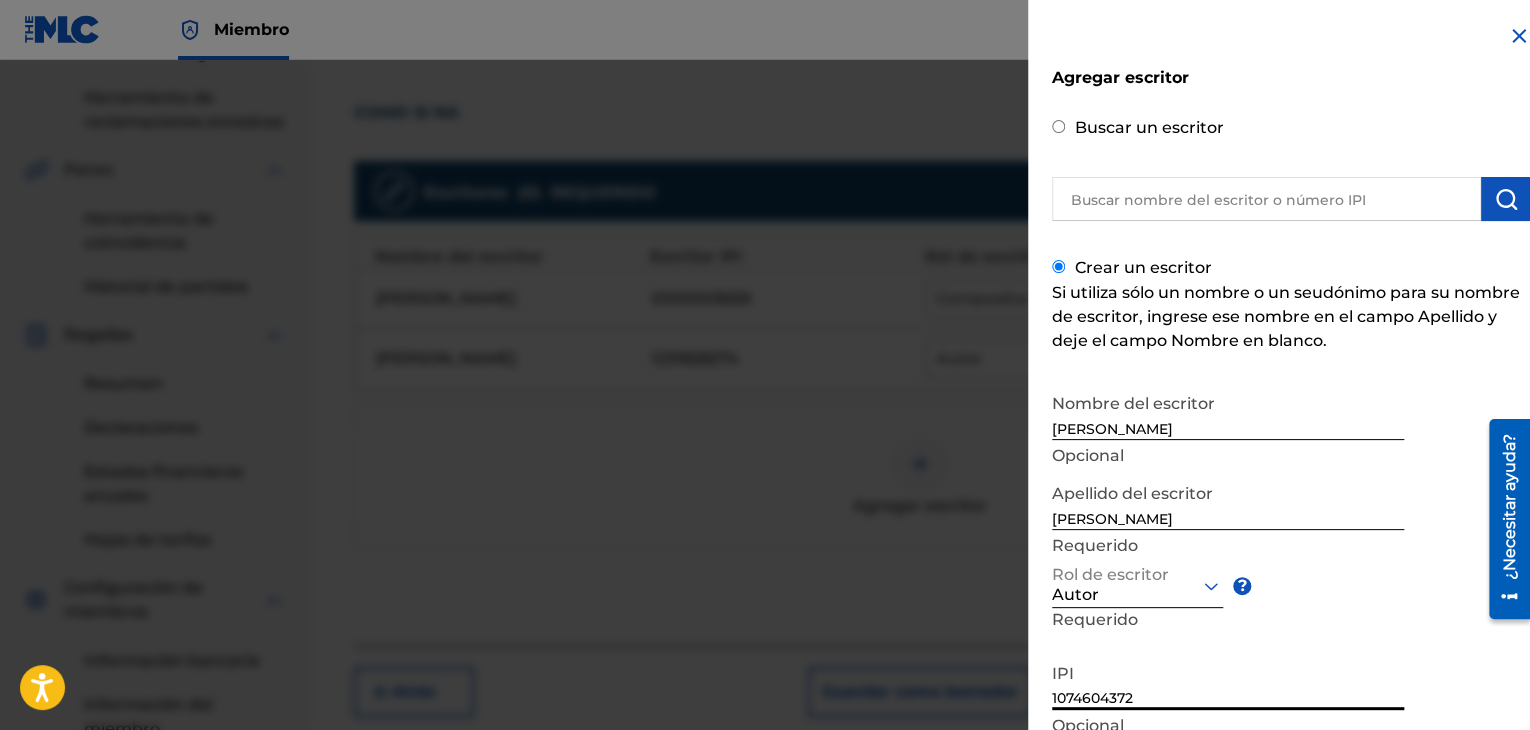scroll, scrollTop: 147, scrollLeft: 0, axis: vertical 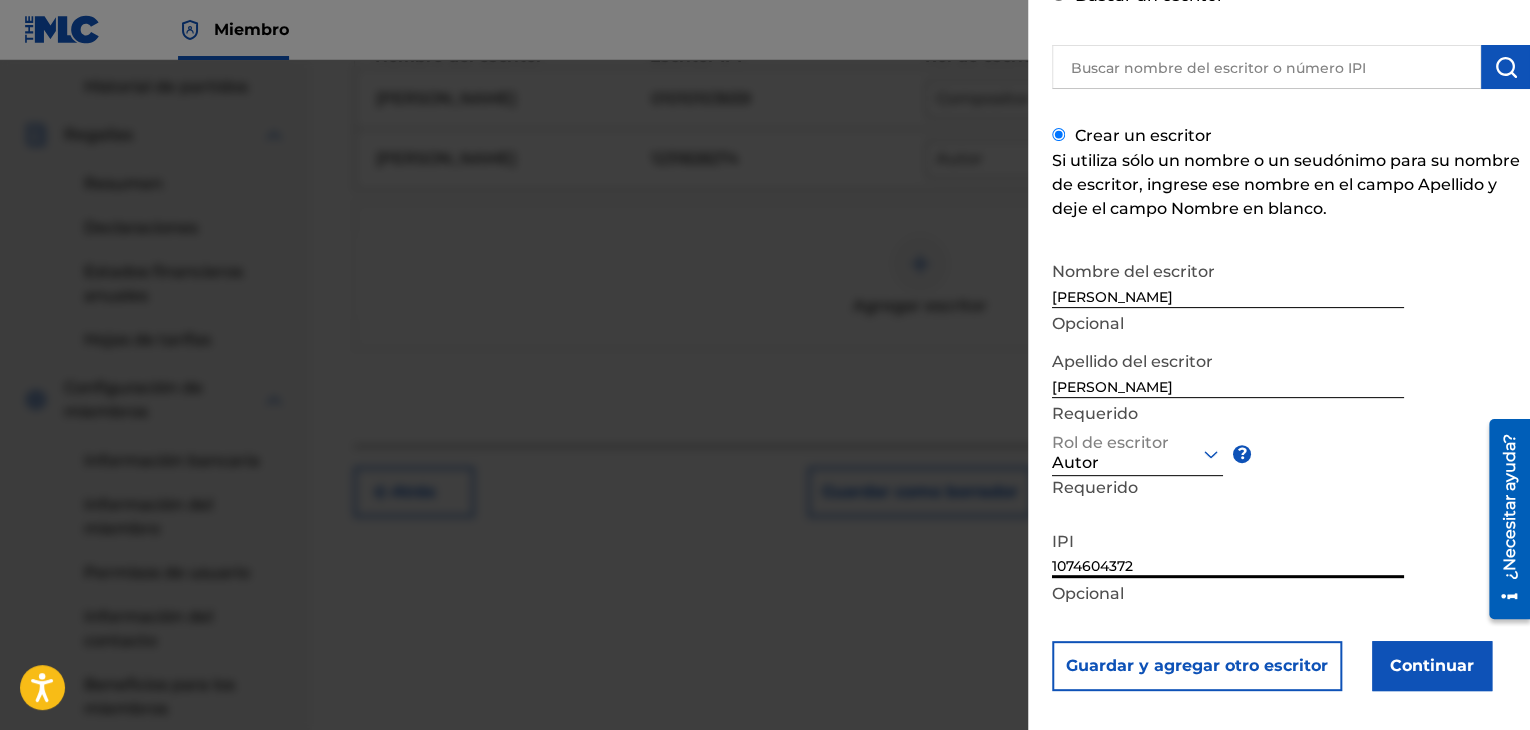 type on "1074604372" 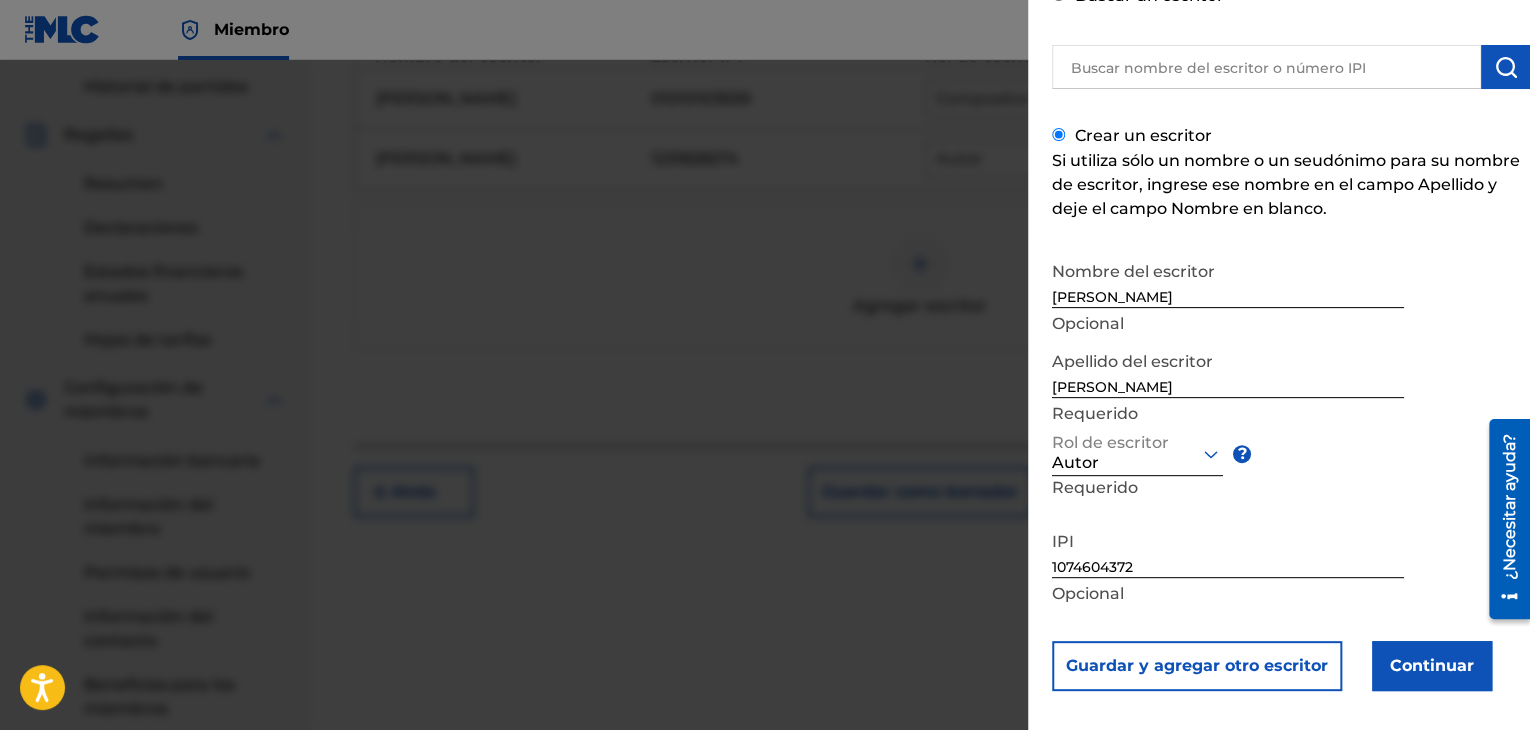 click on "Continuar" at bounding box center (1432, 665) 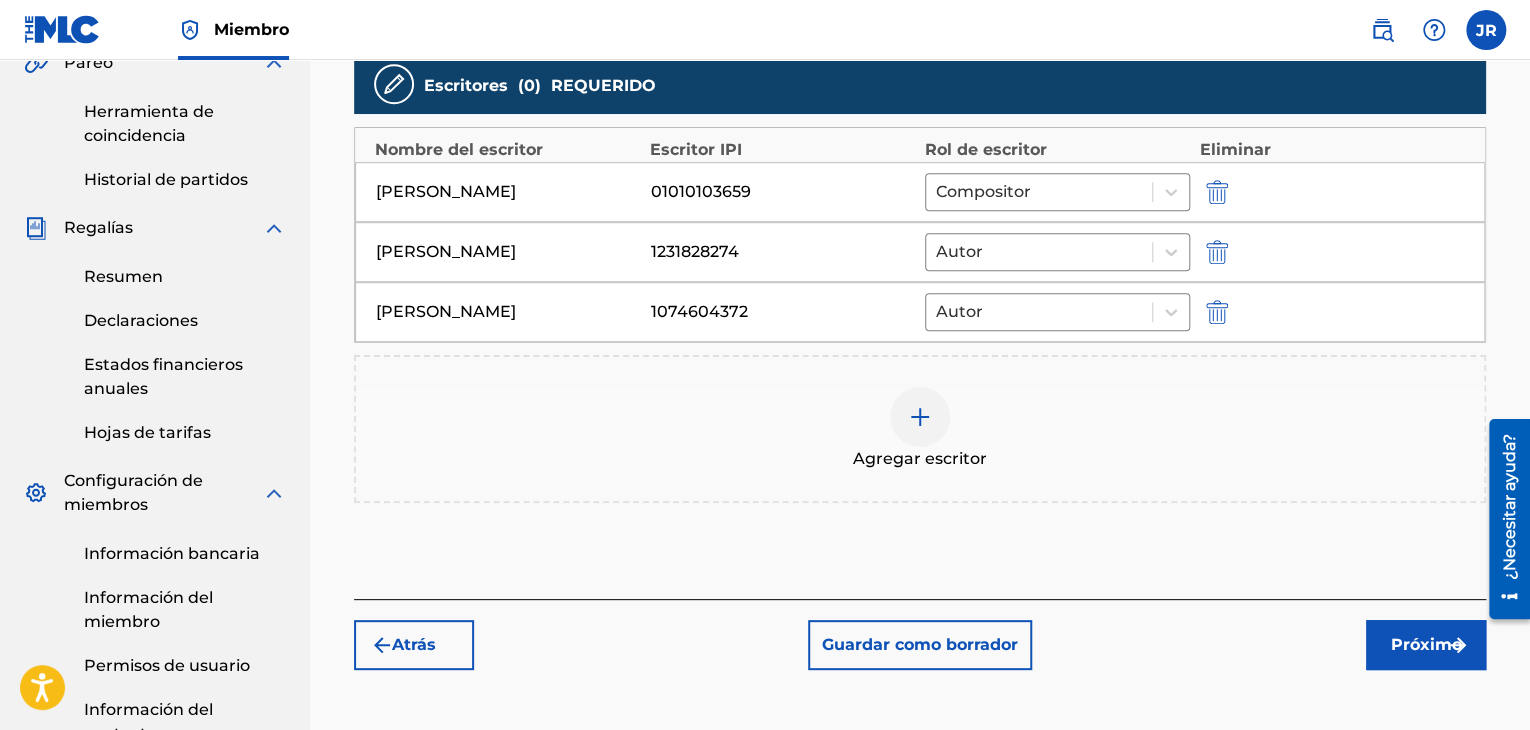 scroll, scrollTop: 590, scrollLeft: 0, axis: vertical 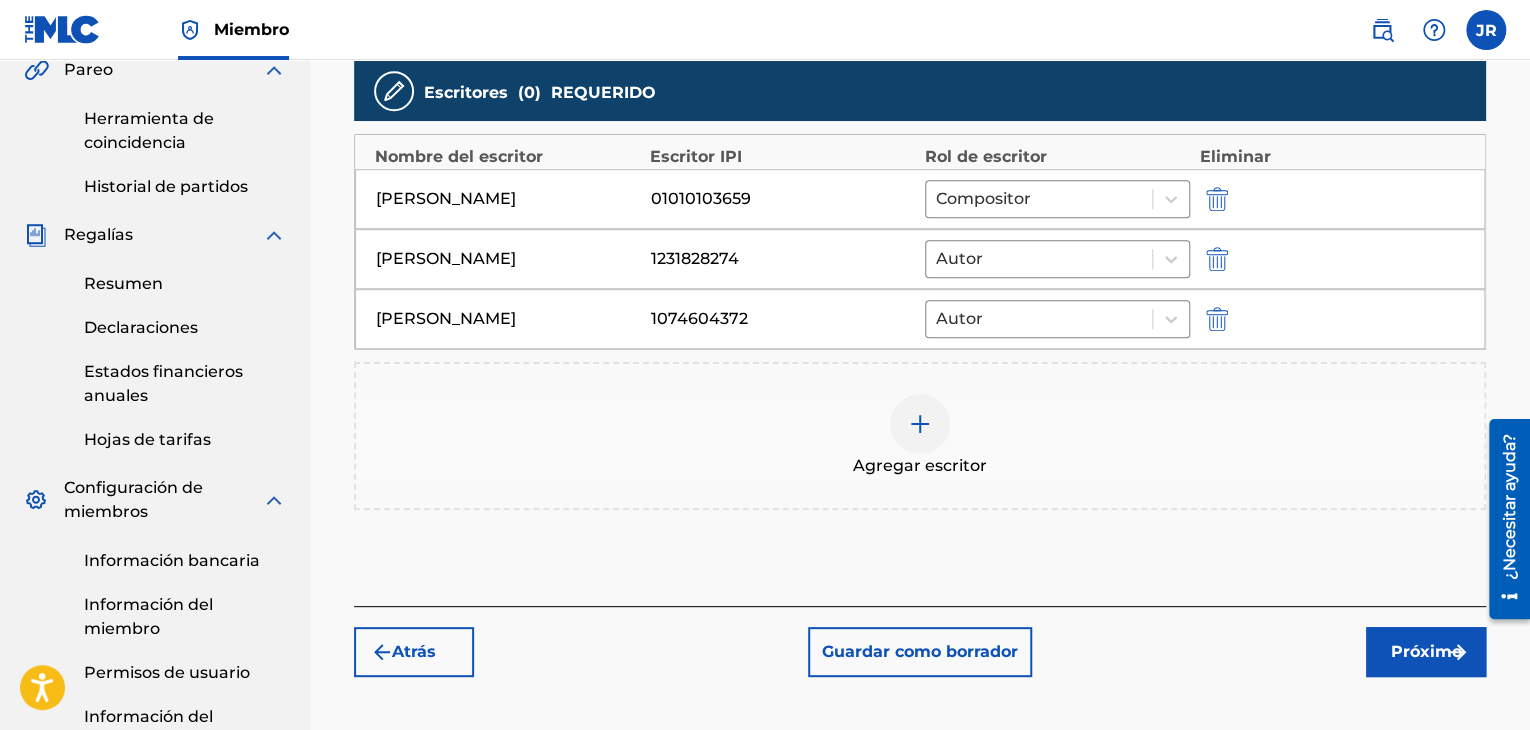 click on "Próximo" at bounding box center [1426, 651] 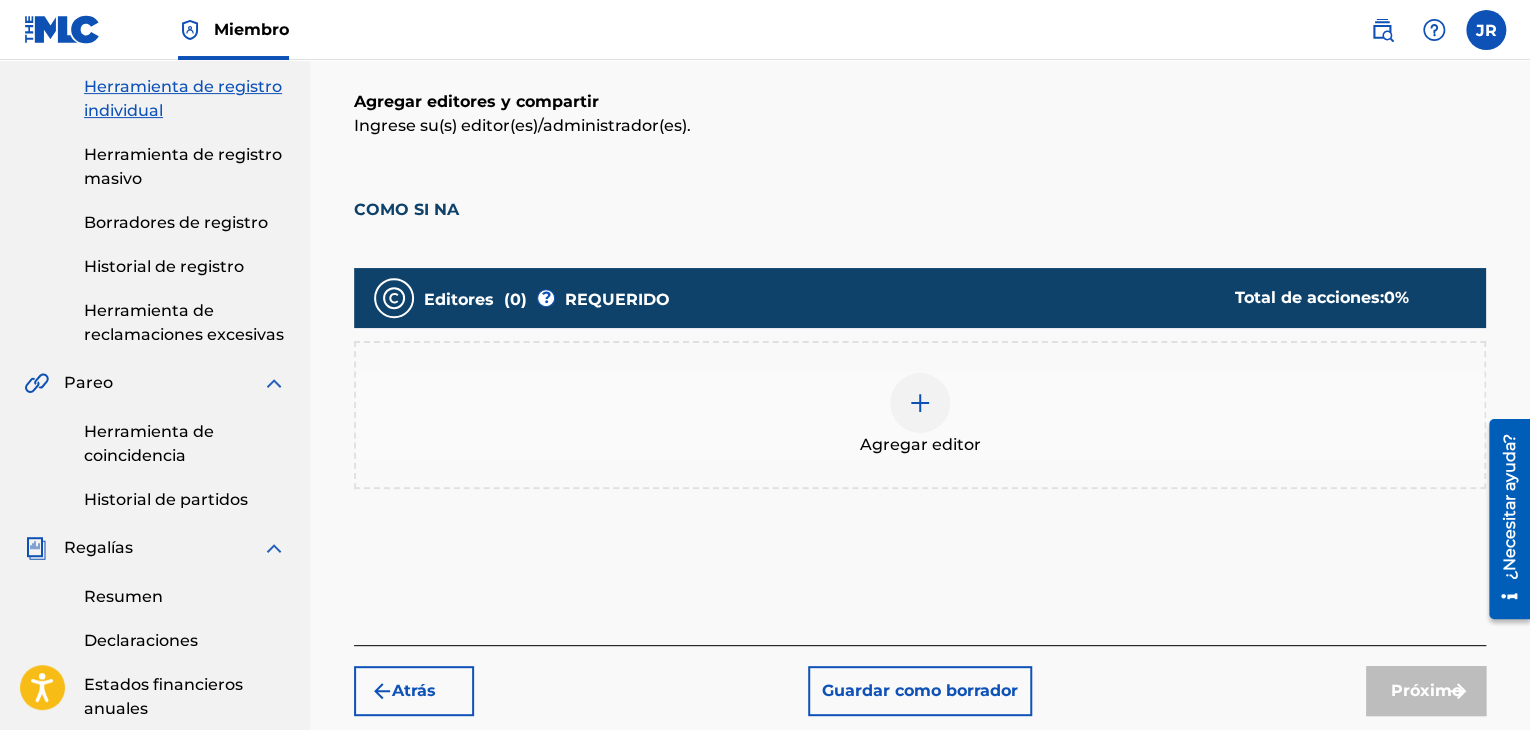 scroll, scrollTop: 290, scrollLeft: 0, axis: vertical 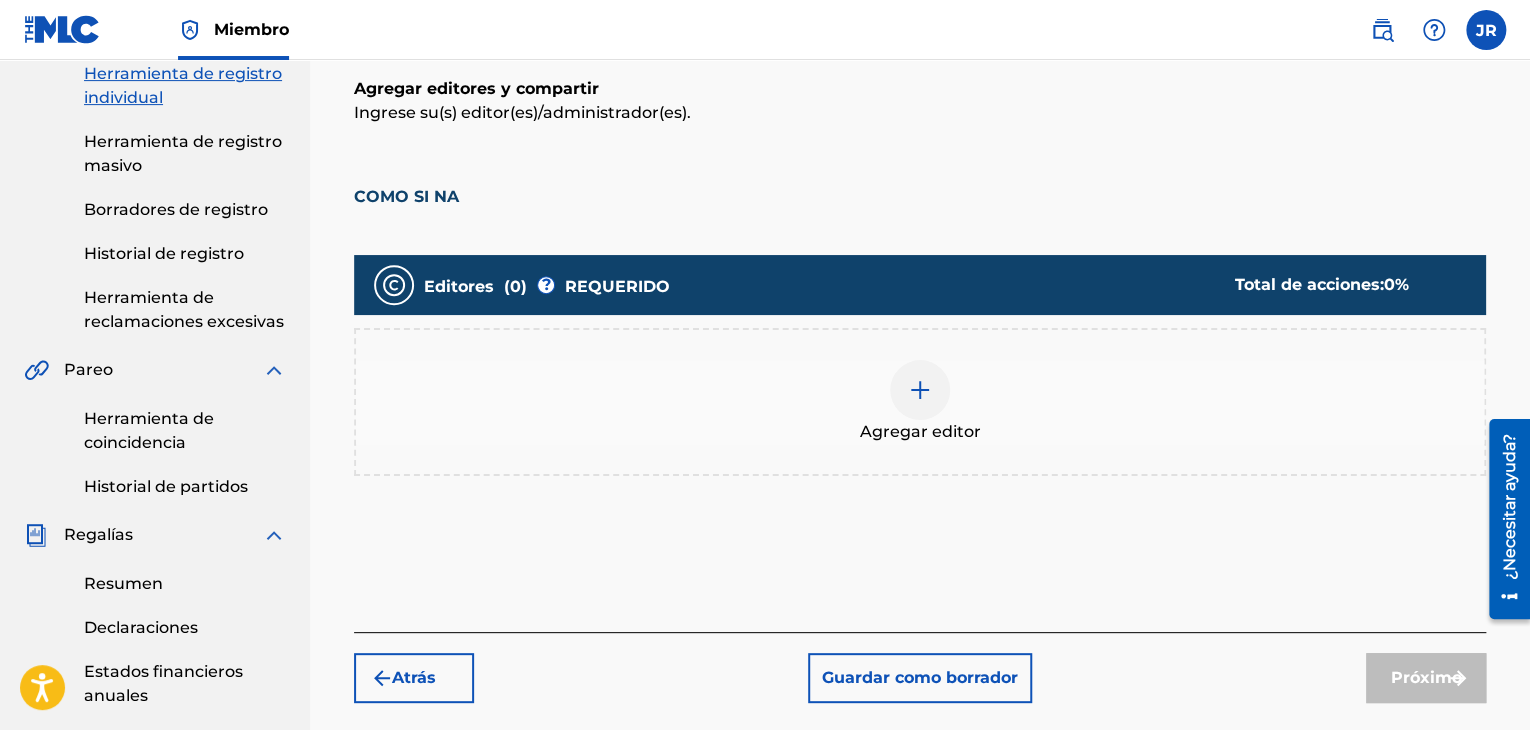 click on "Agregar editor" at bounding box center [920, 402] 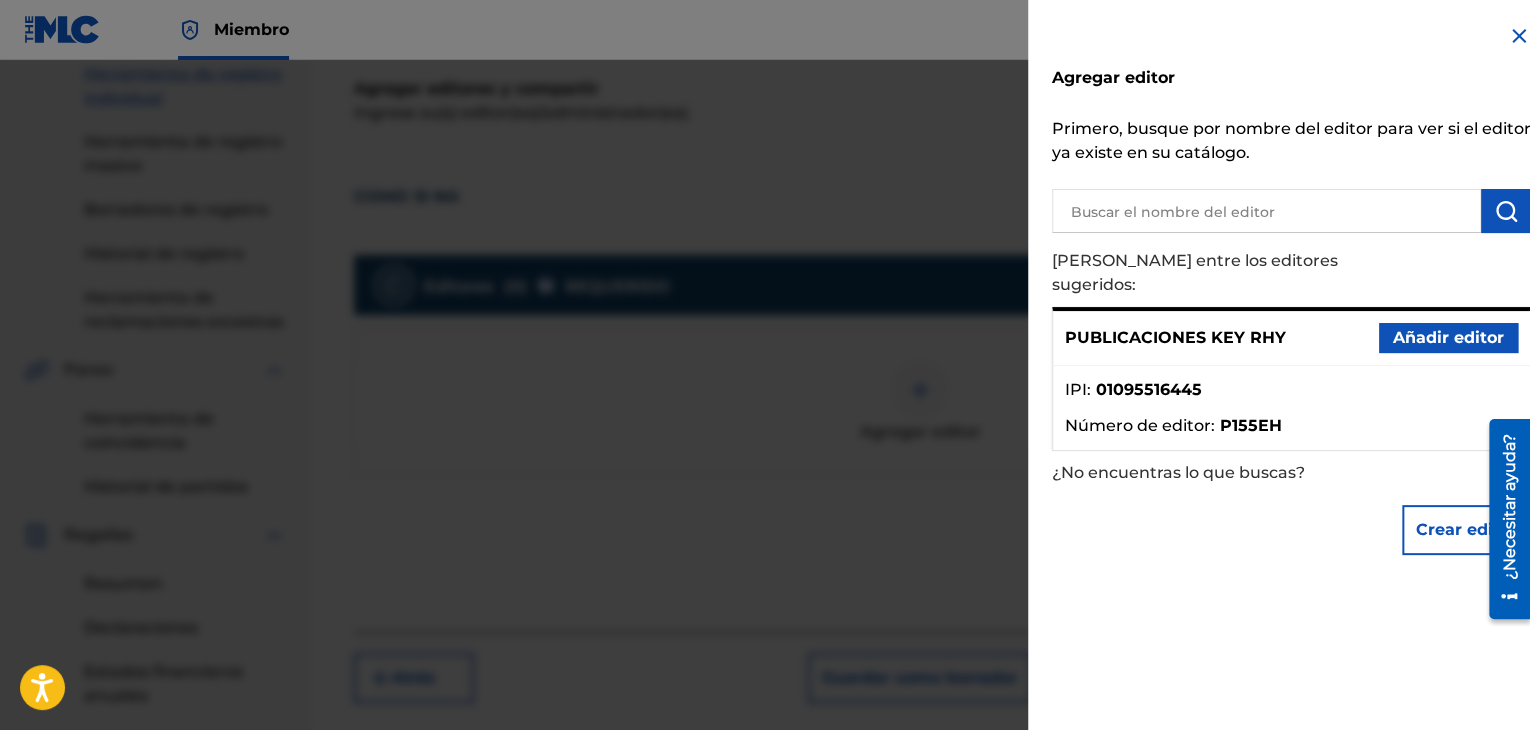 click on "Añadir editor" at bounding box center [1448, 337] 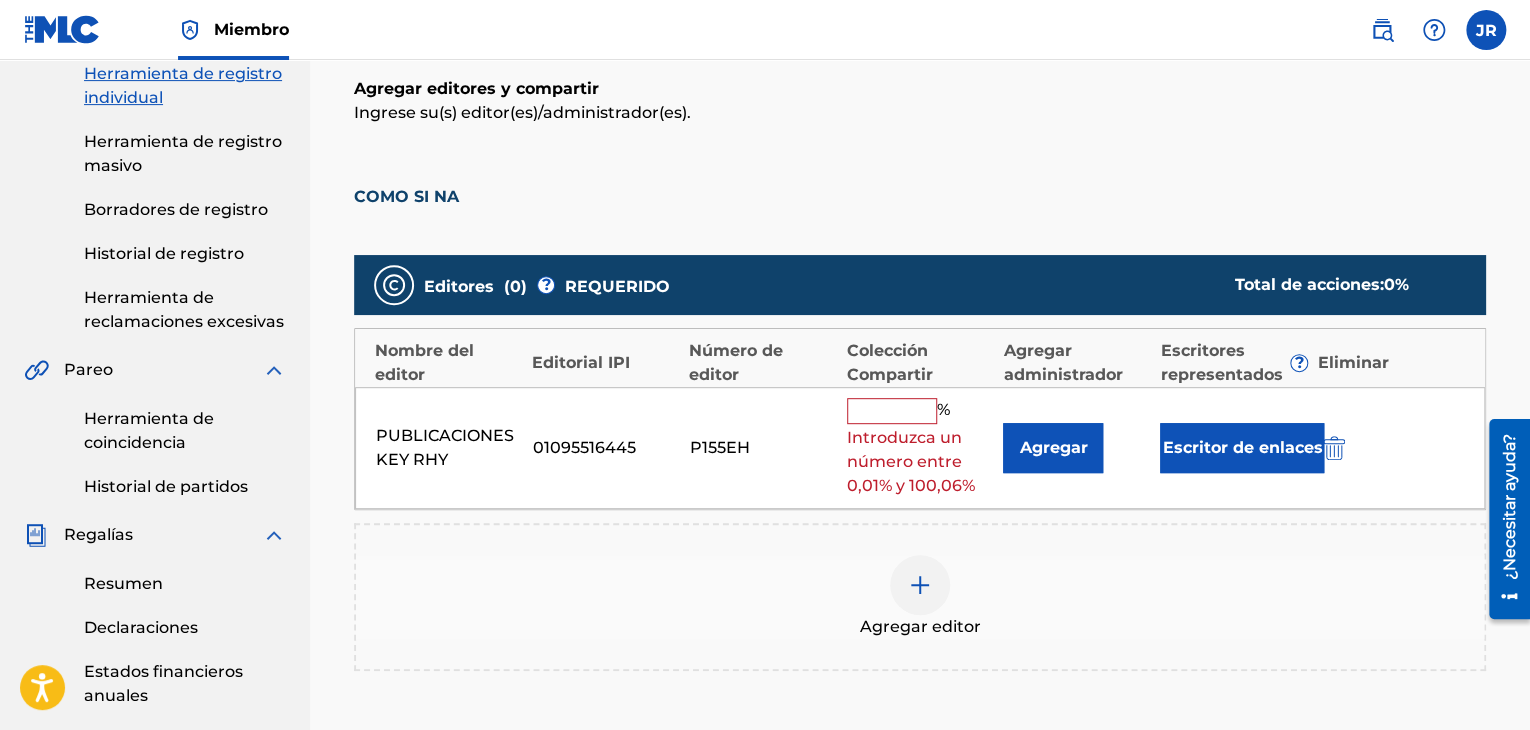 click at bounding box center (892, 411) 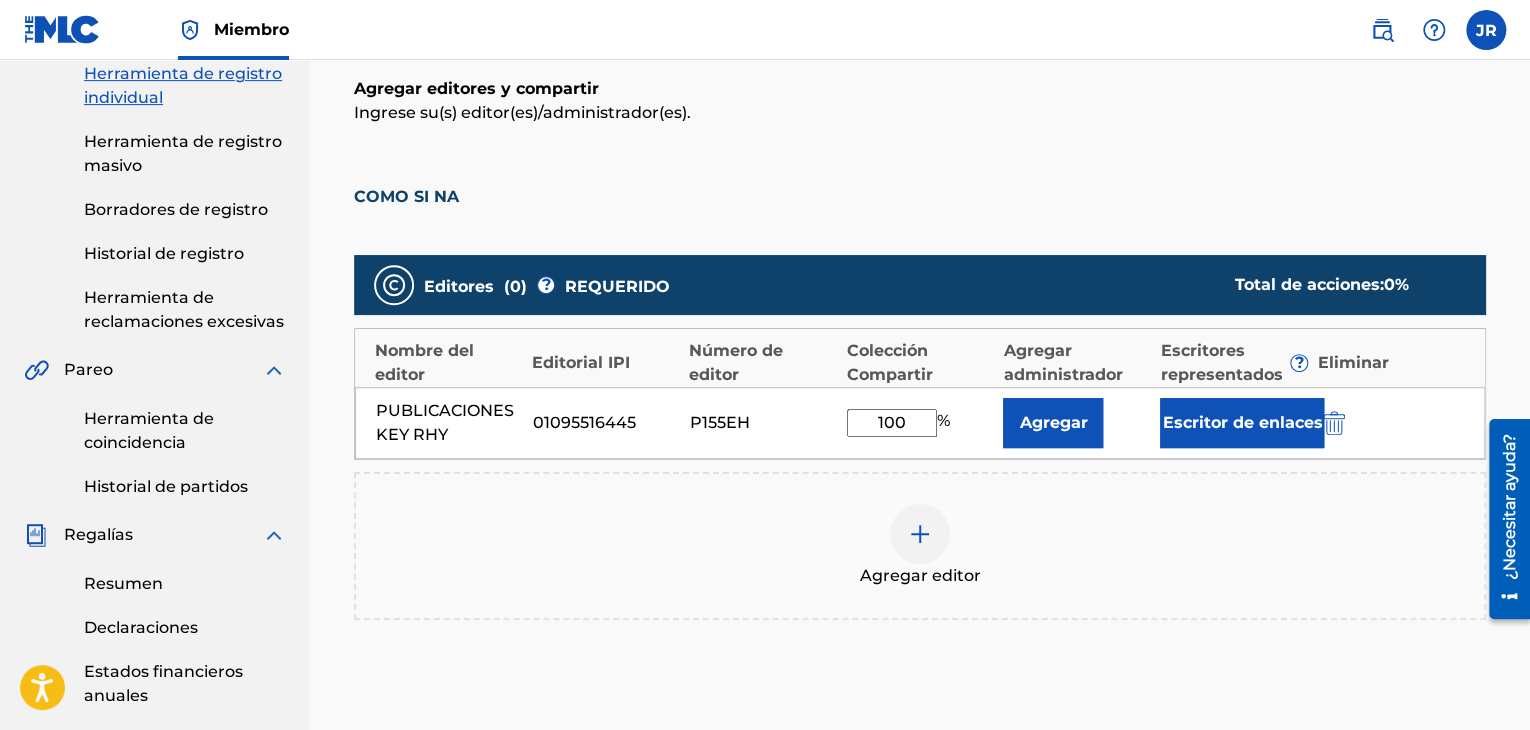 type on "100" 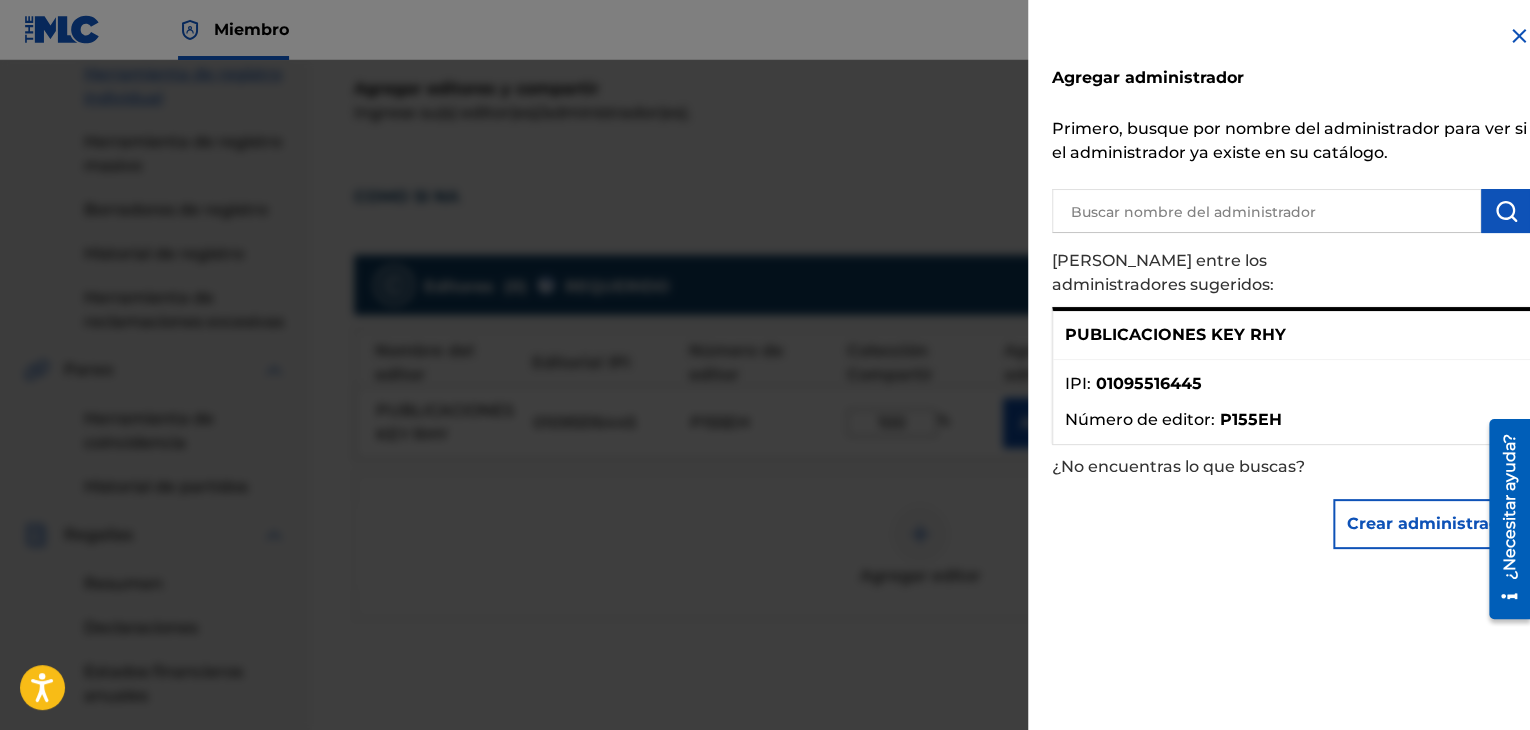 click at bounding box center (765, 425) 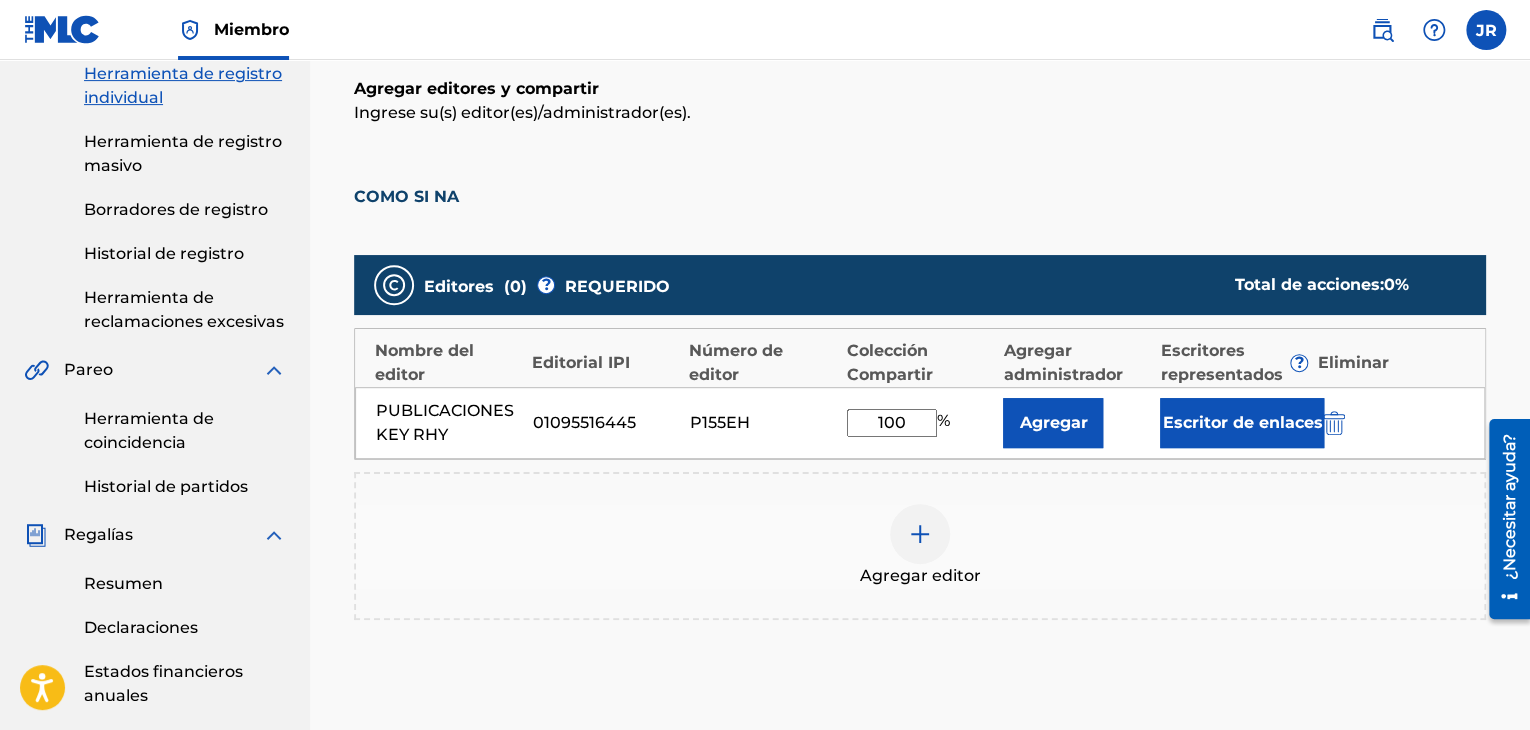 click on "Escritor de enlaces" at bounding box center (1242, 422) 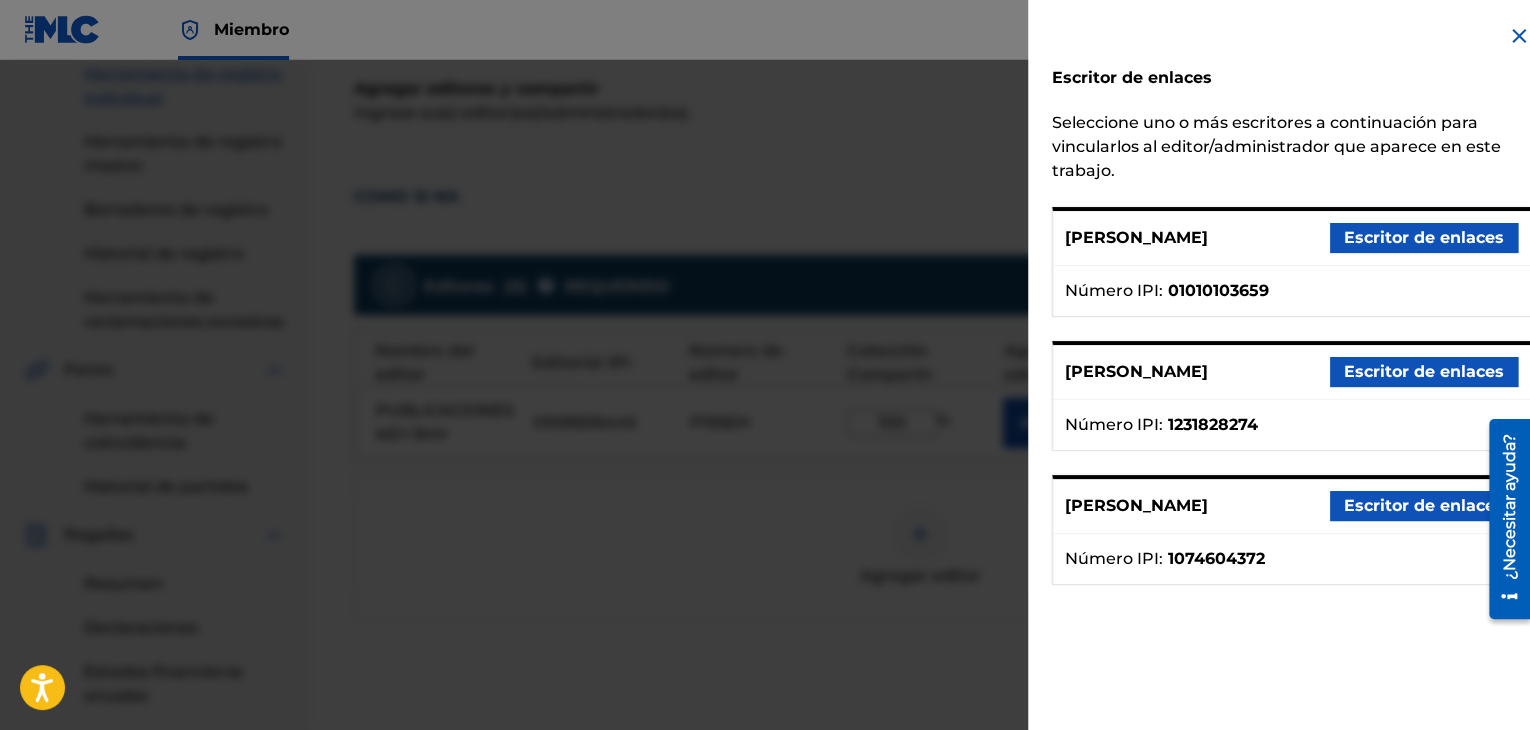 click on "Escritor de enlaces" at bounding box center (1424, 237) 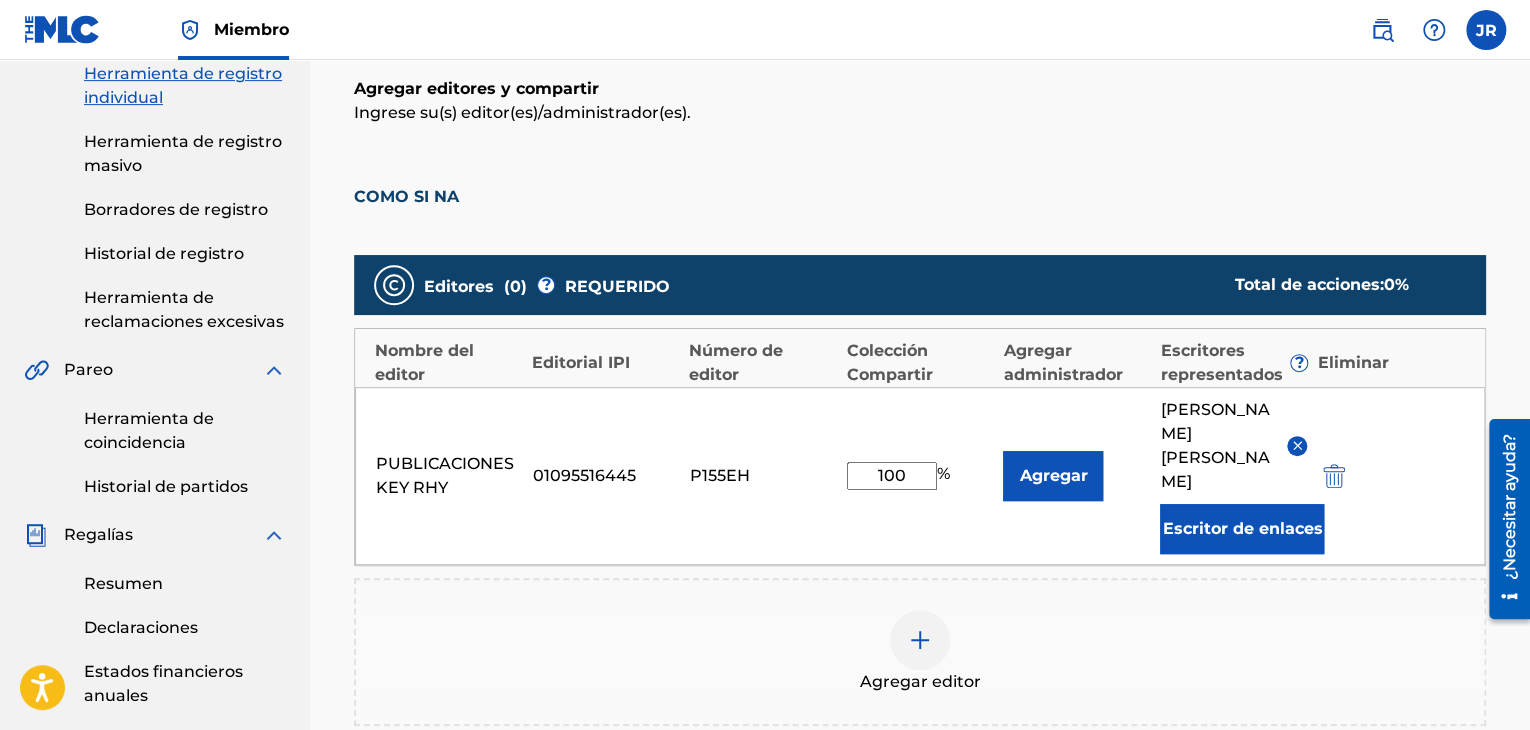 click on "Escritor de enlaces" at bounding box center [1242, 528] 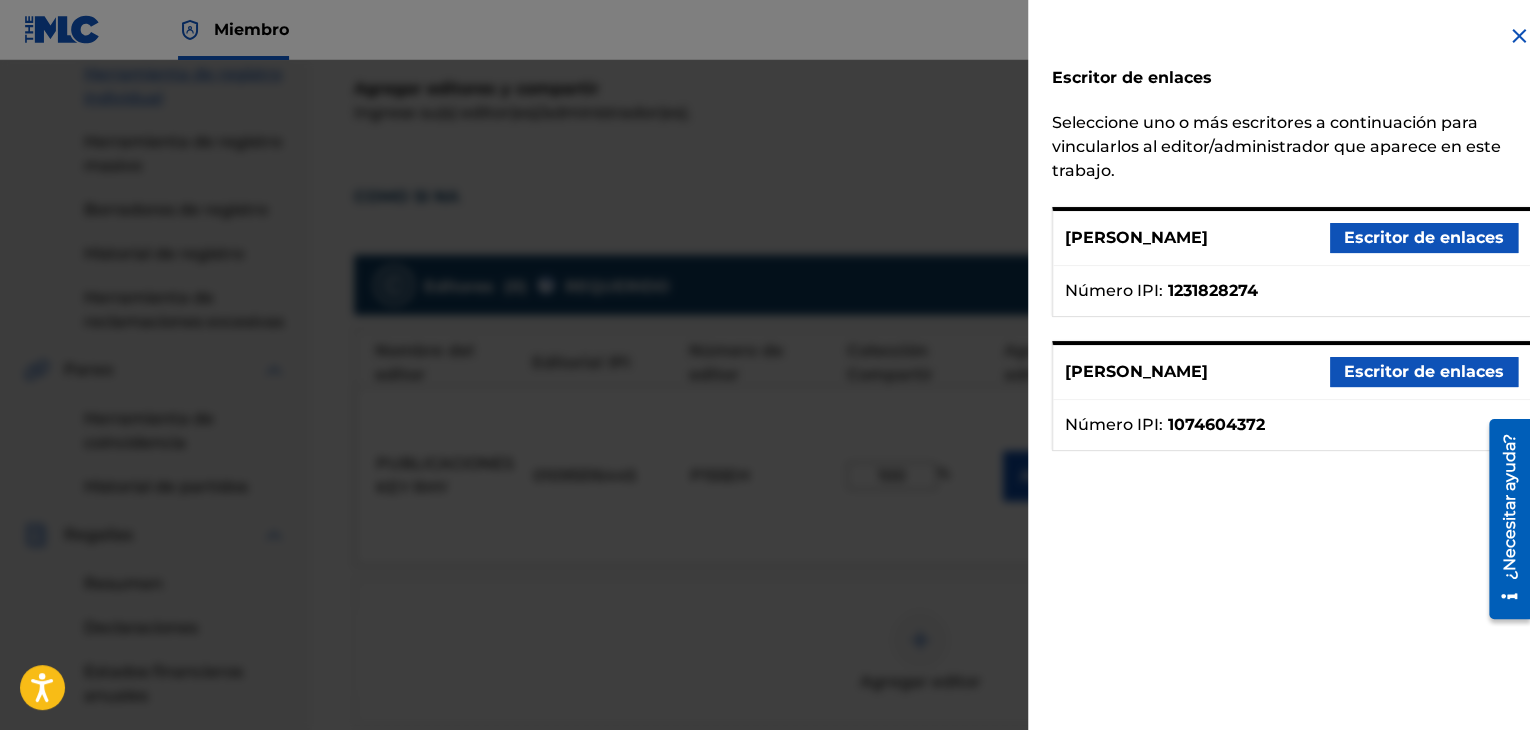 click on "[PERSON_NAME] Escritor de enlaces" at bounding box center (1291, 238) 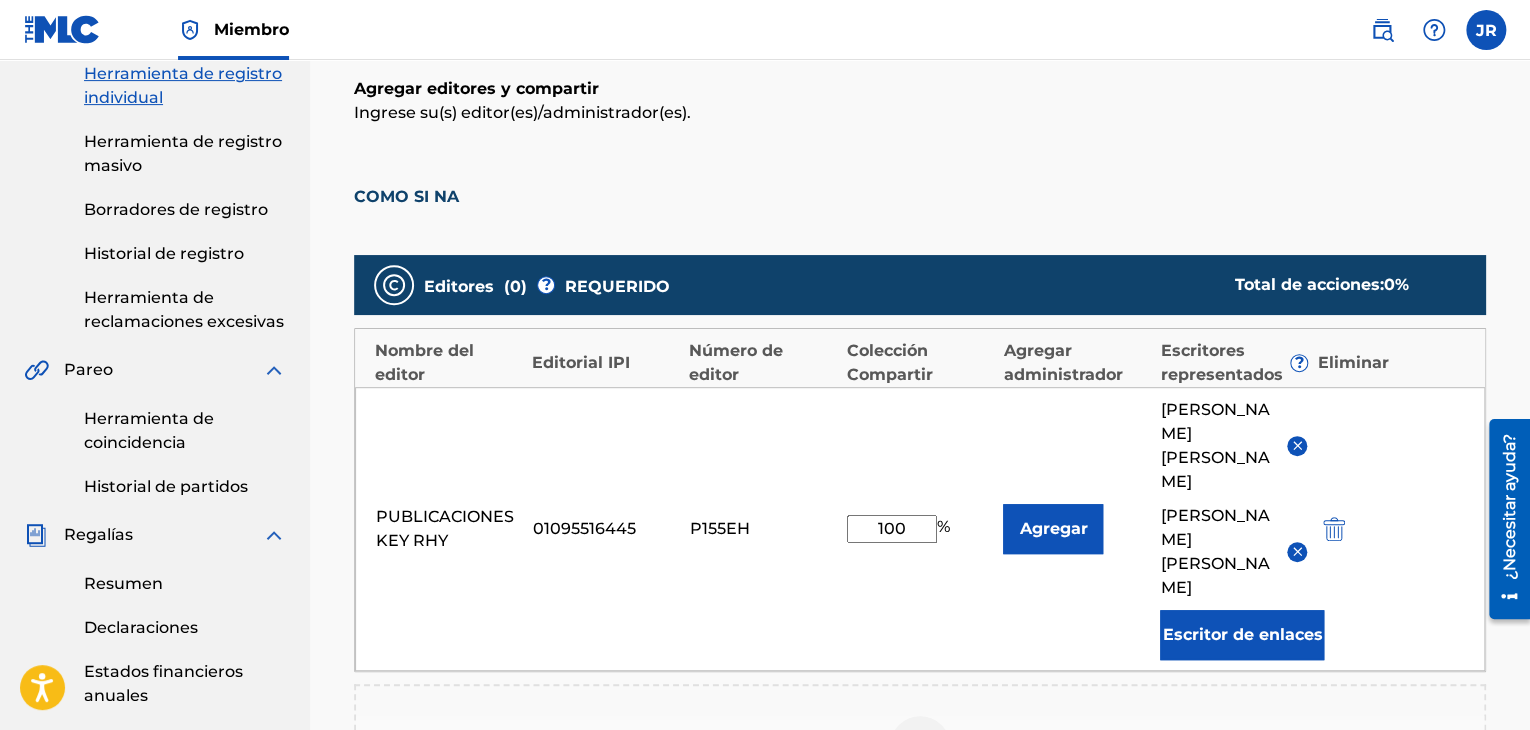 click on "Escritor de enlaces" at bounding box center [1242, 635] 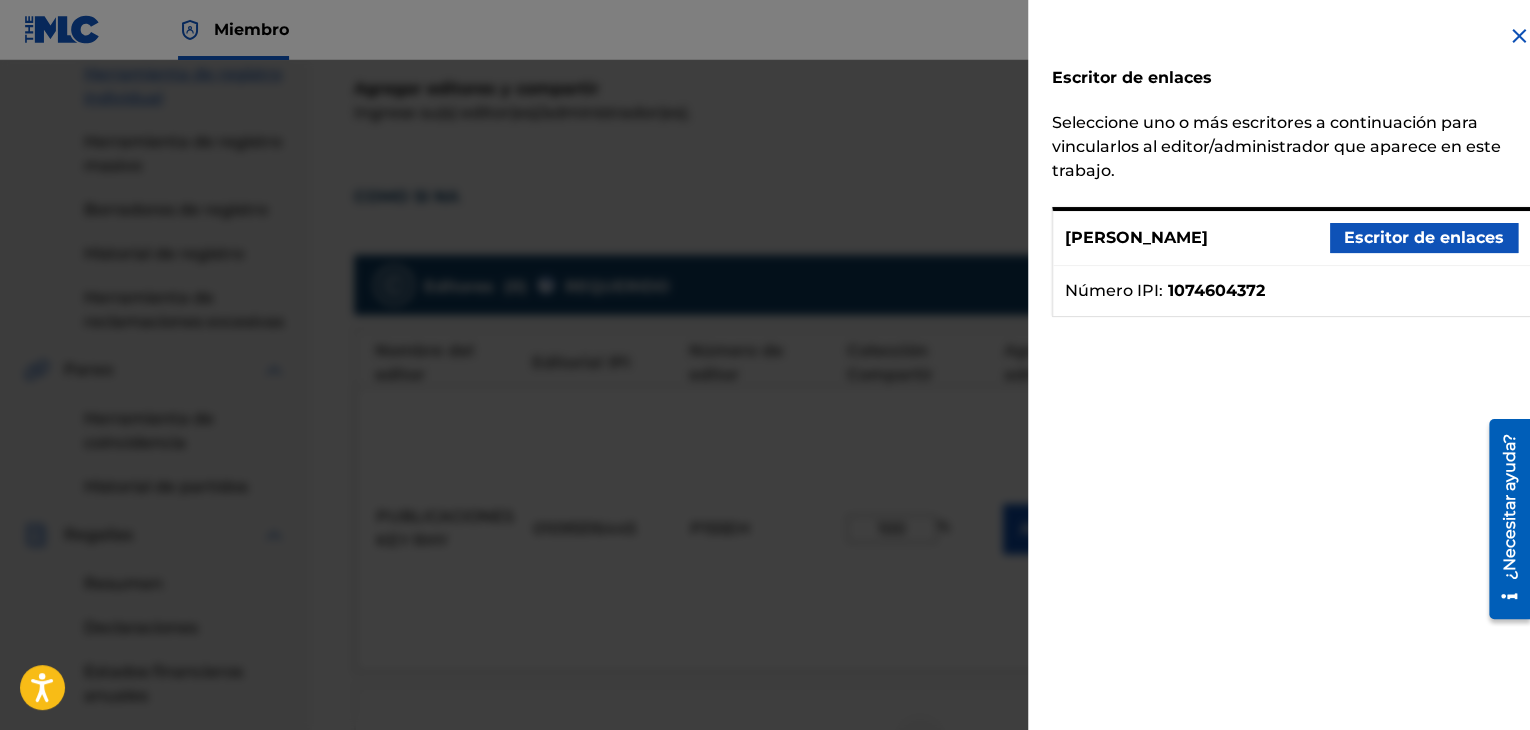 click on "Escritor de enlaces" at bounding box center (1424, 237) 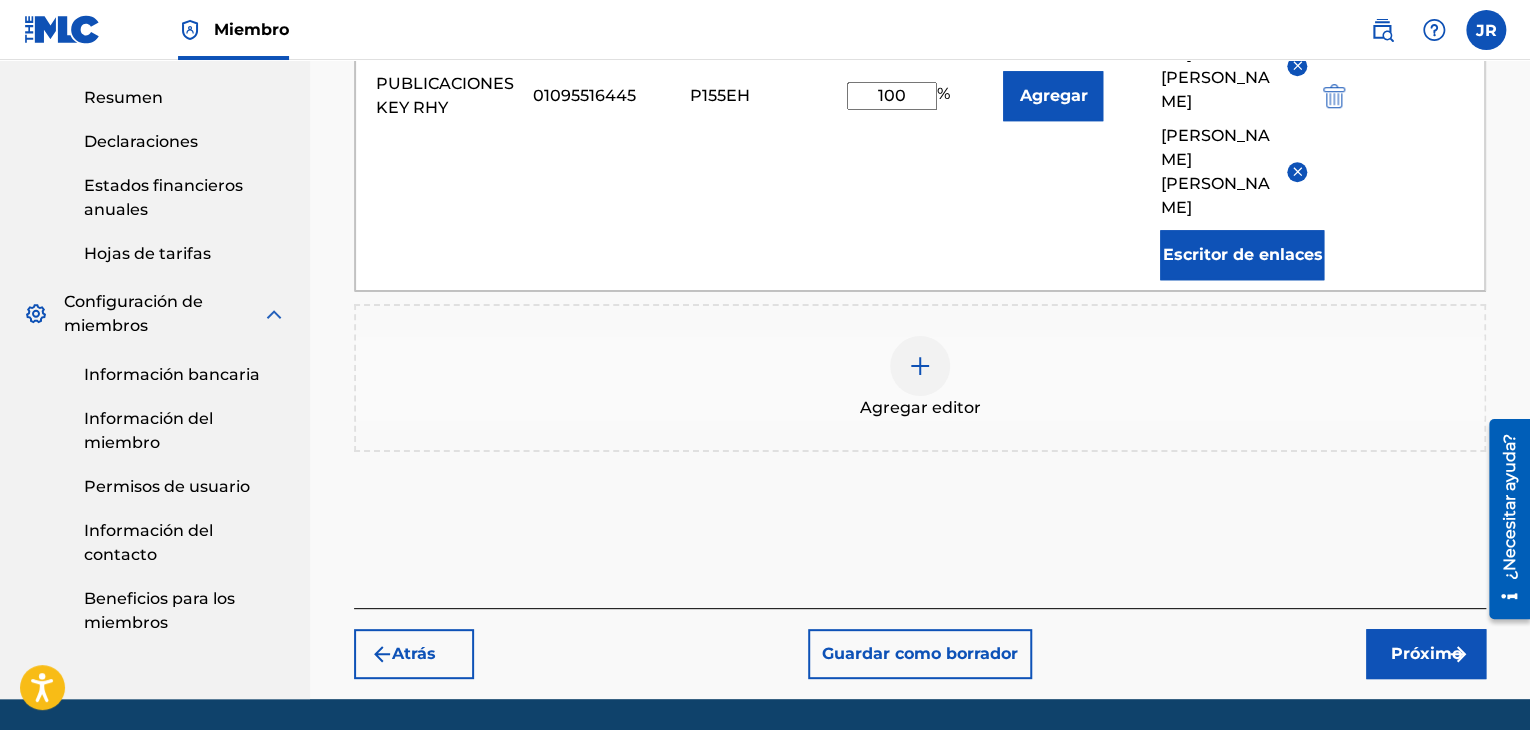 scroll, scrollTop: 790, scrollLeft: 0, axis: vertical 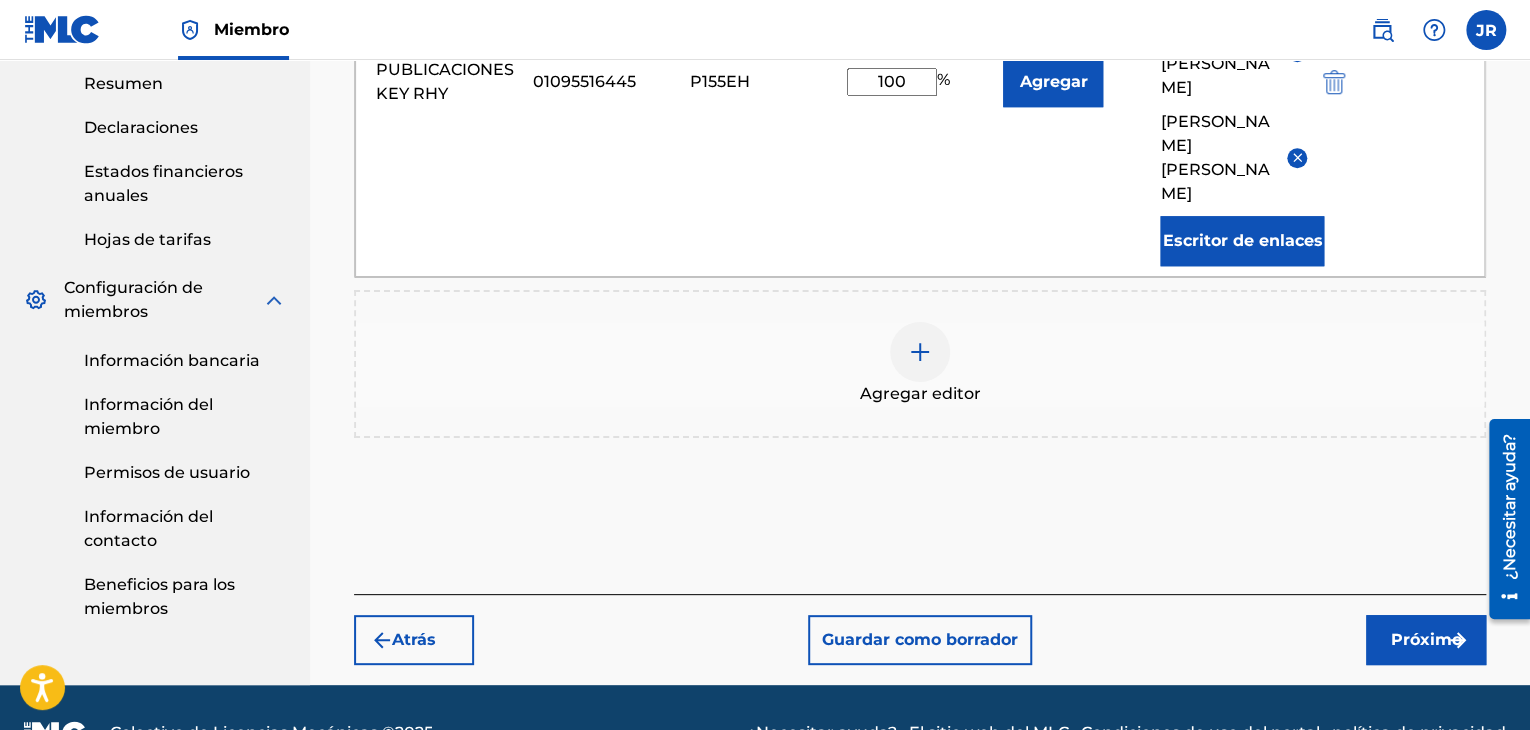 click on "Próximo" at bounding box center [1426, 639] 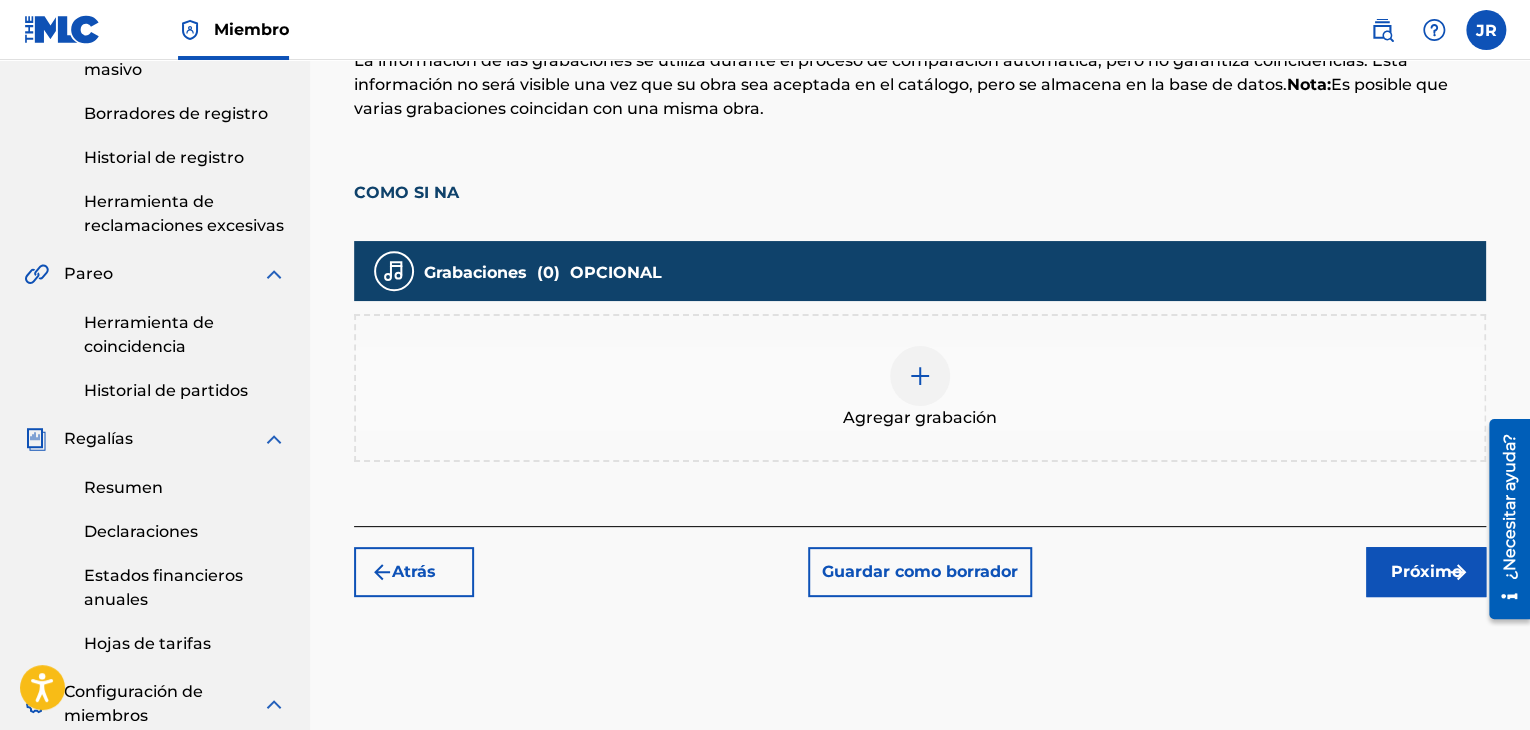 scroll, scrollTop: 390, scrollLeft: 0, axis: vertical 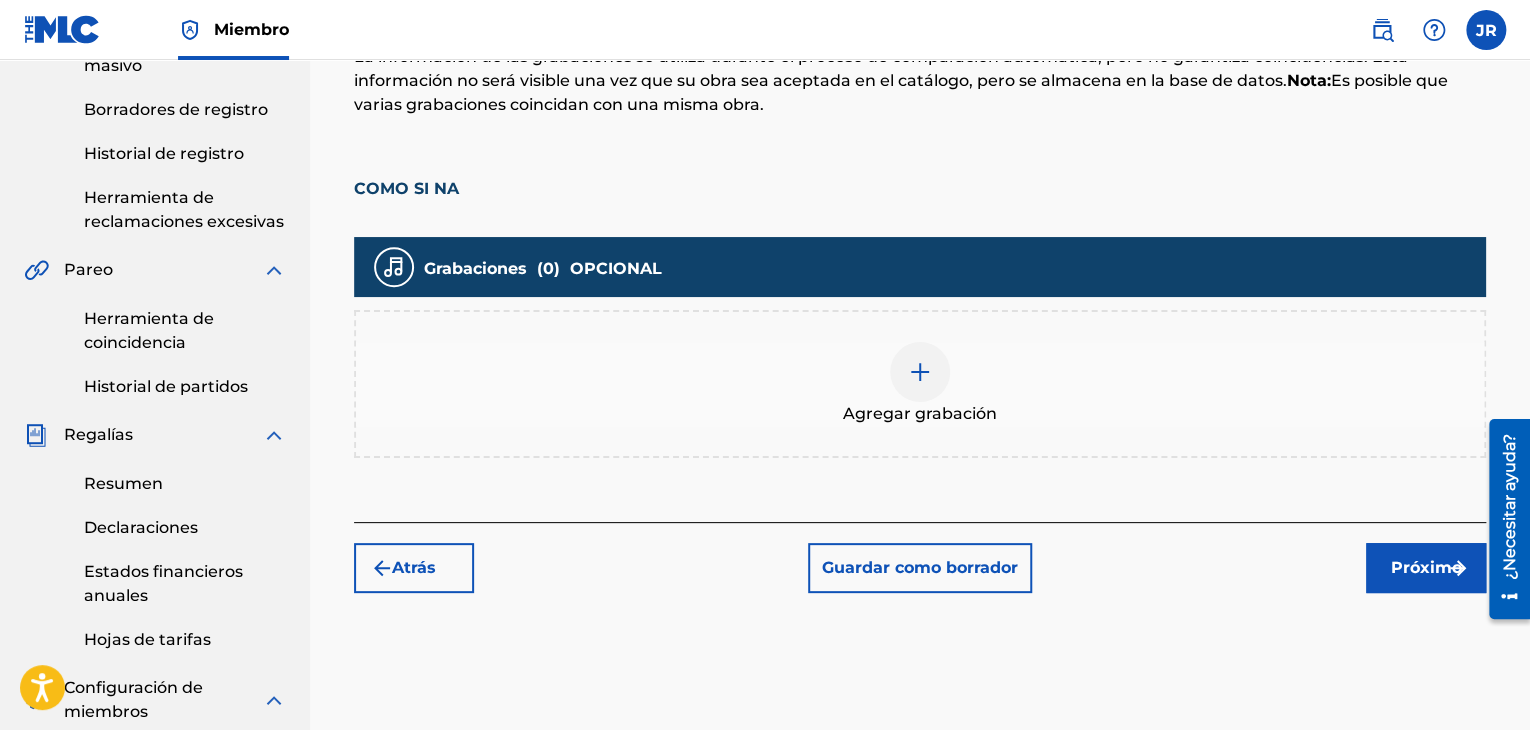 click at bounding box center [920, 372] 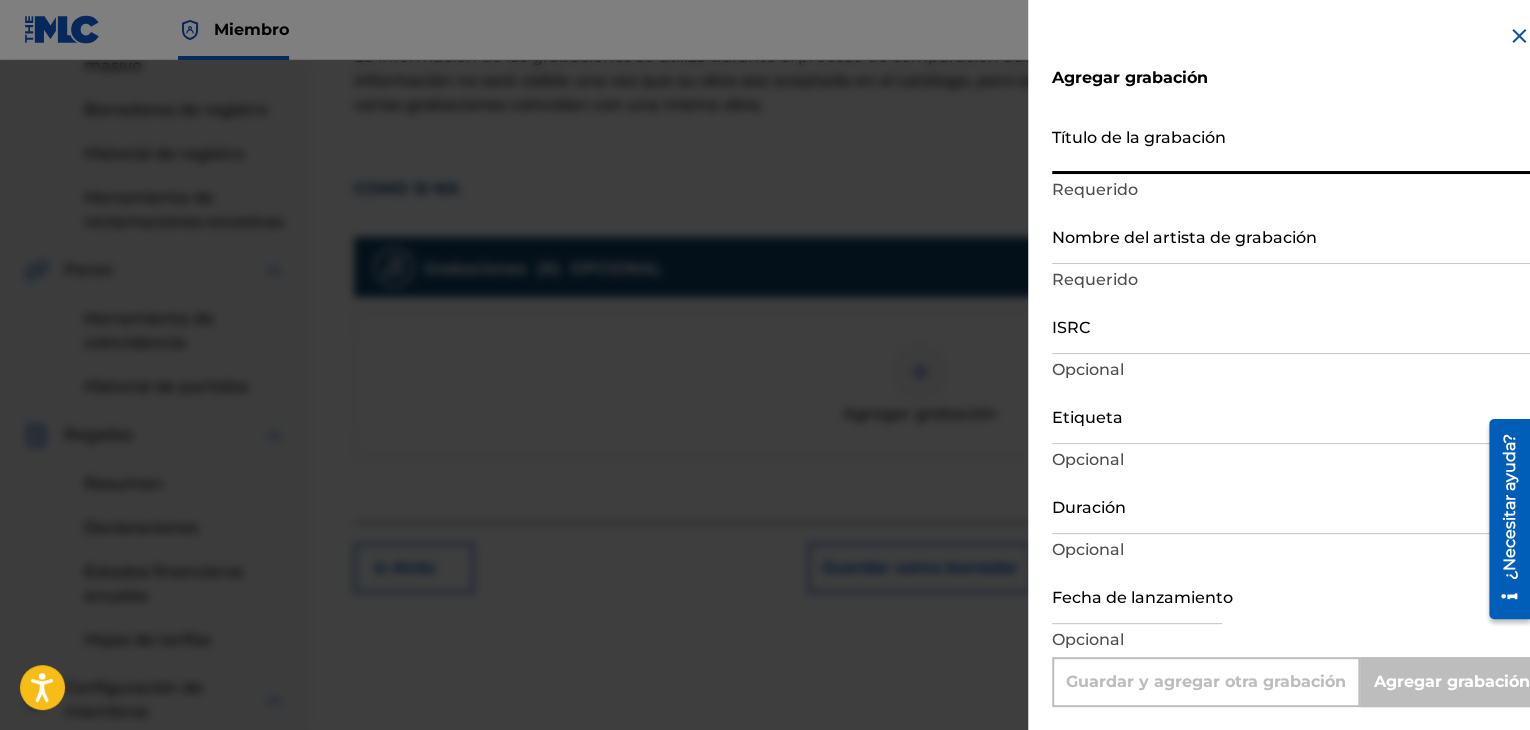 click on "Título de la grabación" at bounding box center [1291, 145] 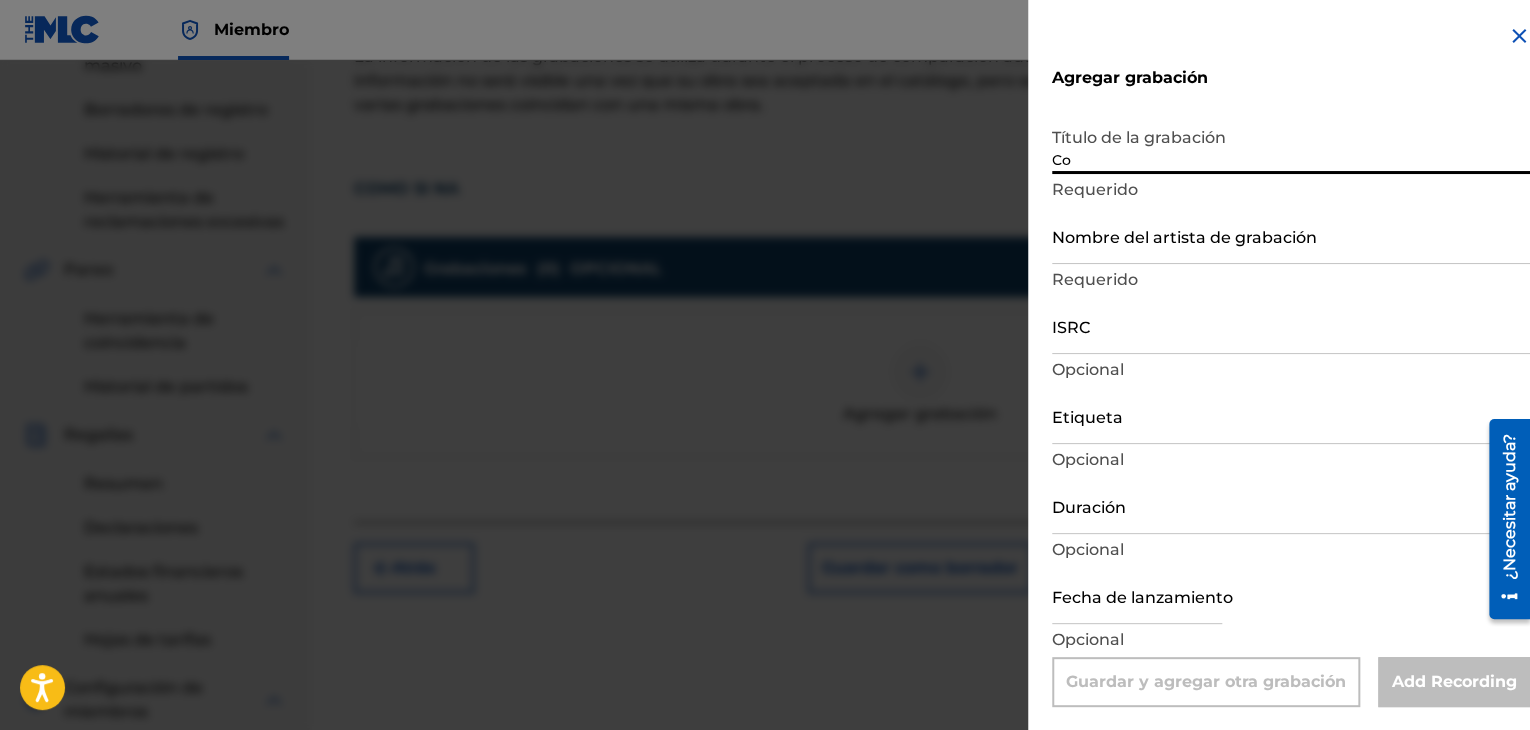 type on "C" 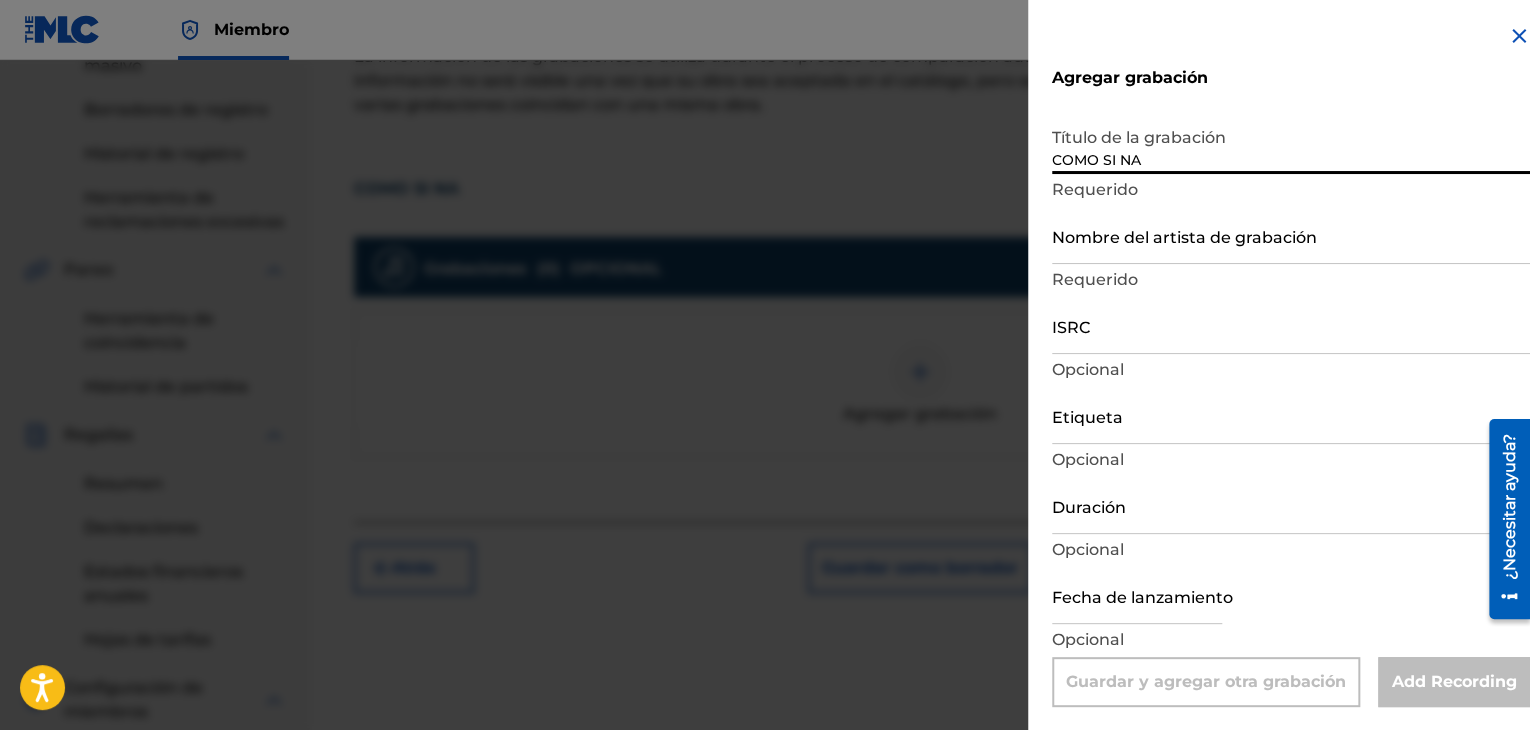 type on "COMO SI NA" 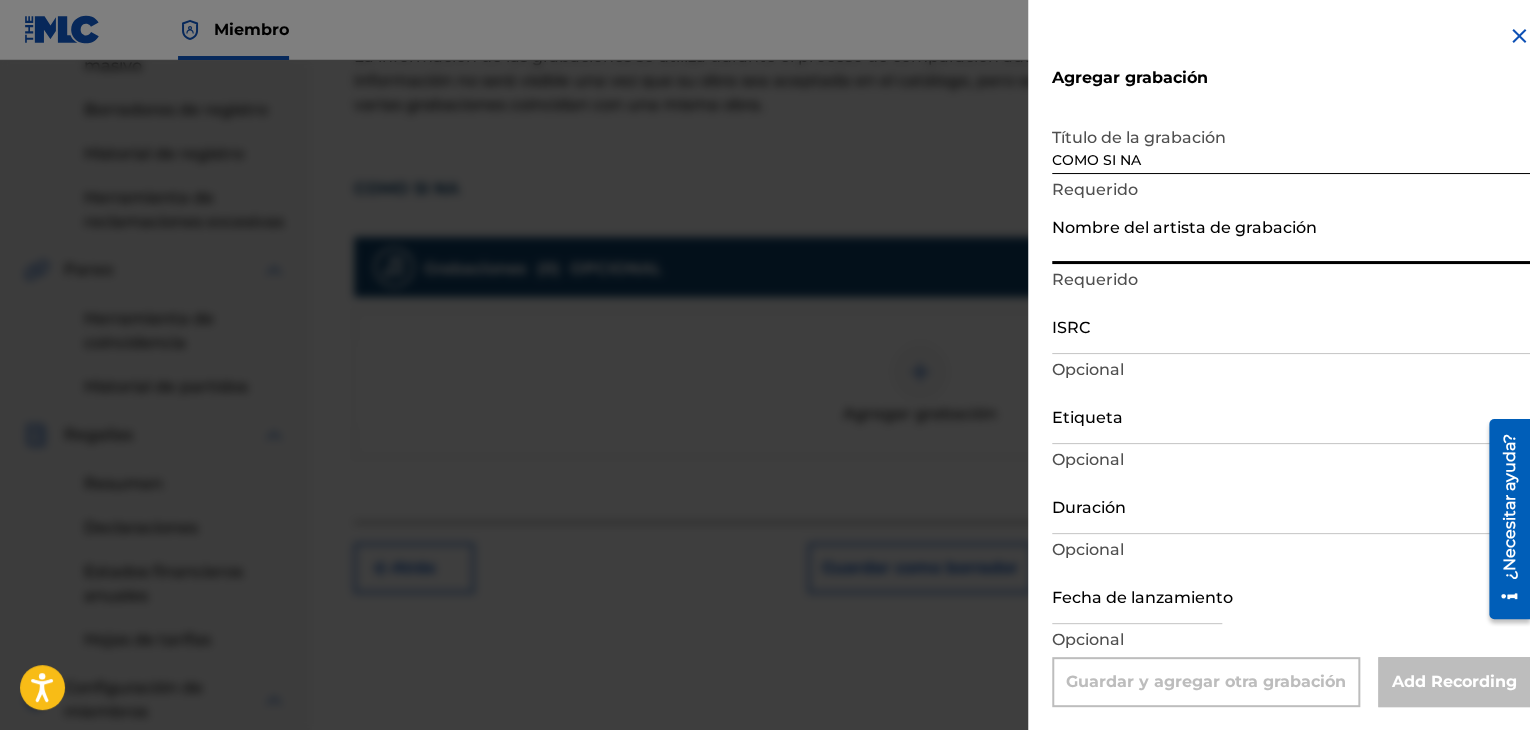 click on "ISRC" at bounding box center (1291, 325) 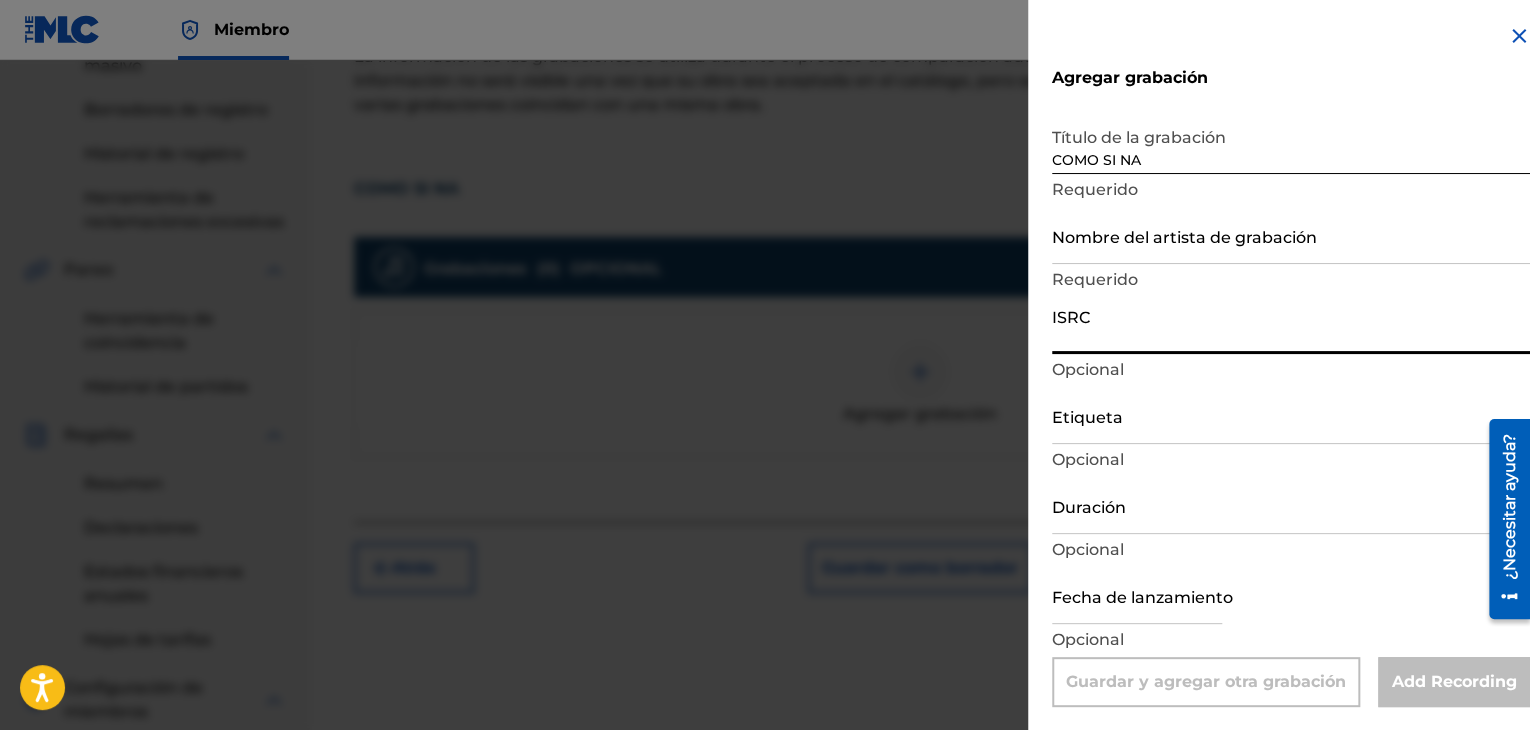 paste on "ES75E2412298" 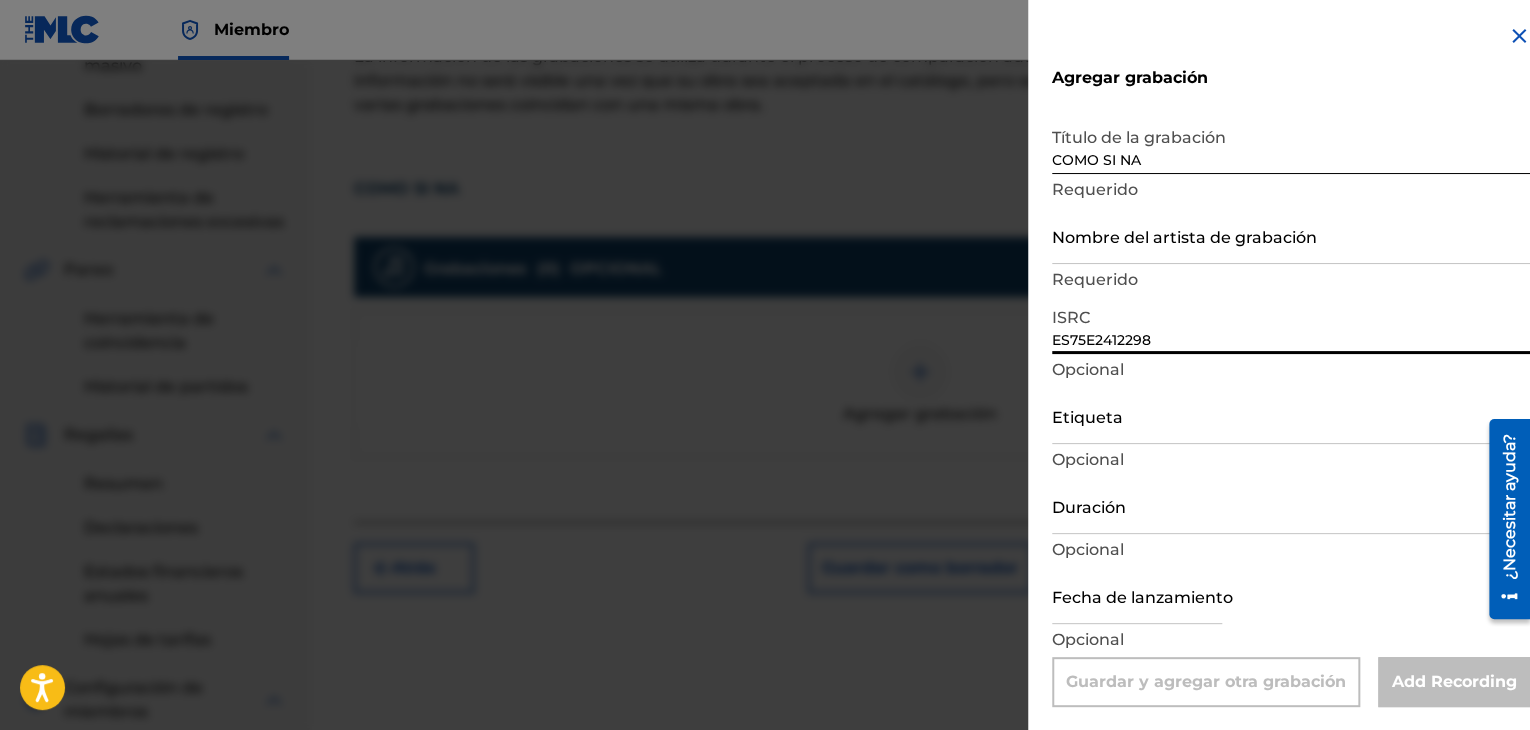 type on "ES75E2412298" 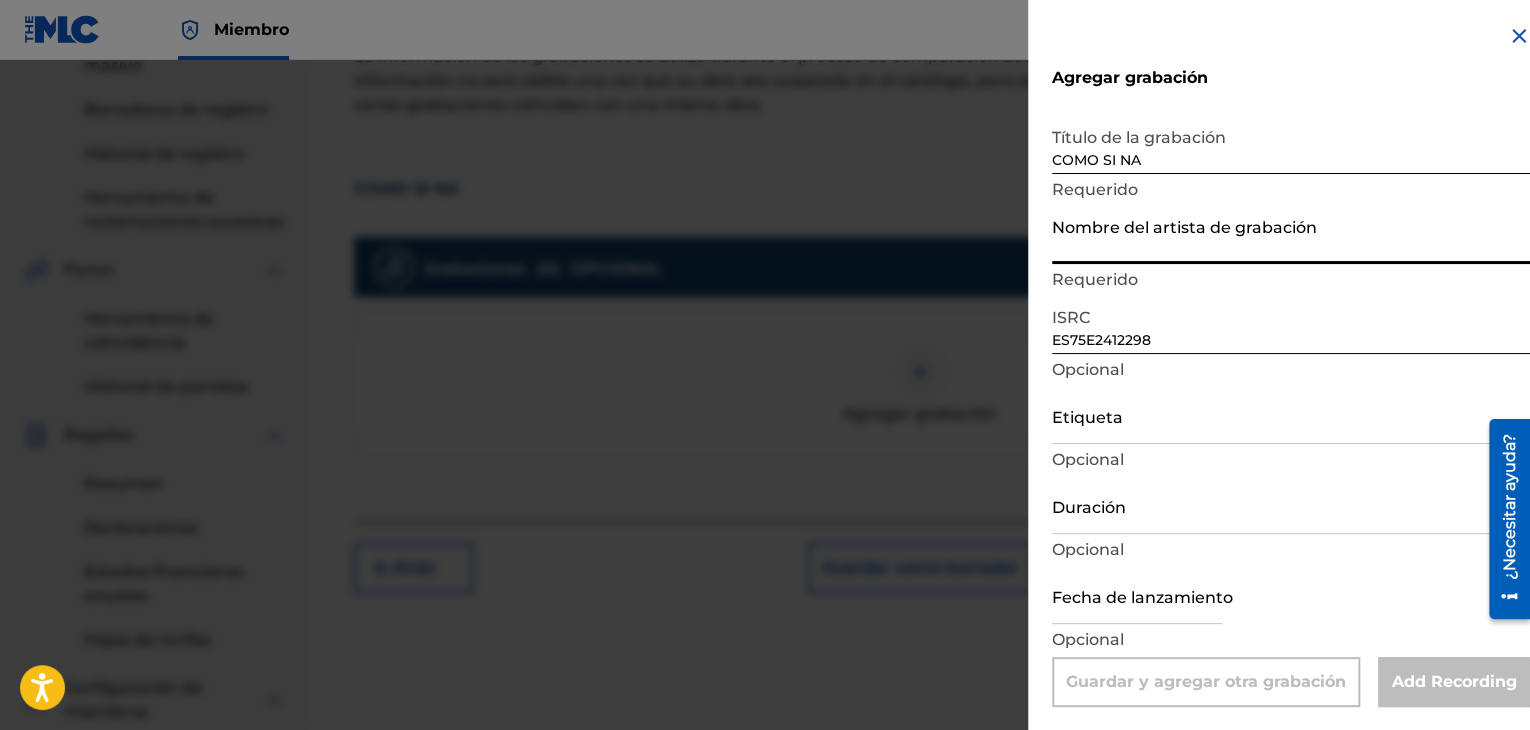 click on "Nombre del artista de grabación" at bounding box center (1291, 235) 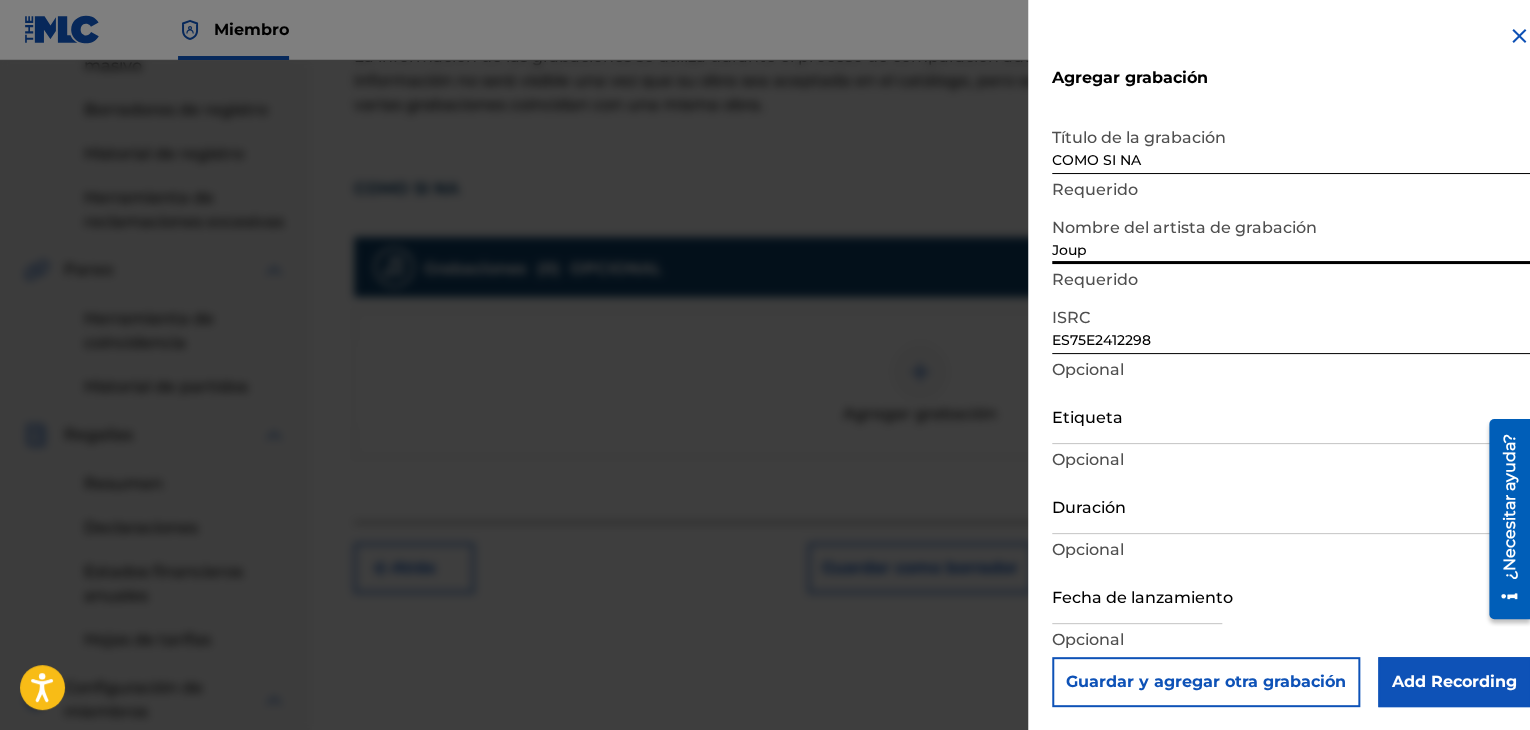 scroll, scrollTop: 1, scrollLeft: 0, axis: vertical 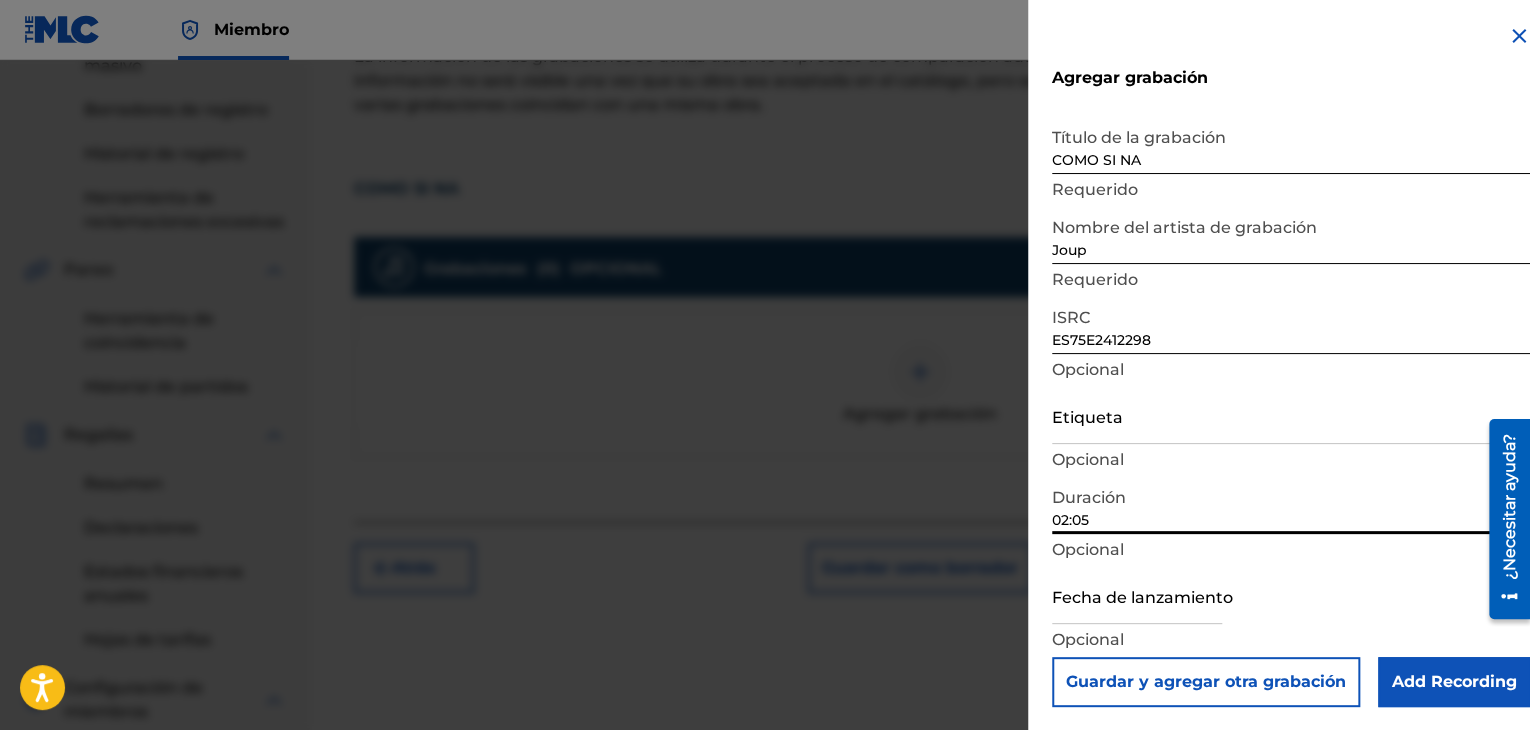 click on "02:05" at bounding box center (1291, 505) 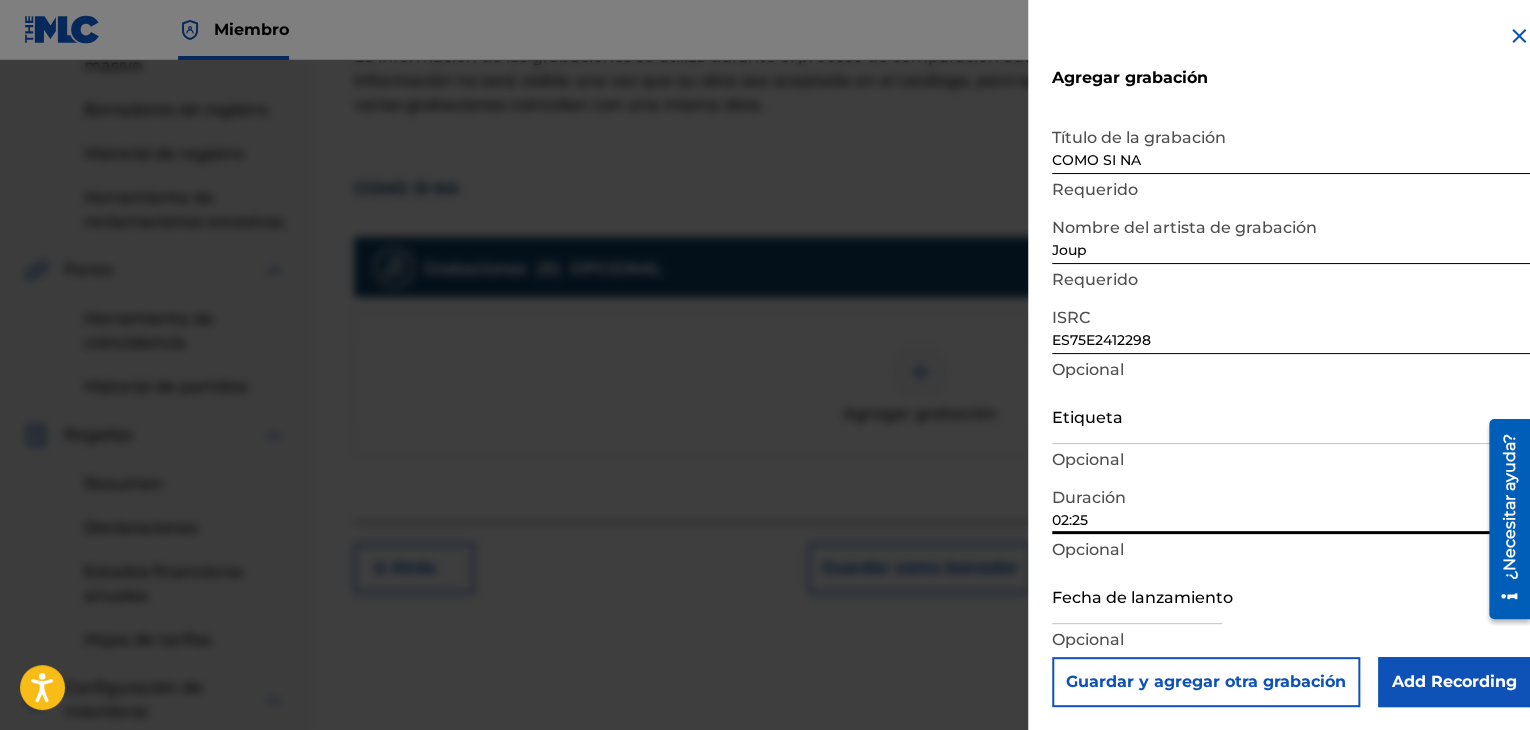 type on "02:25" 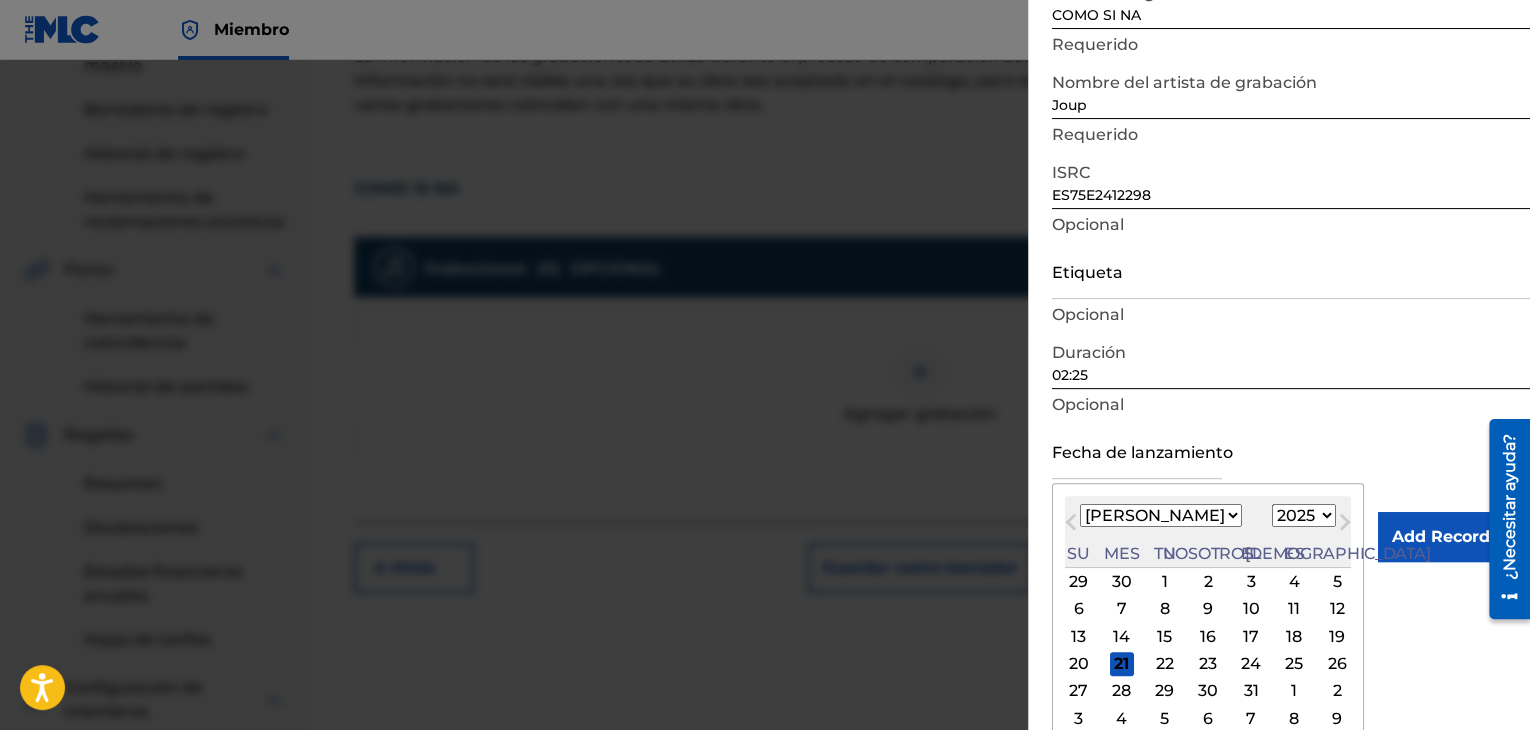scroll, scrollTop: 160, scrollLeft: 0, axis: vertical 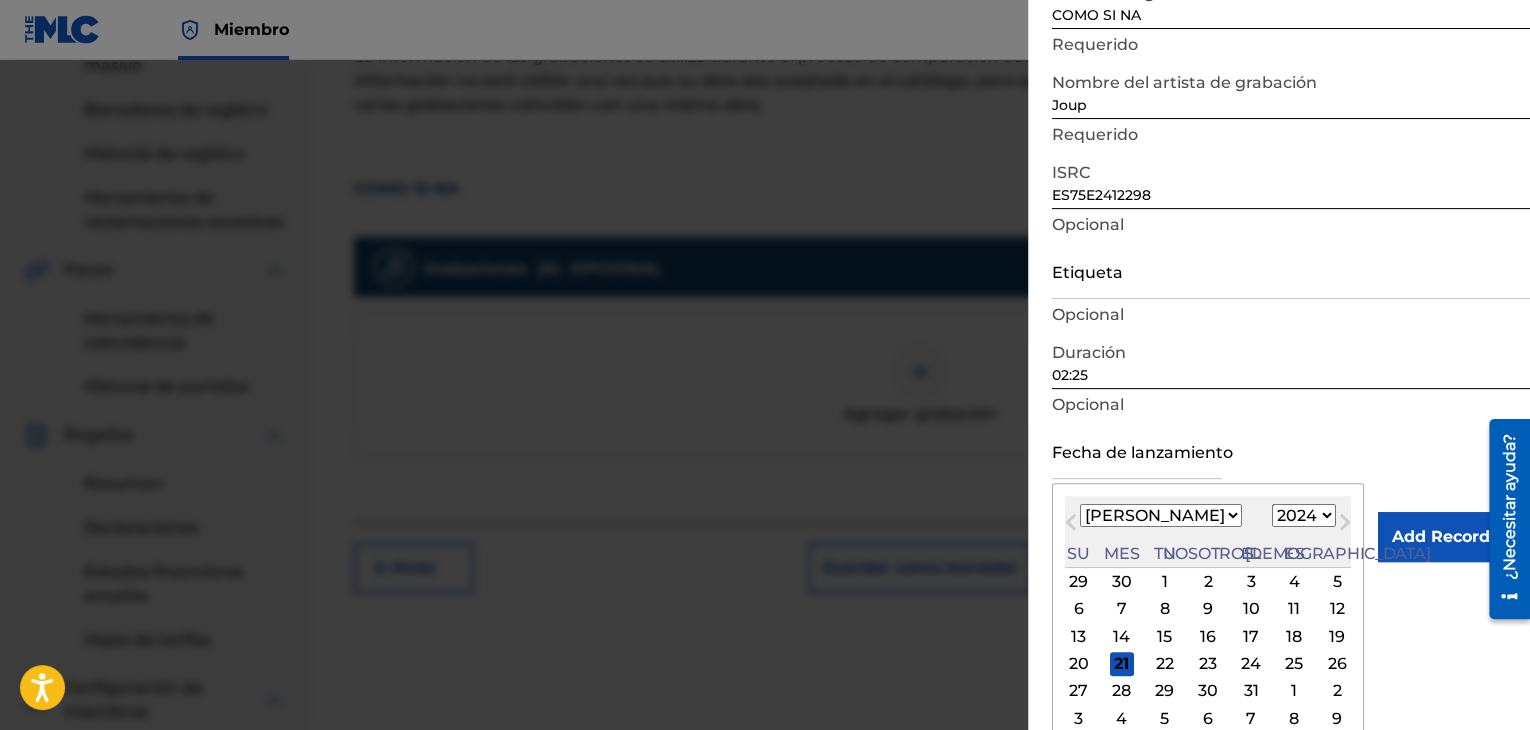 click on "1899 1900 1901 1902 1903 1904 1905 1906 1907 1908 1909 1910 1911 1912 1913 1914 1915 1916 1917 1918 1919 1920 1921 1922 1923 1924 1925 1926 1927 1928 1929 1930 1931 1932 1933 1934 1935 1936 1937 1938 1939 1940 1941 1942 1943 1944 1945 1946 1947 1948 1949 1950 1951 1952 1953 1954 1955 1956 1957 1958 1959 1960 1961 1962 1963 1964 1965 1966 1967 1968 1969 1970 1971 1972 1973 1974 1975 1976 1977 1978 1979 1980 1981 1982 1983 1984 1985 1986 1987 1988 1989 1990 1991 1992 1993 1994 1995 1996 1997 1998 1999 2000 2001 2002 2003 2004 2005 2006 2007 2008 2009 2010 2011 2012 2013 2014 2015 2016 2017 2018 2019 2020 2021 2022 2023 2024 2025 2026 2027 2028 2029 2030 2031 2032 2033 2034 2035 2036 2037 2038 2039 2040 2041 2042 2043 2044 2045 2046 2047 2048 2049 2050 2051 2052 2053 2054 2055 2056 2057 2058 2059 2060 2061 2062 2063 2064 2065 2066 2067 2068 2069 2070 2071 2072 2073 2074 2075 2076 2077 2078 2079 2080 2081 2082 2083 2084 2085 2086 2087 2088 2089 2090 2091 2092 2093 2094 2095 2096 2097 2098 2099 2100" at bounding box center [1304, 515] 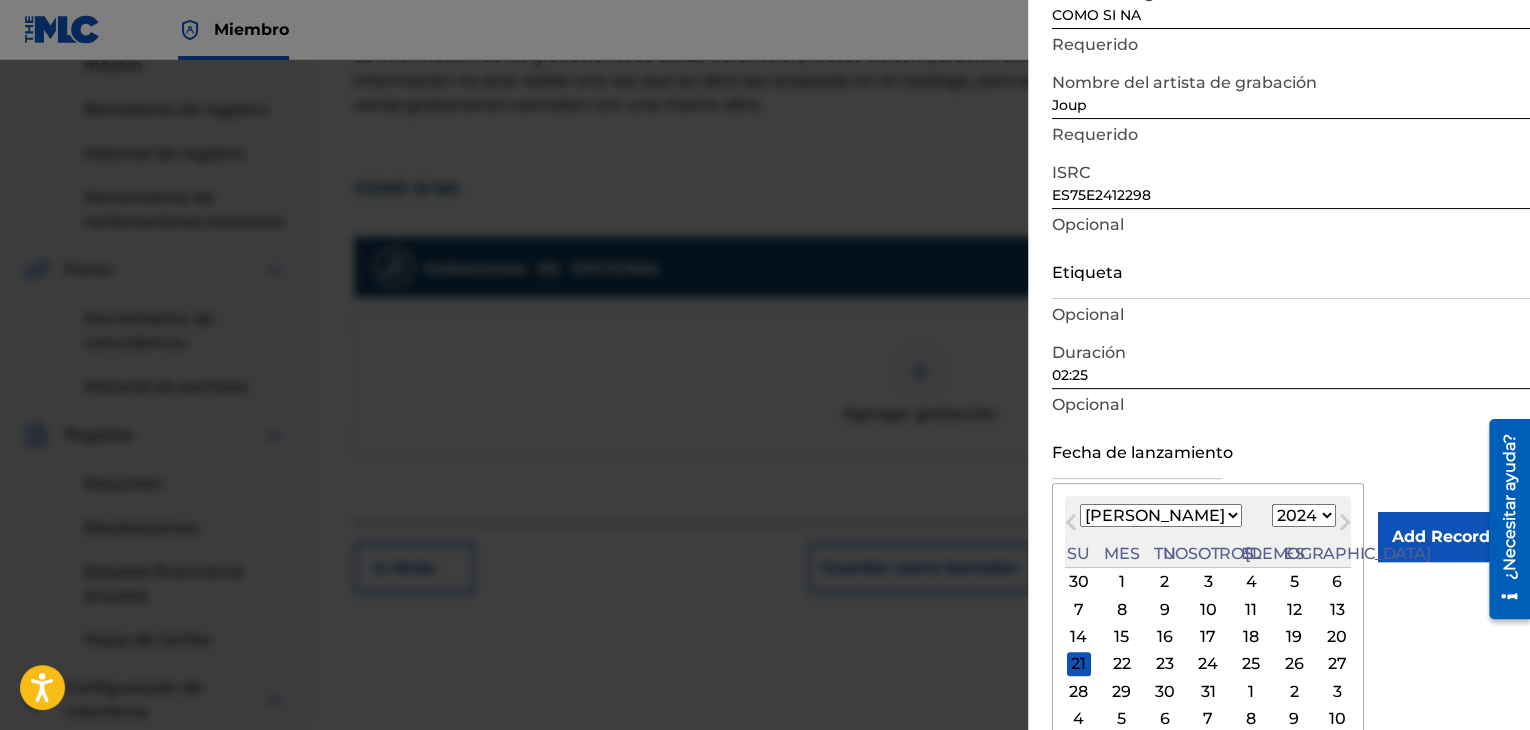 click on "Enero Febrero Marzo Abril Puede Junio [PERSON_NAME] Septiembre Octubre Noviembre [DATE] 1900 1901 1902 1903 1904 1905 1906 1907 1908 1909 1910 1911 1912 1913 1914 1915 1916 1917 1918 1919 1920 1921 1922 1923 1924 1925 1926 1927 1928 1929 1930 1931 1932 1933 1934 1935 1936 1937 1938 1939 1940 1941 1942 1943 1944 1945 1946 1947 1948 1949 1950 1951 1952 1953 1954 1955 1956 1957 1958 1959 1960 1961 1962 1963 1964 1965 1966 1967 1968 1969 1970 1971 1972 1973 1974 1975 1976 1977 1978 1979 1980 1981 1982 1983 1984 1985 1986 1987 1988 1989 1990 1991 1992 1993 1994 1995 1996 1997 1998 1999 2000 2001 2002 2003 2004 2005 2006 2007 2008 2009 2010 2011 2012 2013 2014 2015 2016 2017 2018 2019 2020 2021 2022 2023 2024 2025 2026 2027 2028 2029 2030 2031 2032 2033 2034 2035 2036 2037 2038 2039 2040 2041 2042 2043 2044 2045 2046 2047 2048 2049 2050 2051 2052 2053 2054 2055 2056 2057 2058 2059 2060 2061 2062 2063 2064 2065 2066 2067 2068 2069 2070 2071 2072 2073 2074 2075 2076 2077 2078 2079 2080 2081 2082 2083 2084 2085" at bounding box center [1208, 516] 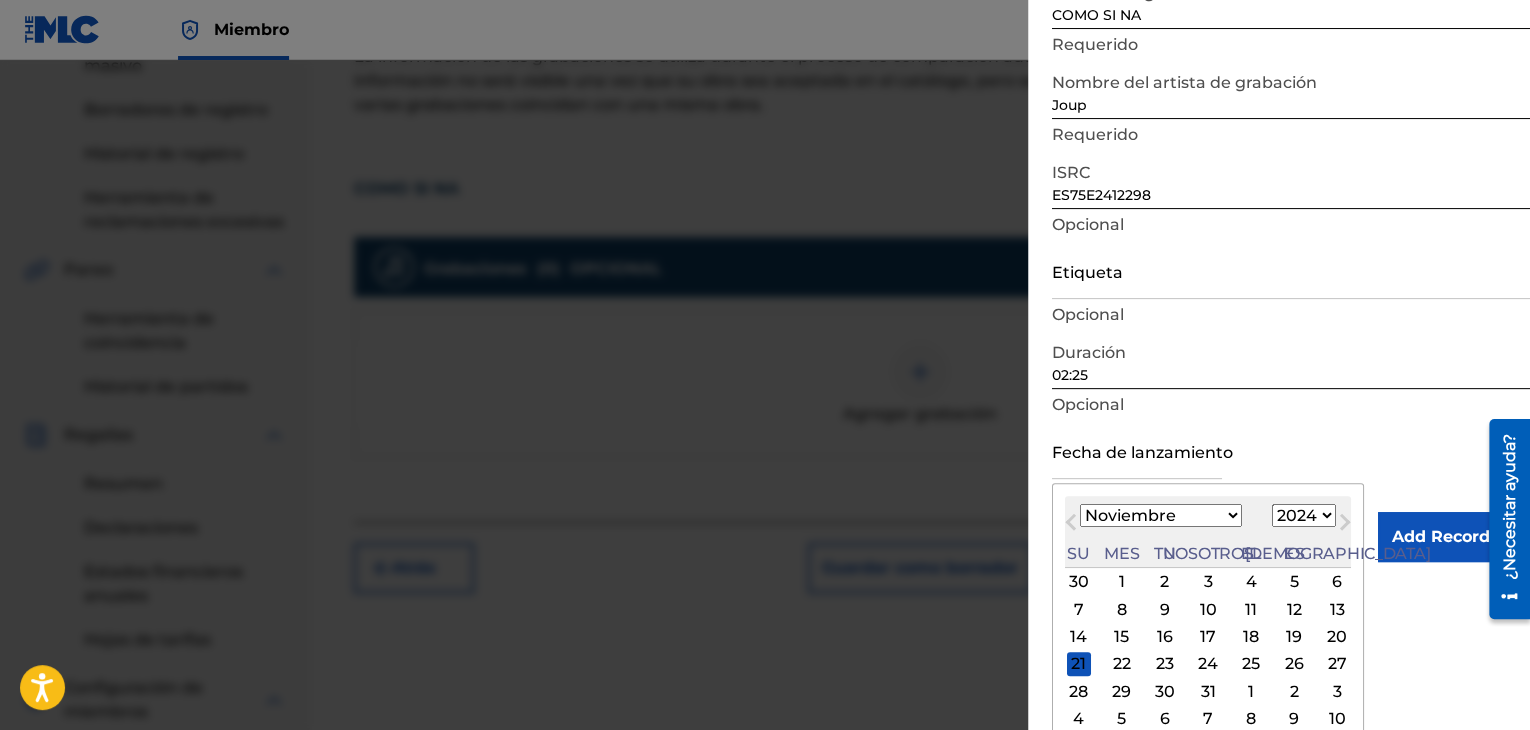 click on "Enero Febrero Marzo Abril Puede Junio [PERSON_NAME] Septiembre Octubre Noviembre Diciembre" at bounding box center [1161, 515] 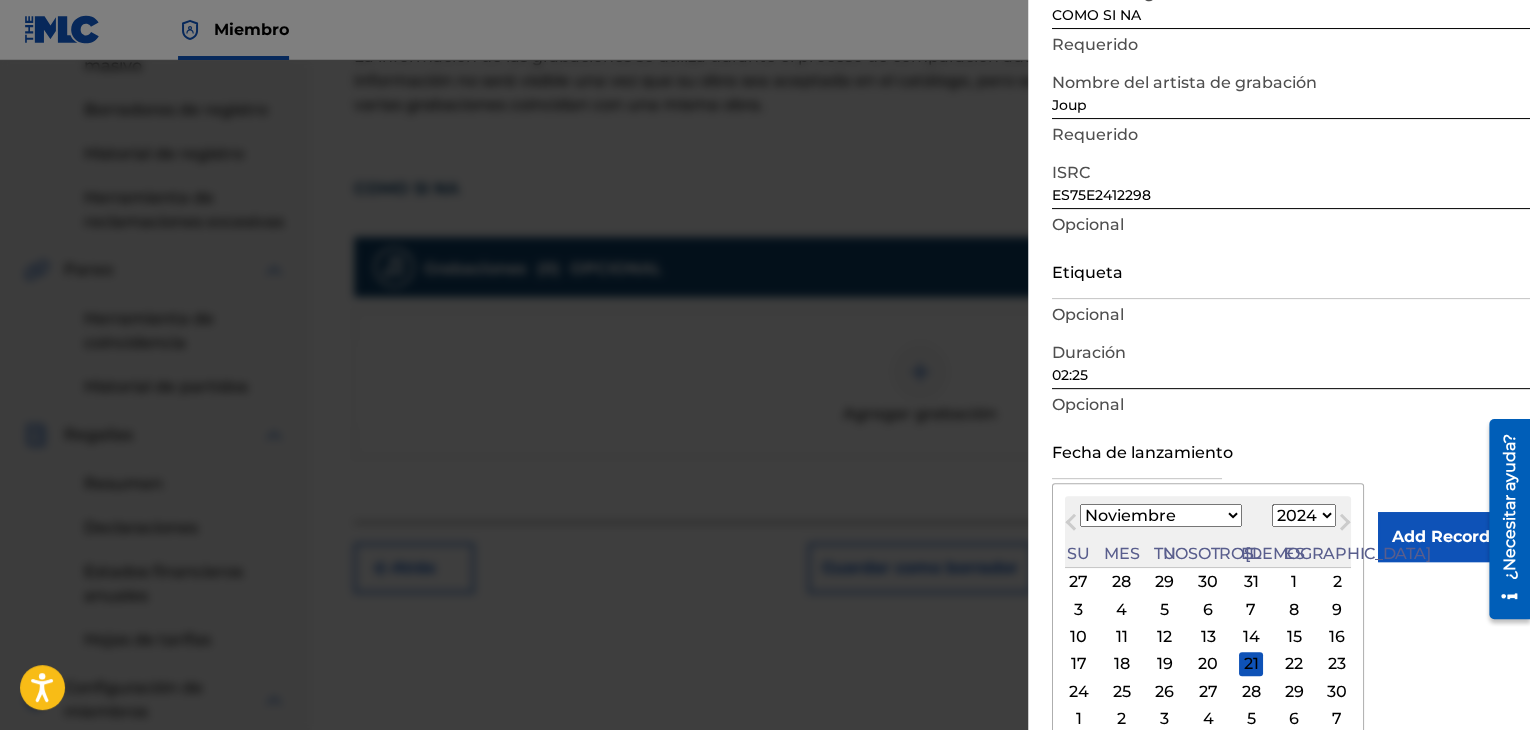 click on "12" at bounding box center (1165, 637) 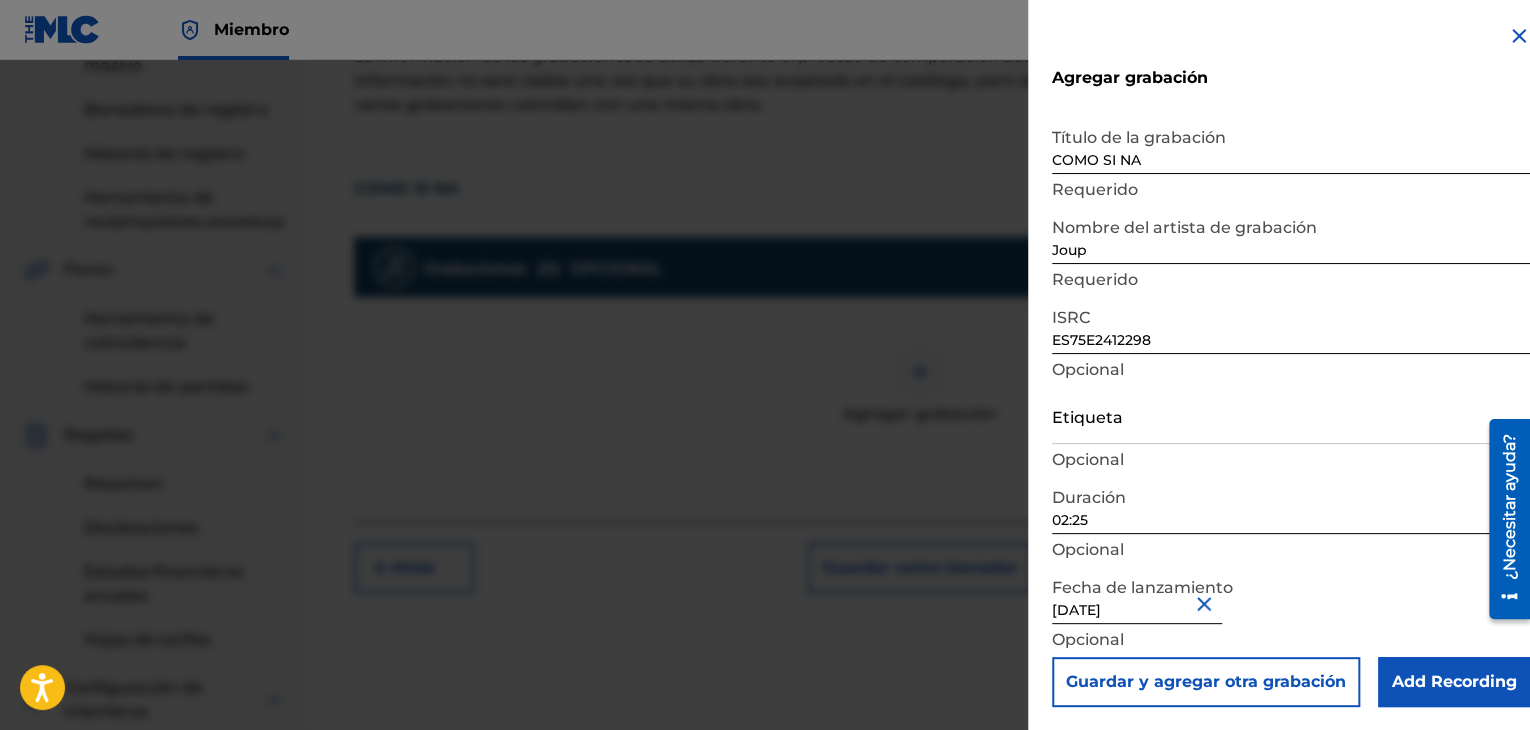 scroll, scrollTop: 1, scrollLeft: 0, axis: vertical 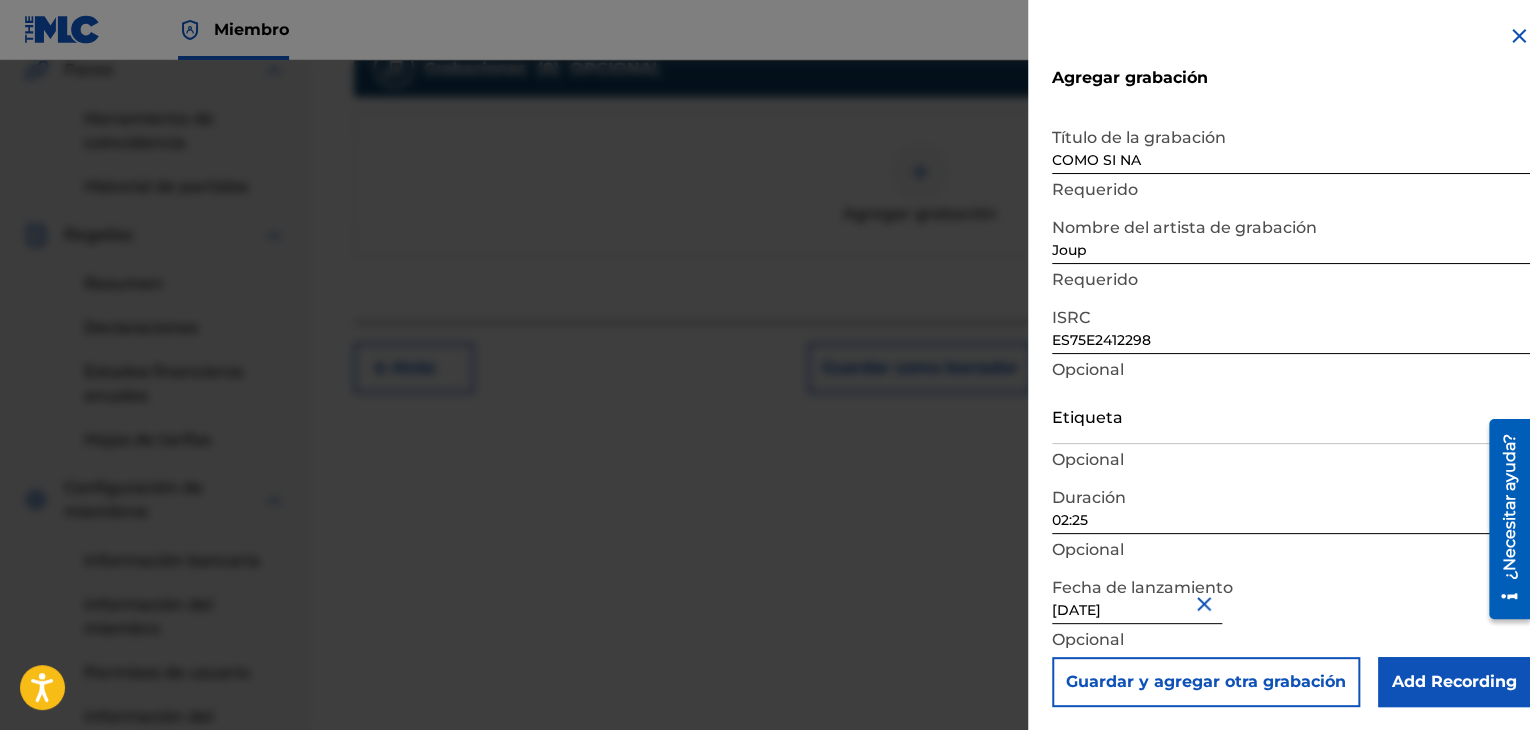 click on "Add Recording" at bounding box center [1454, 682] 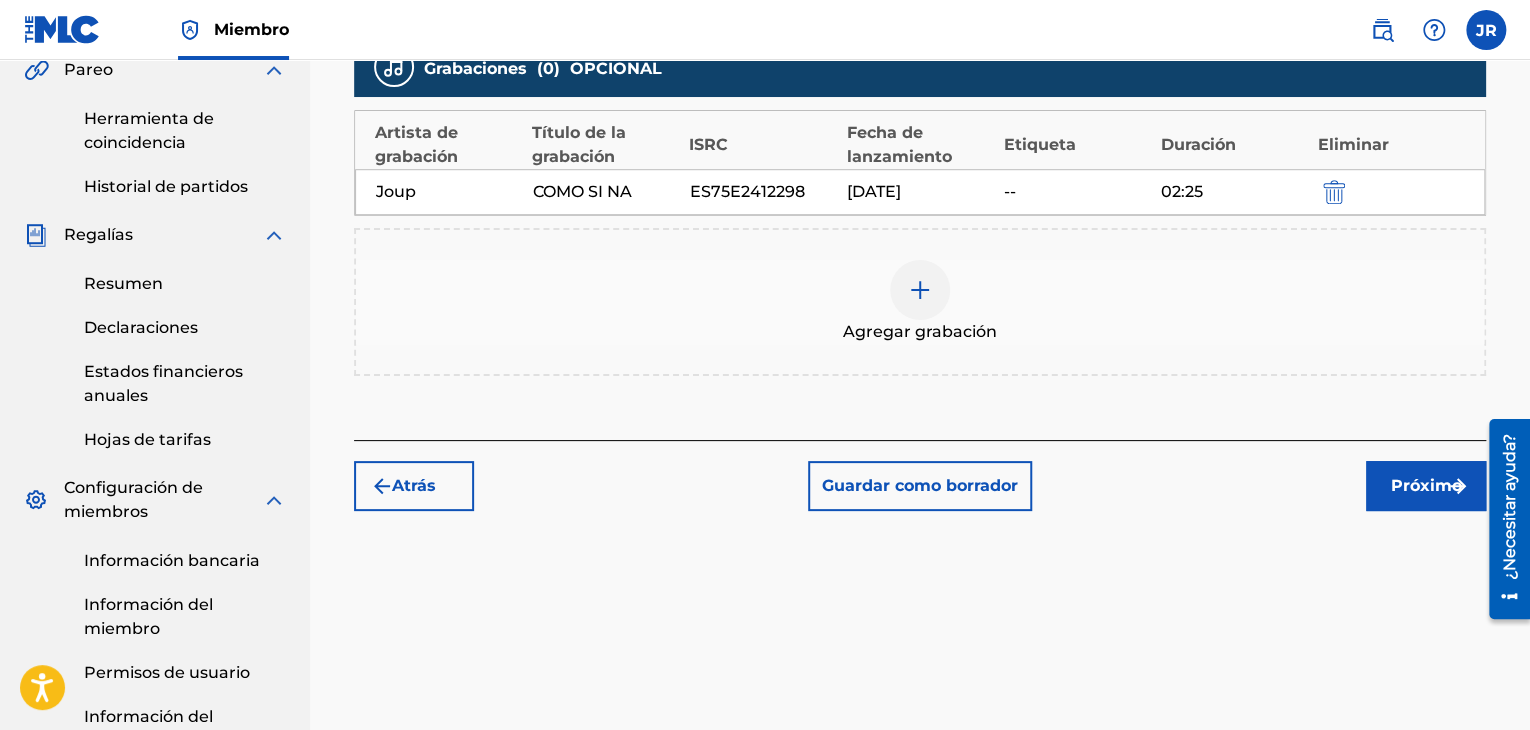 click on "Próximo" at bounding box center [1426, 485] 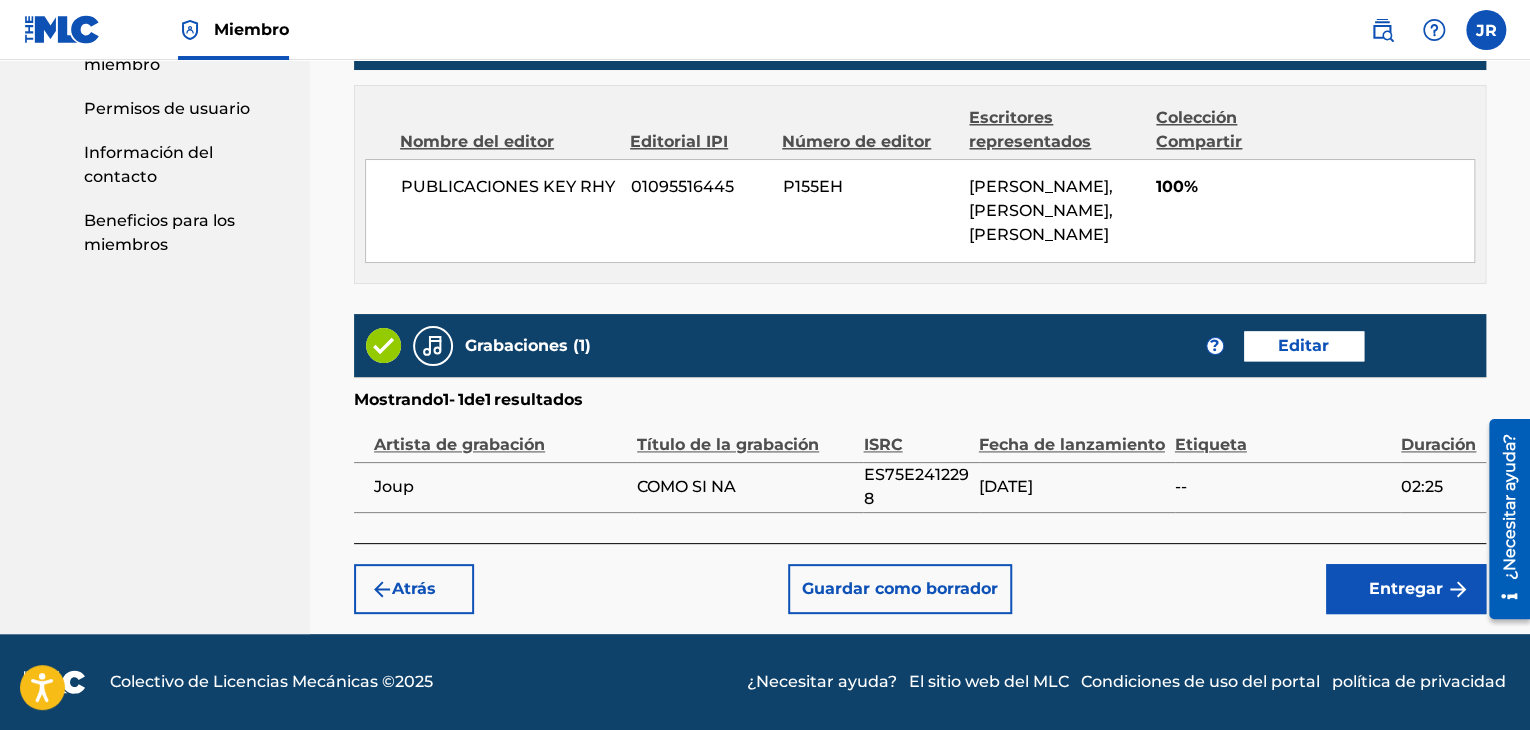 scroll, scrollTop: 1200, scrollLeft: 0, axis: vertical 